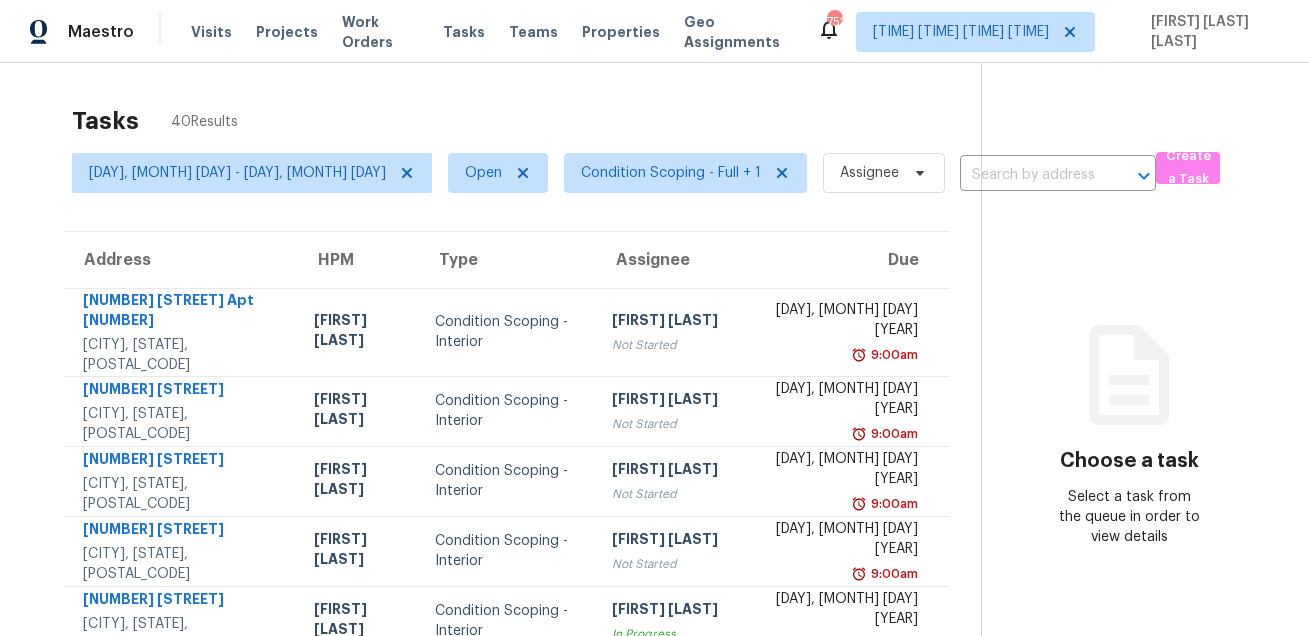 scroll, scrollTop: 0, scrollLeft: 0, axis: both 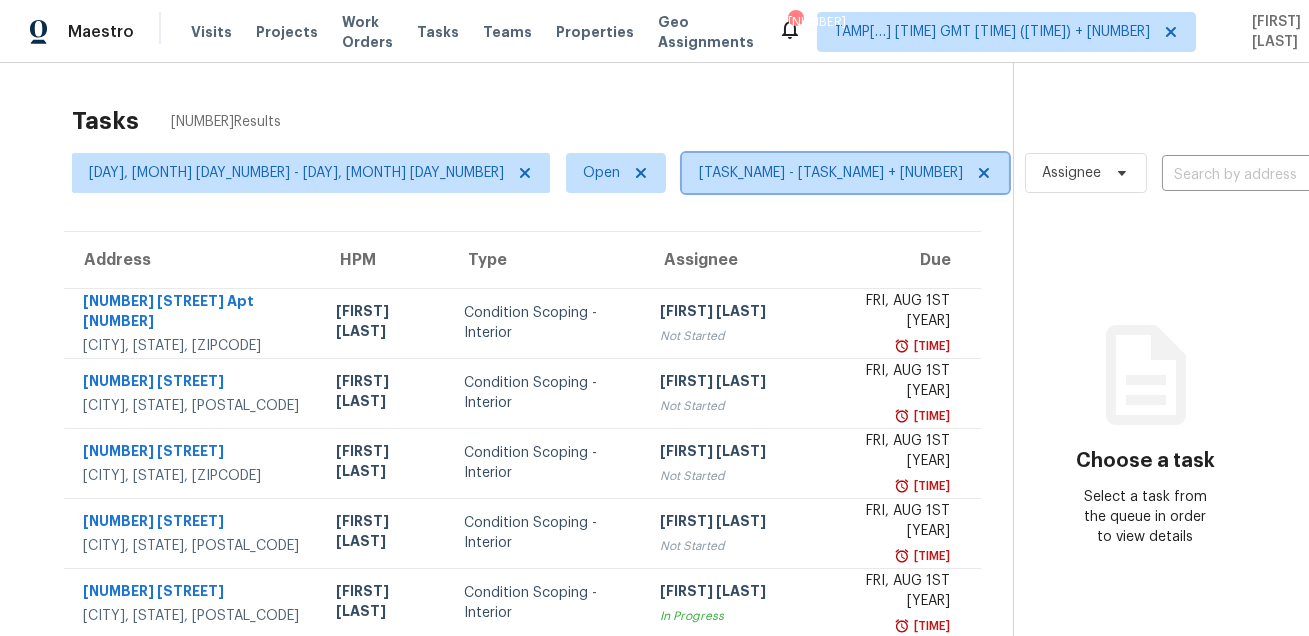 click on "[TASK_NAME] - [TASK_NAME] + [NUMBER]" at bounding box center [845, 173] 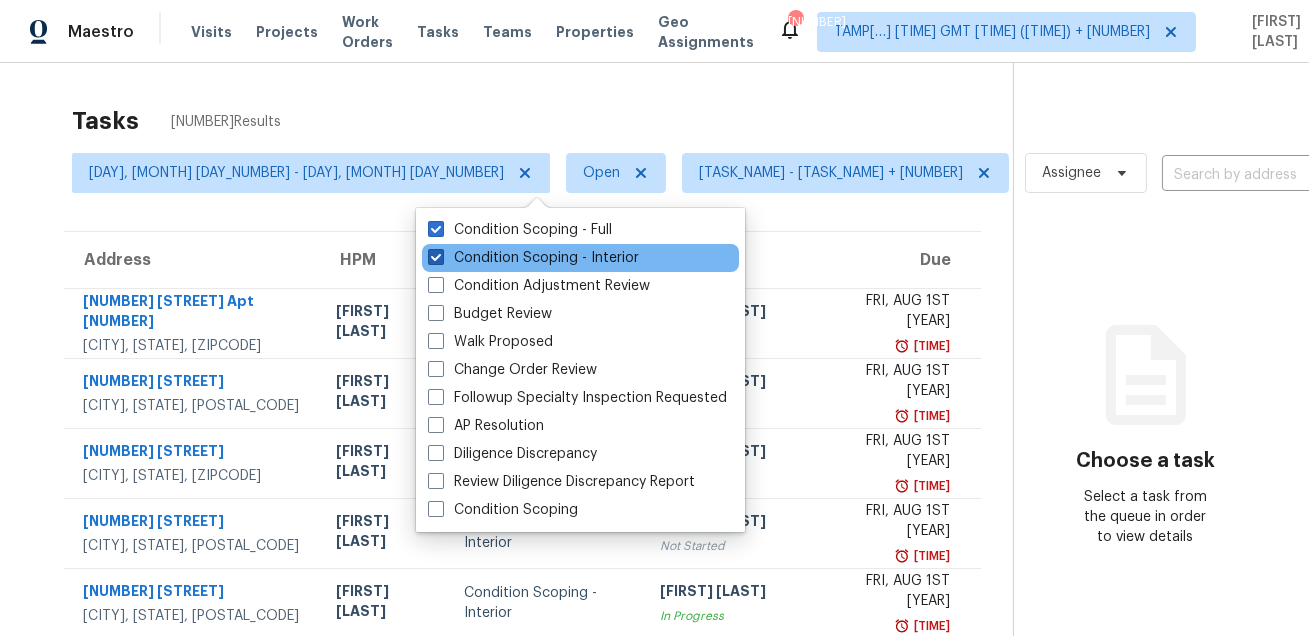 click on "Condition Scoping - Interior" at bounding box center [533, 258] 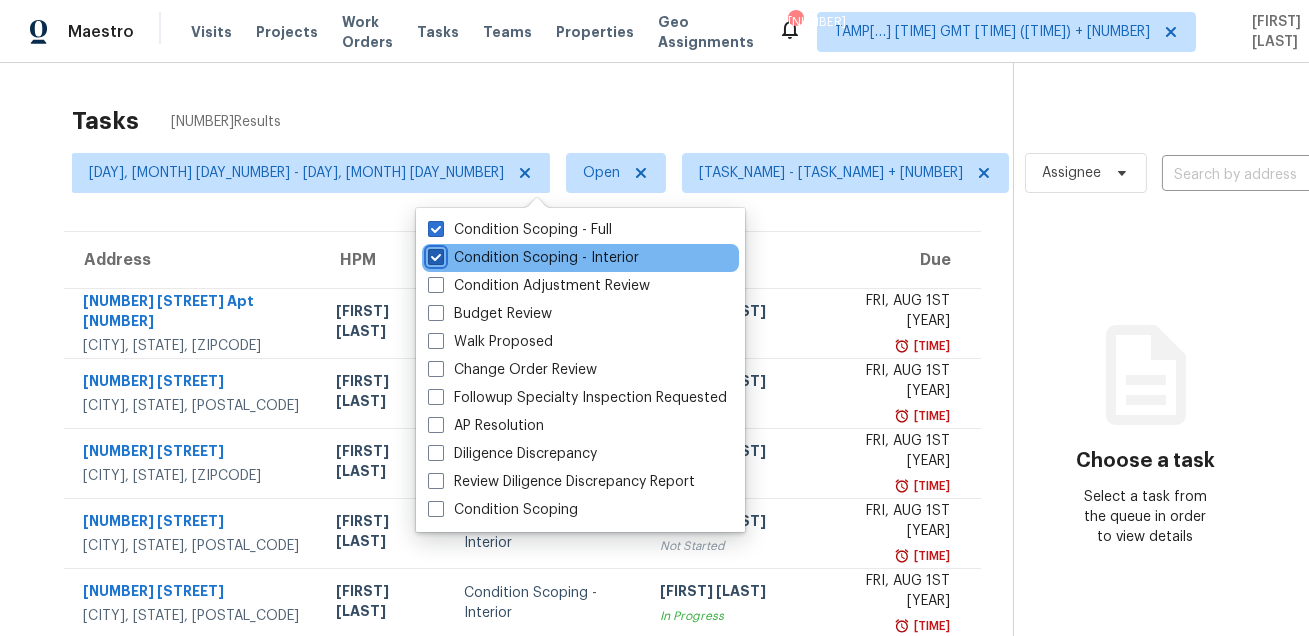 click on "Condition Scoping - Interior" at bounding box center (434, 254) 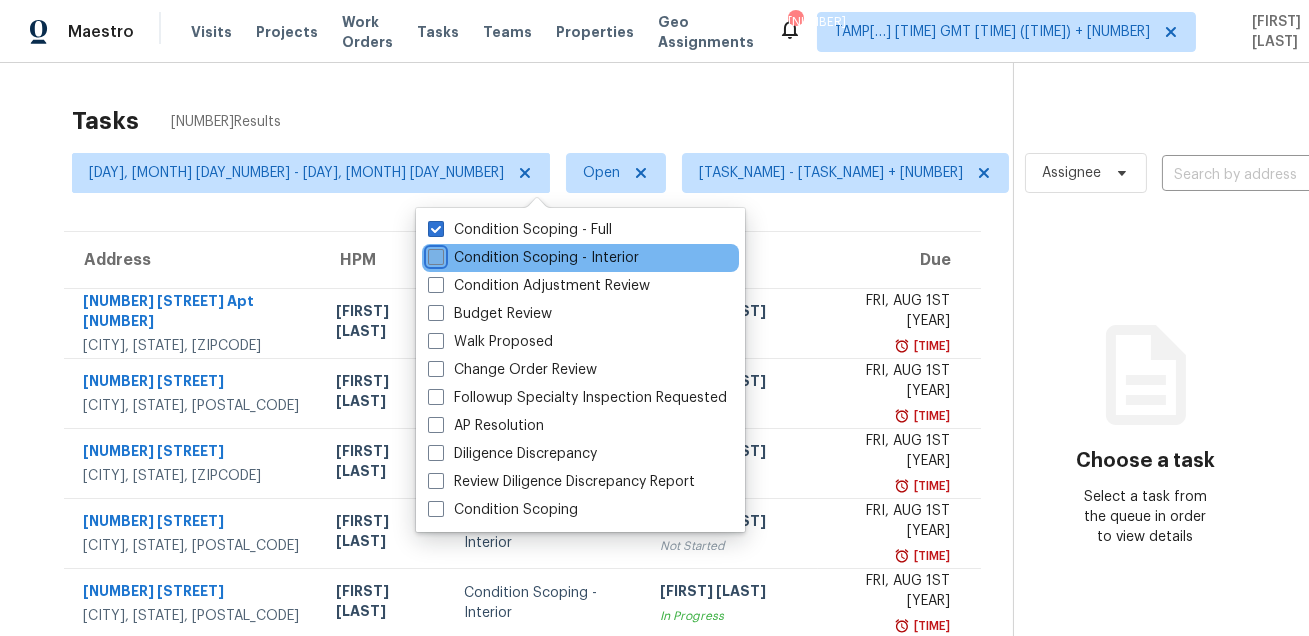 checkbox on "false" 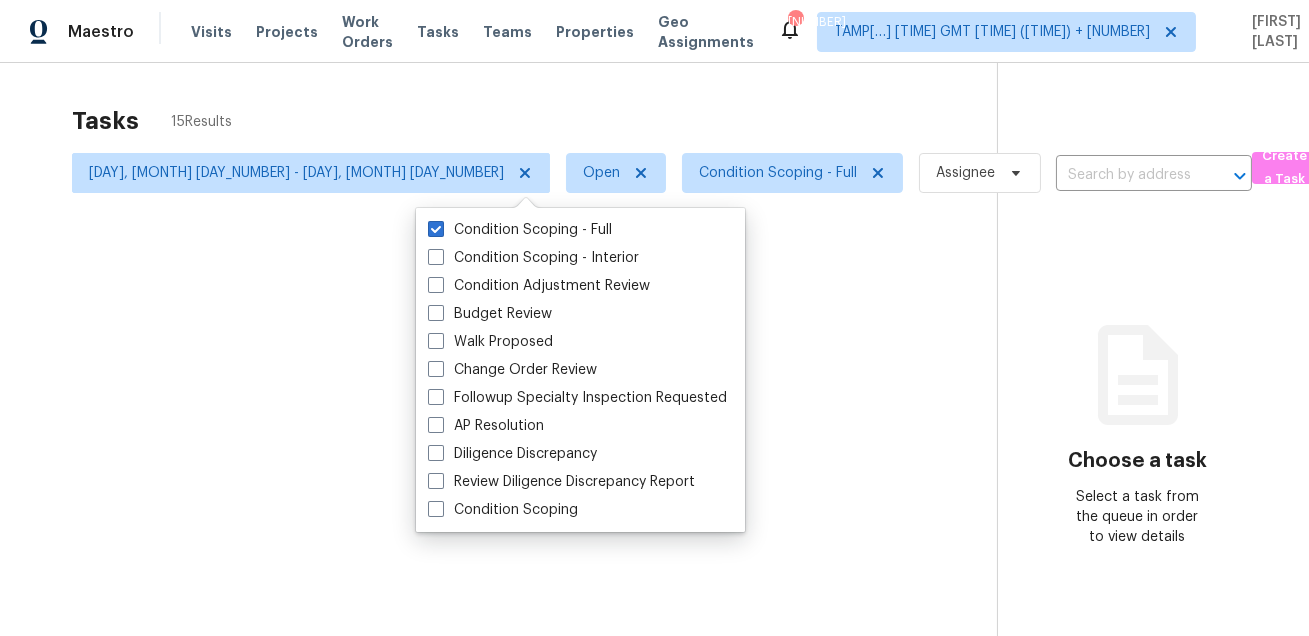 click at bounding box center (654, 318) 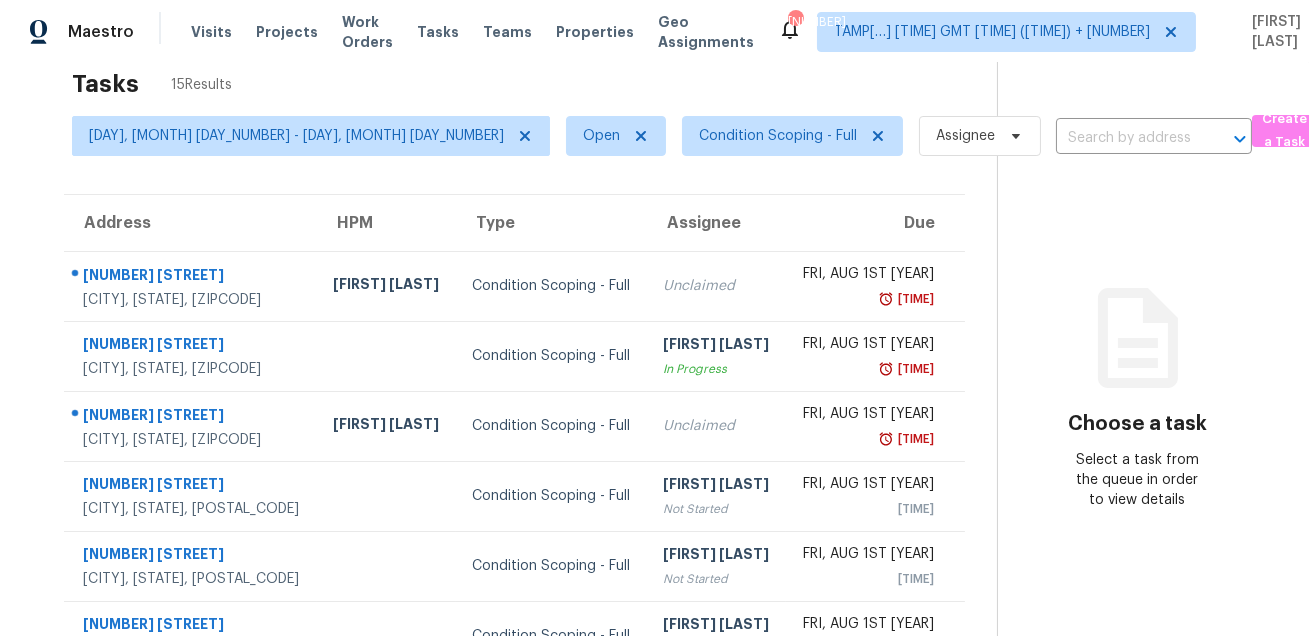 scroll, scrollTop: 40, scrollLeft: 0, axis: vertical 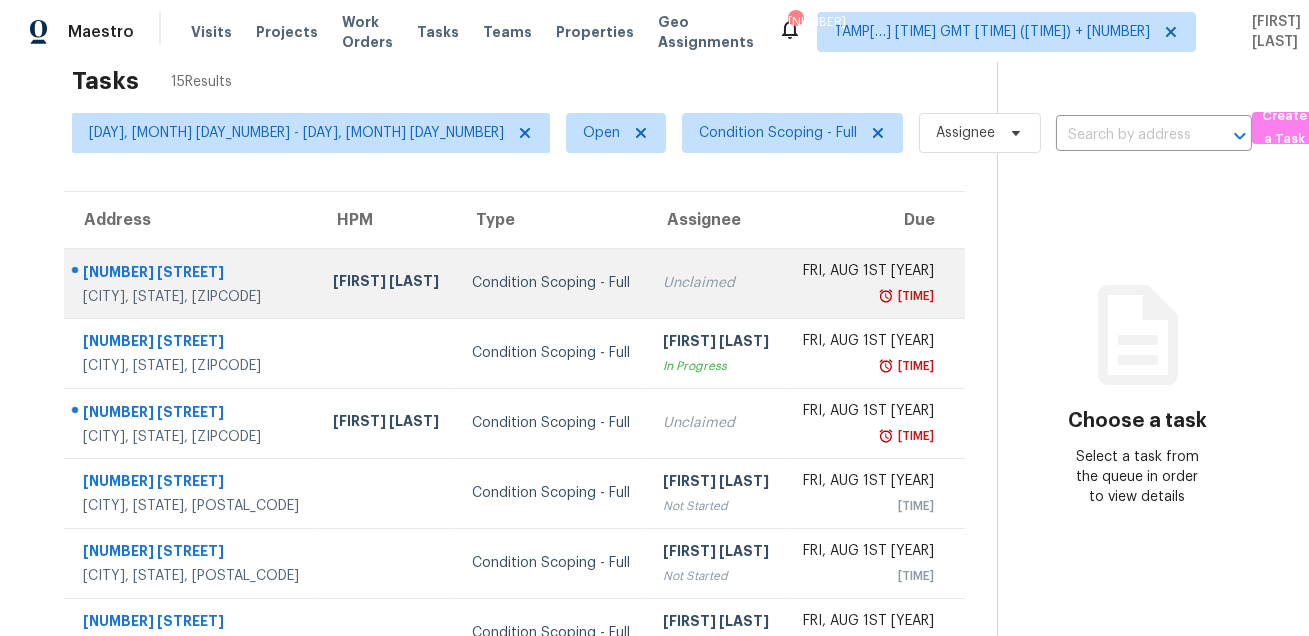 click on "[NUMBER] [STREET]" at bounding box center (192, 274) 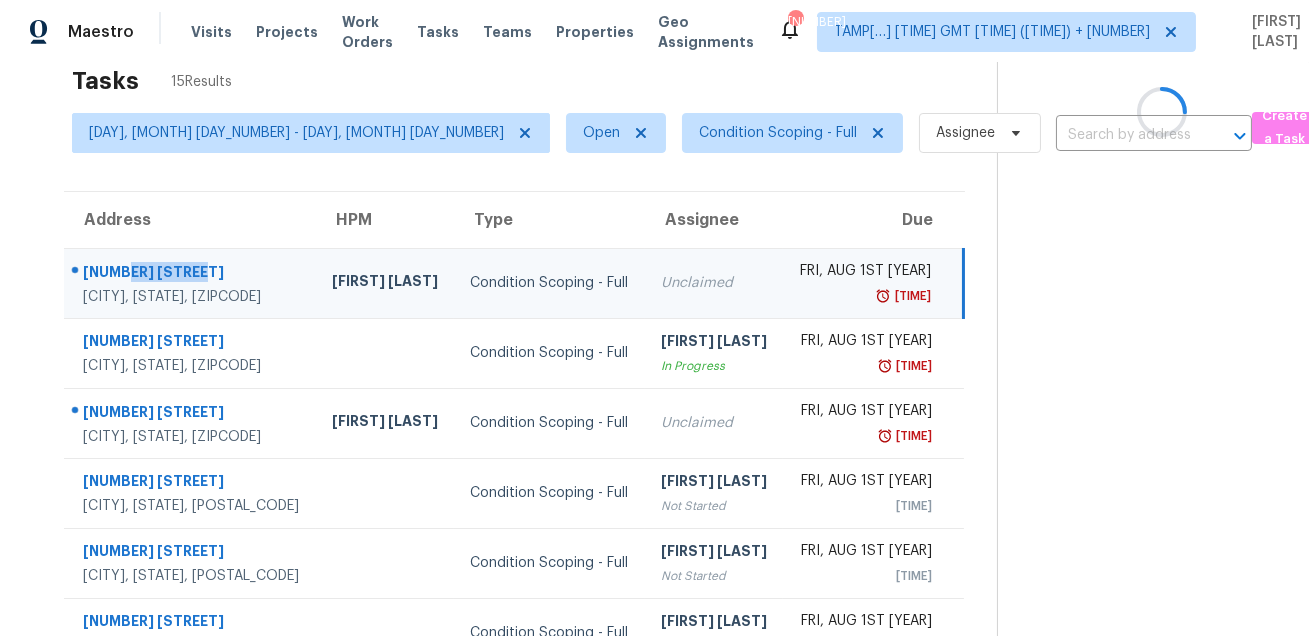click on "[NUMBER] [STREET]" at bounding box center [191, 274] 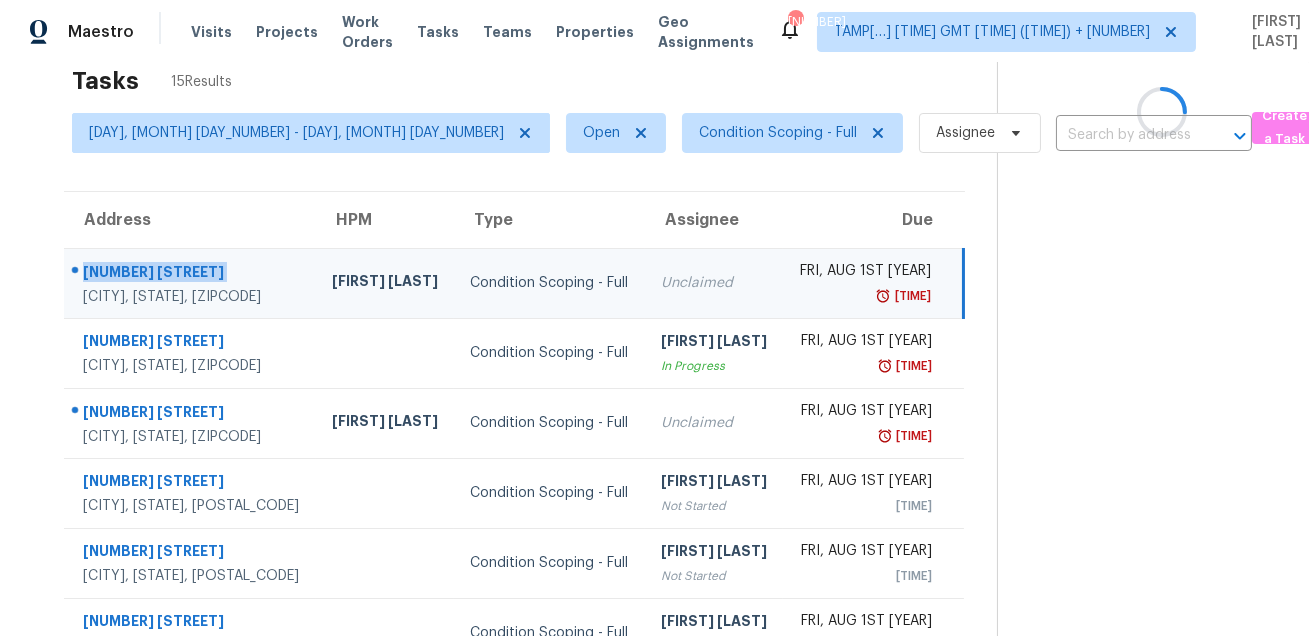 copy on "[NUMBER] [STREET]" 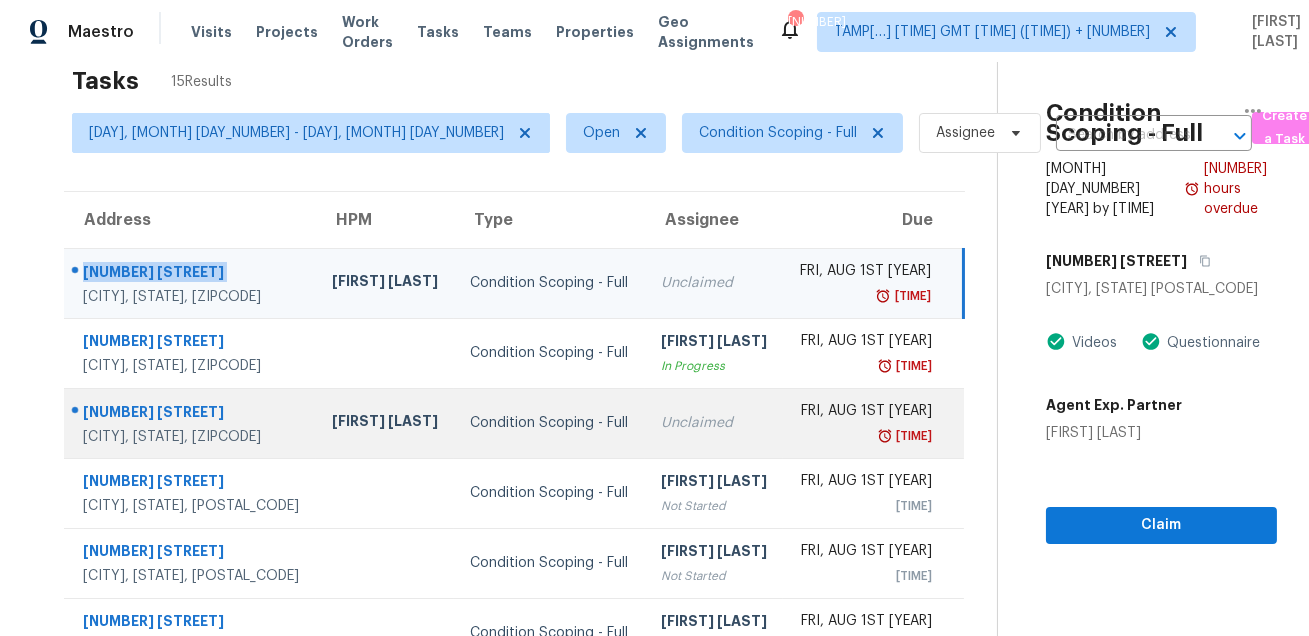 click on "[NUMBER] [STREET] [CITY], [STATE], [ZIPCODE]" at bounding box center [190, 423] 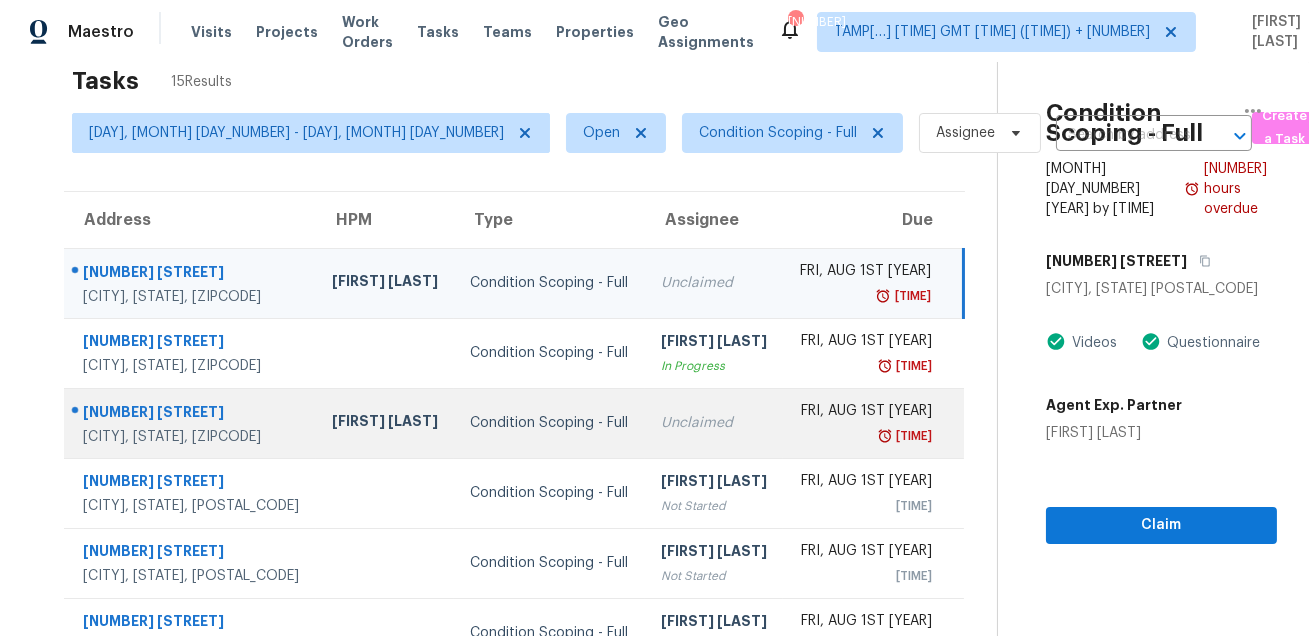 click on "[NUMBER] [STREET] [CITY], [STATE], [ZIPCODE]" at bounding box center [190, 423] 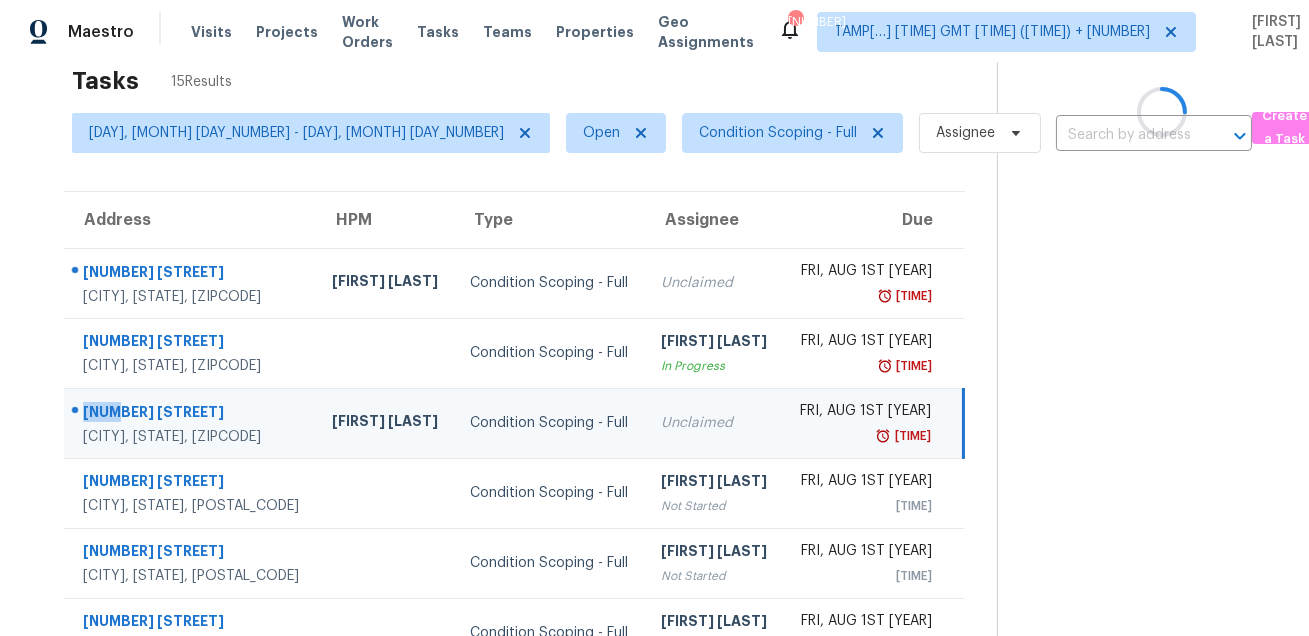 click on "[NUMBER] [STREET] [CITY], [STATE], [ZIPCODE]" at bounding box center [190, 423] 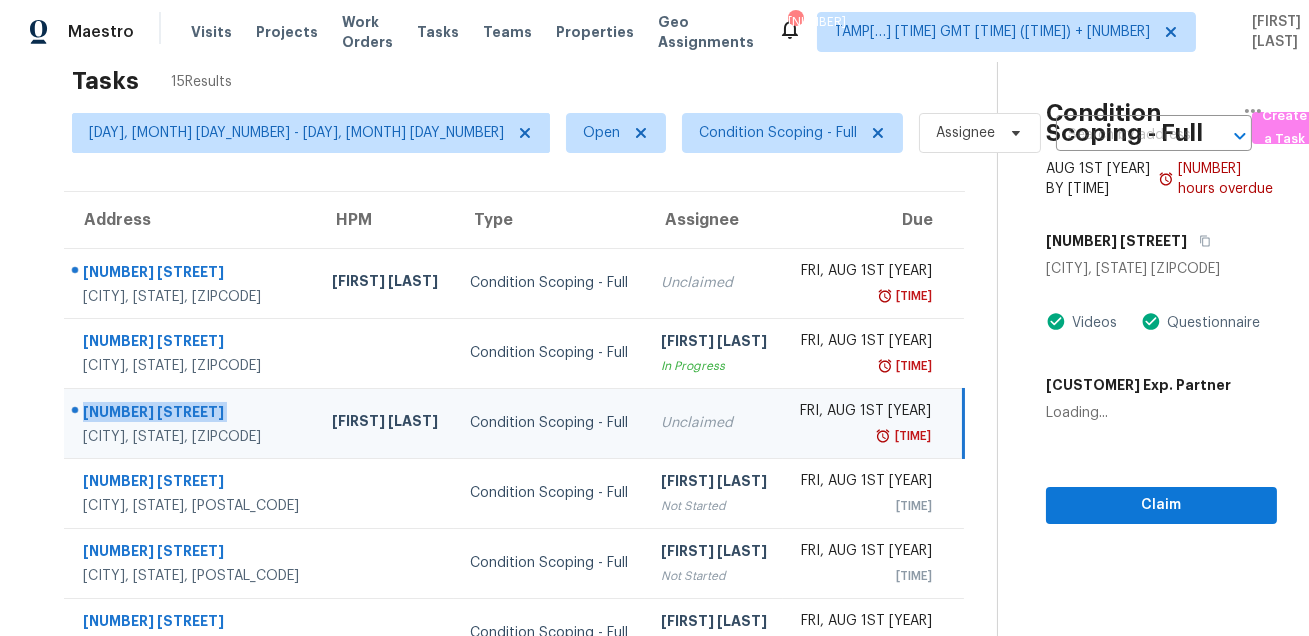copy on "[NUMBER] [STREET]" 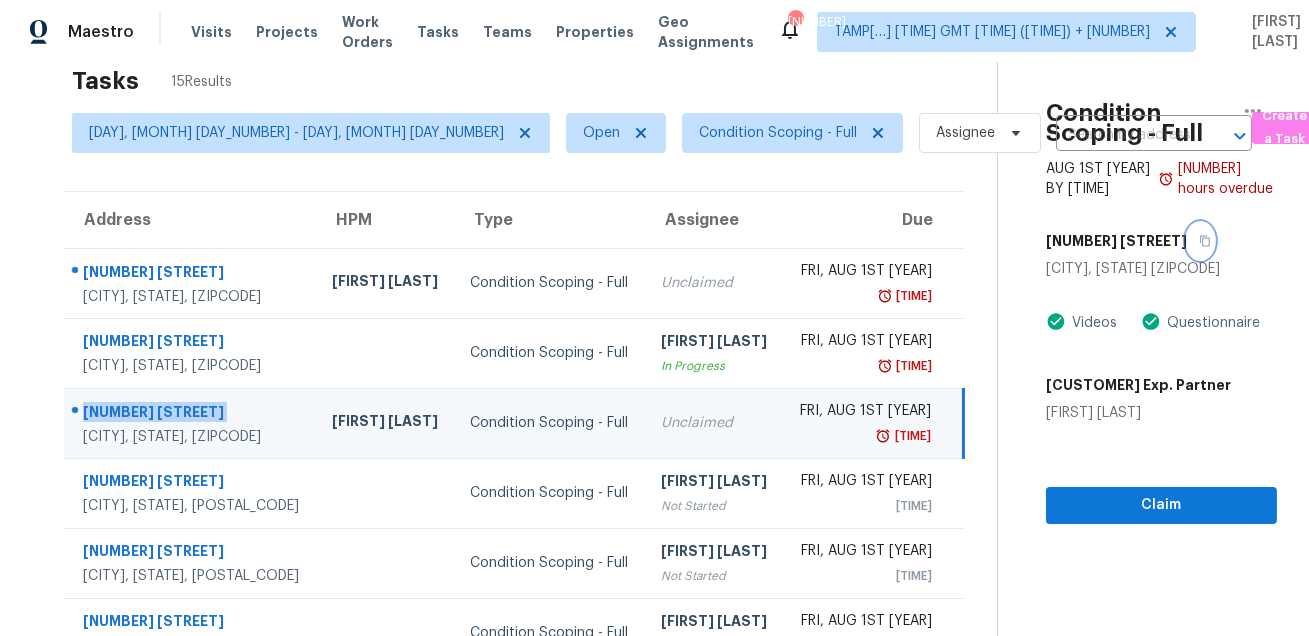 click at bounding box center [1200, 241] 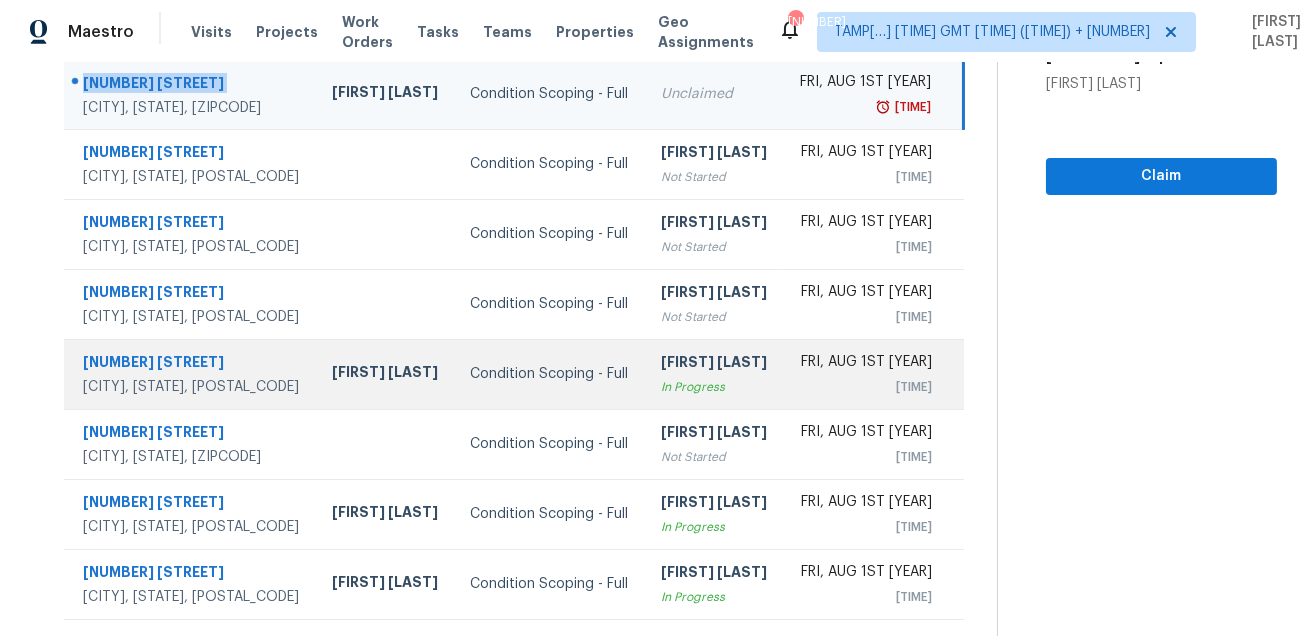 scroll, scrollTop: 405, scrollLeft: 0, axis: vertical 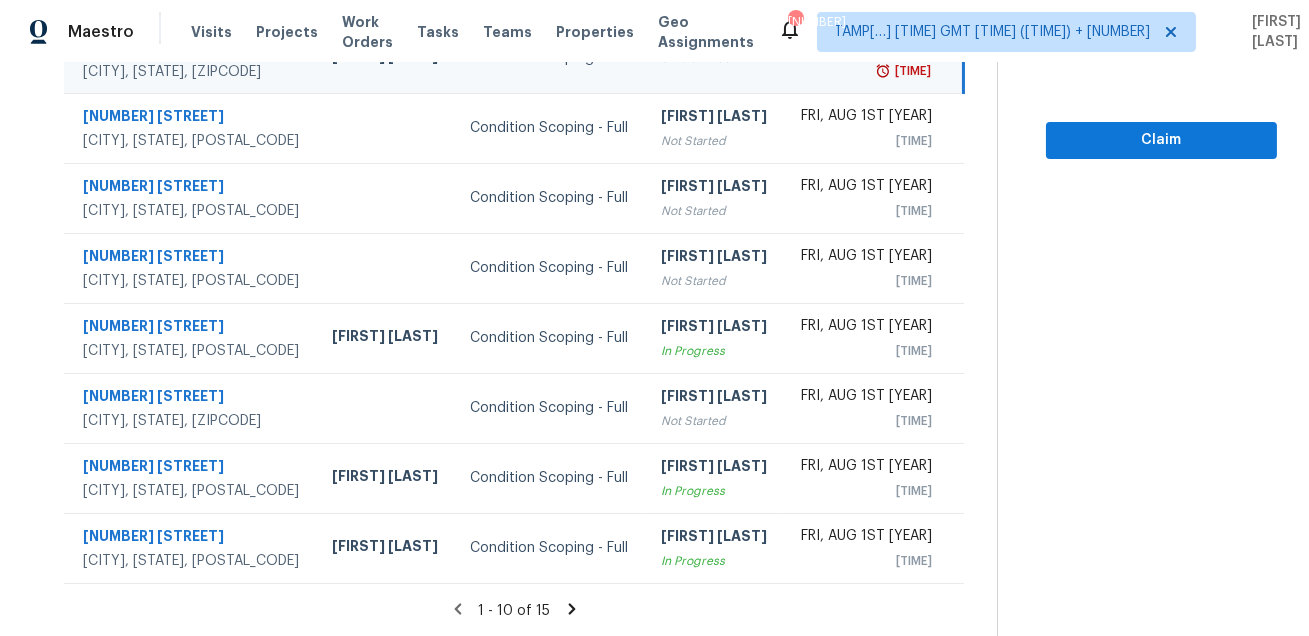 click 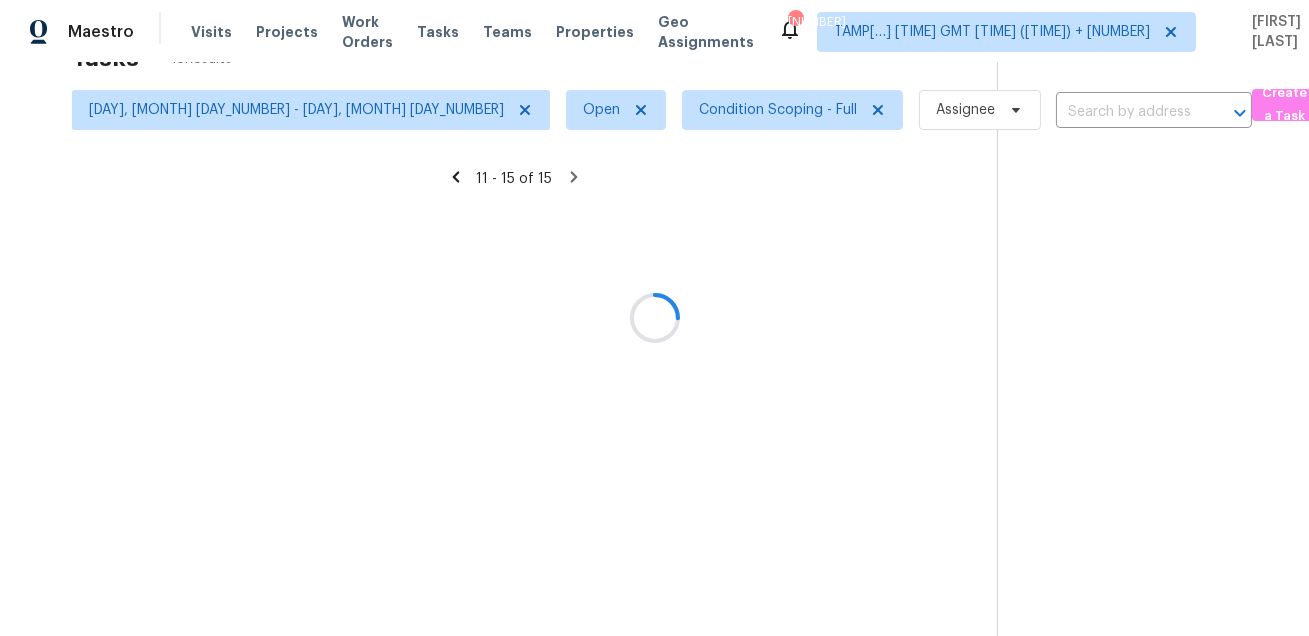scroll, scrollTop: 62, scrollLeft: 0, axis: vertical 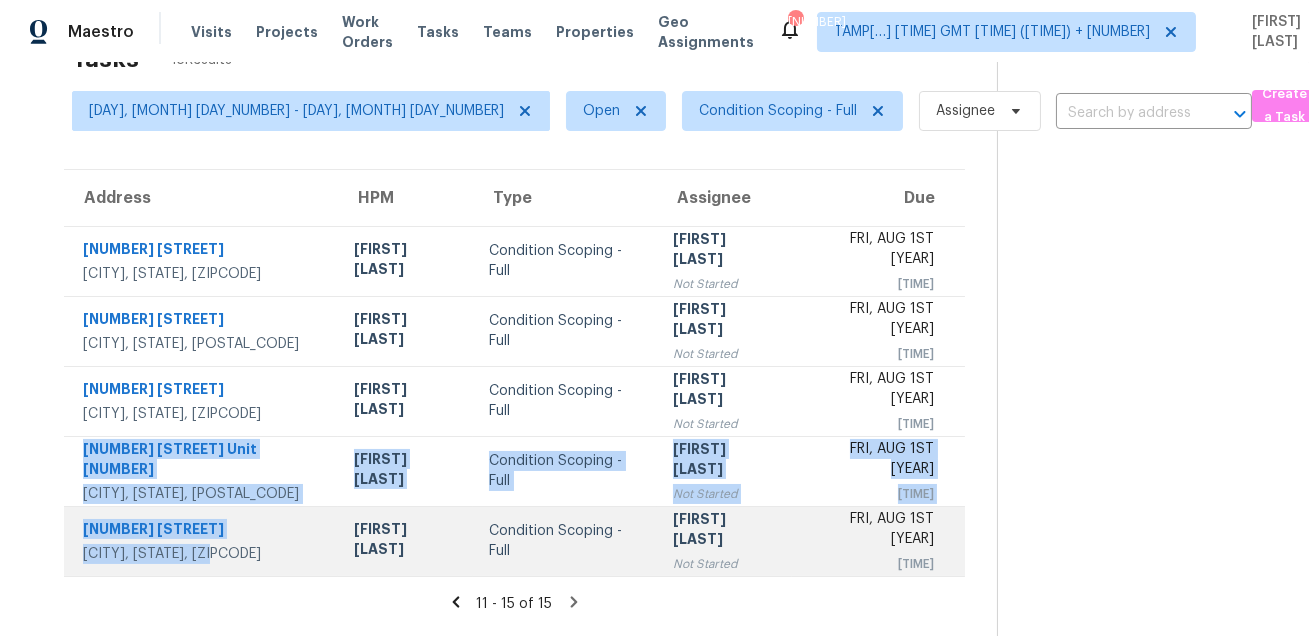 drag, startPoint x: 76, startPoint y: 438, endPoint x: 259, endPoint y: 555, distance: 217.20497 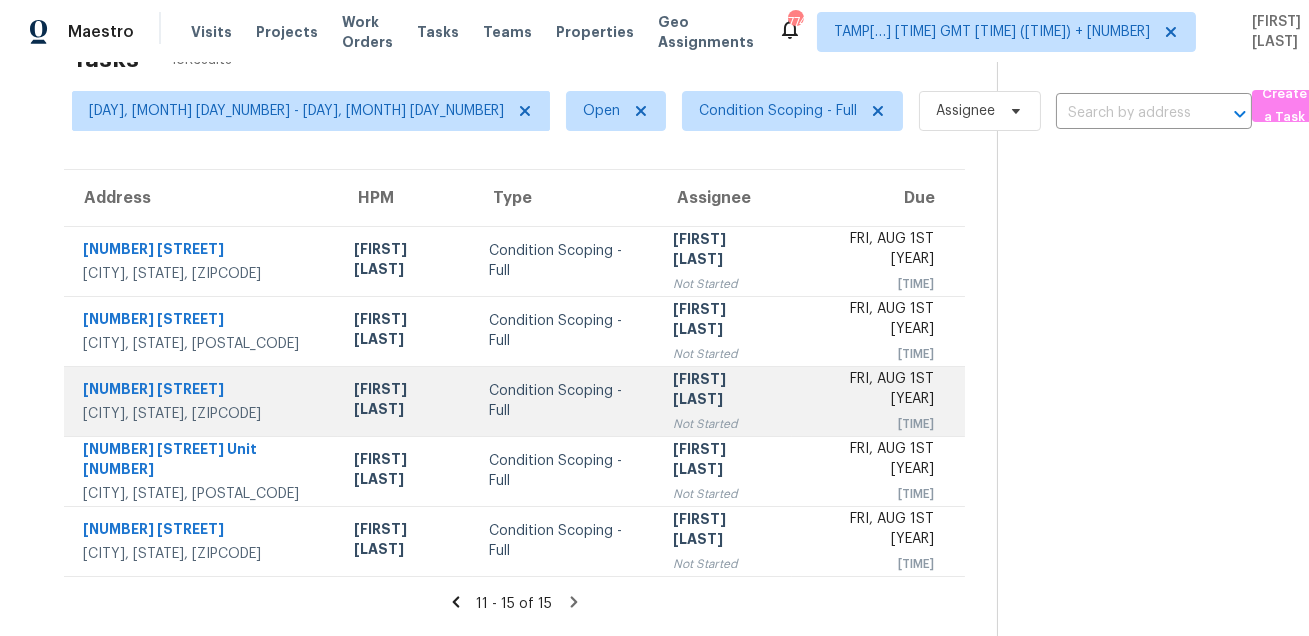 click on "[NUMBER] [STREET] [CITY], [STATE], [POSTAL_CODE]" at bounding box center (201, 401) 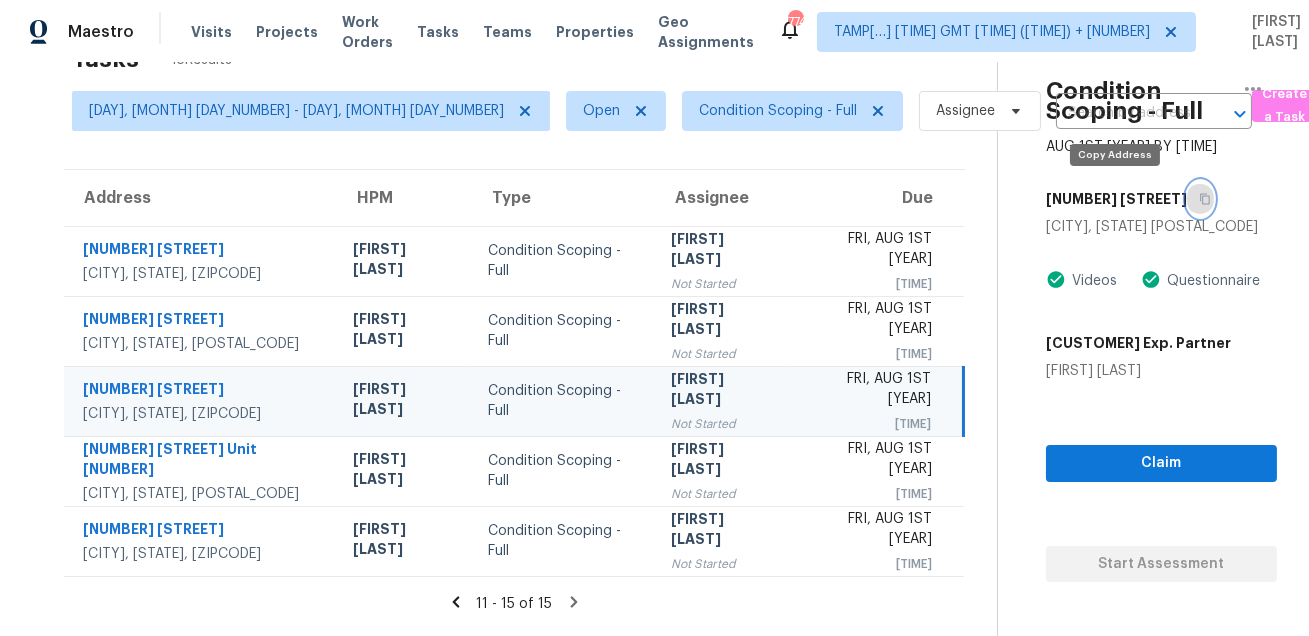 click 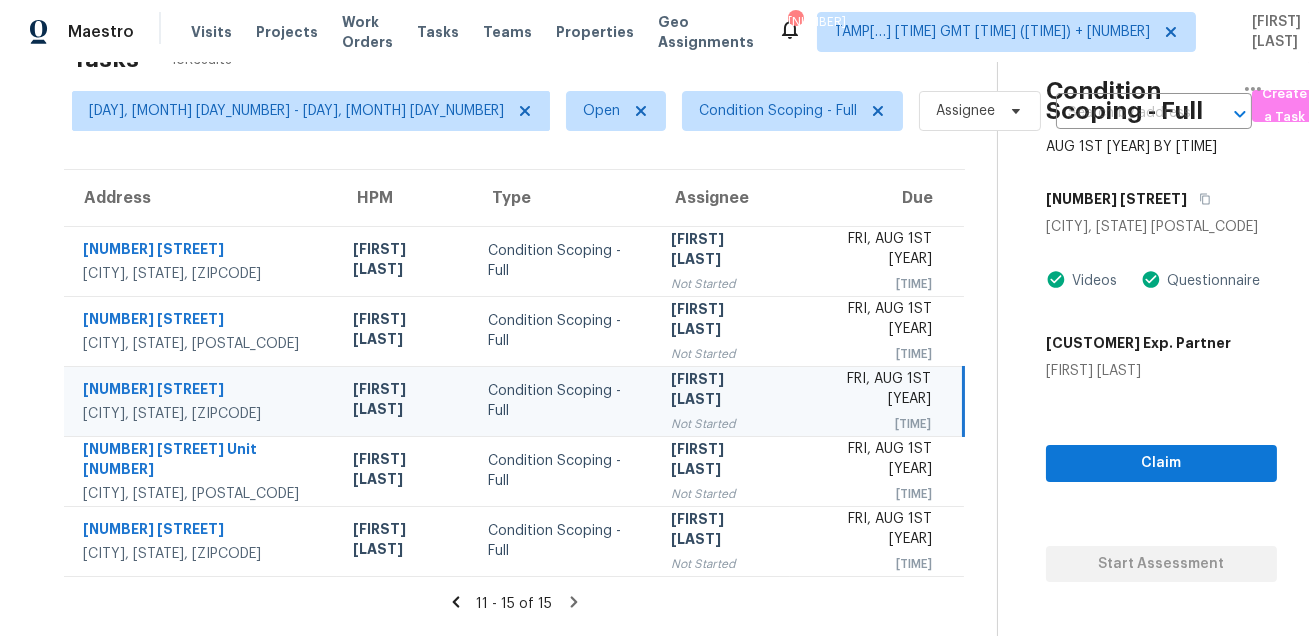click on "HPM" at bounding box center [404, 198] 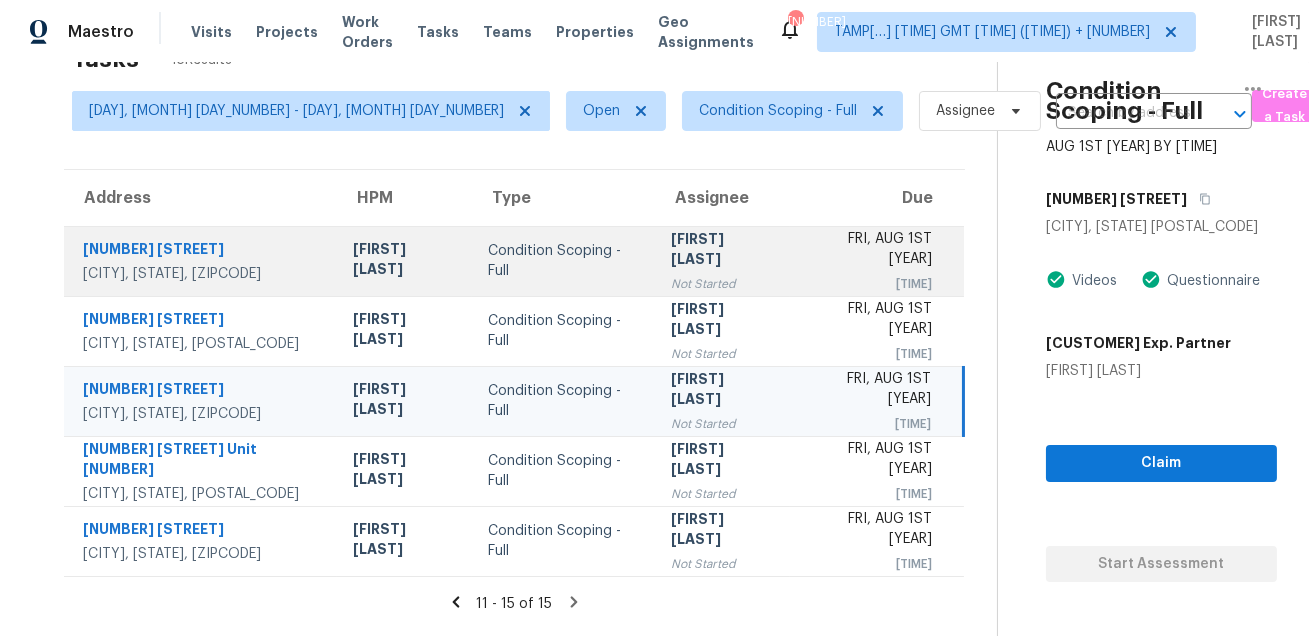 click on "[FIRST] [LAST]" at bounding box center [404, 261] 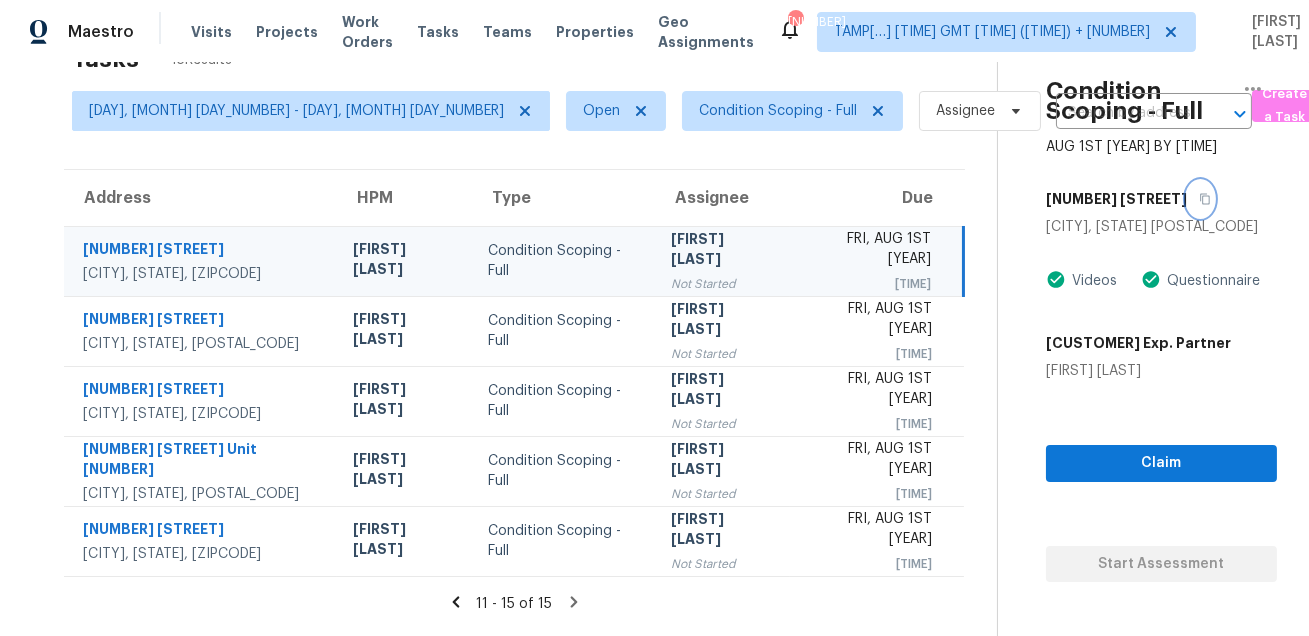 click 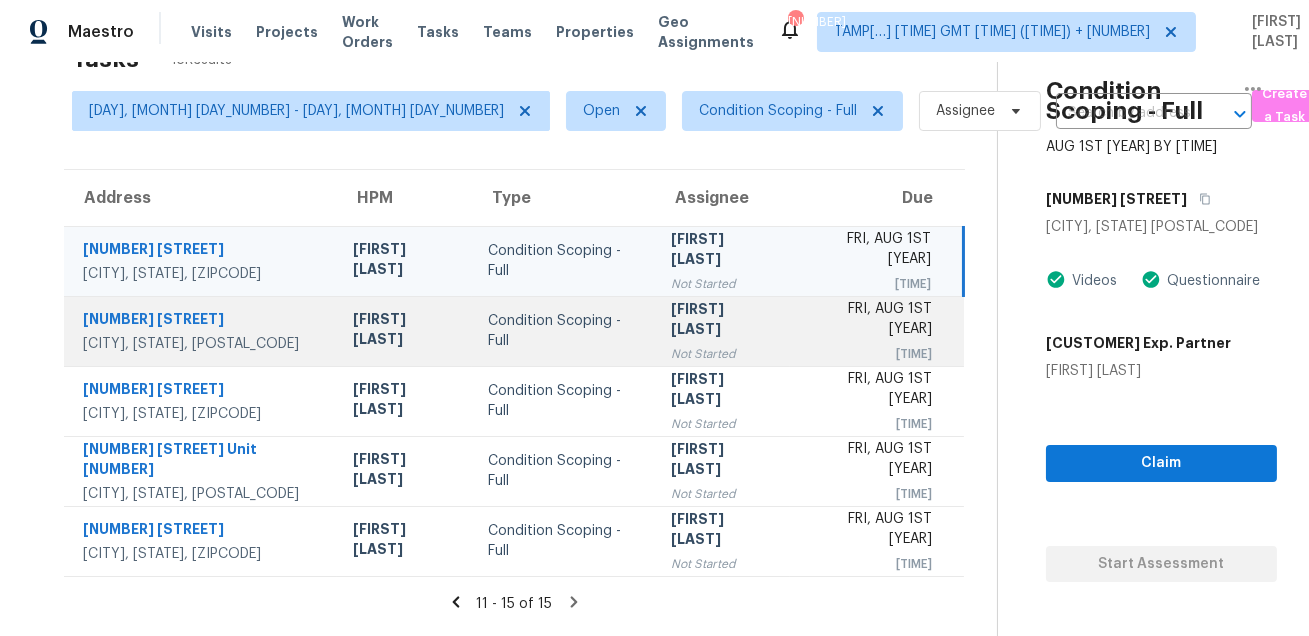 click on "Condition Scoping - Full" at bounding box center (564, 331) 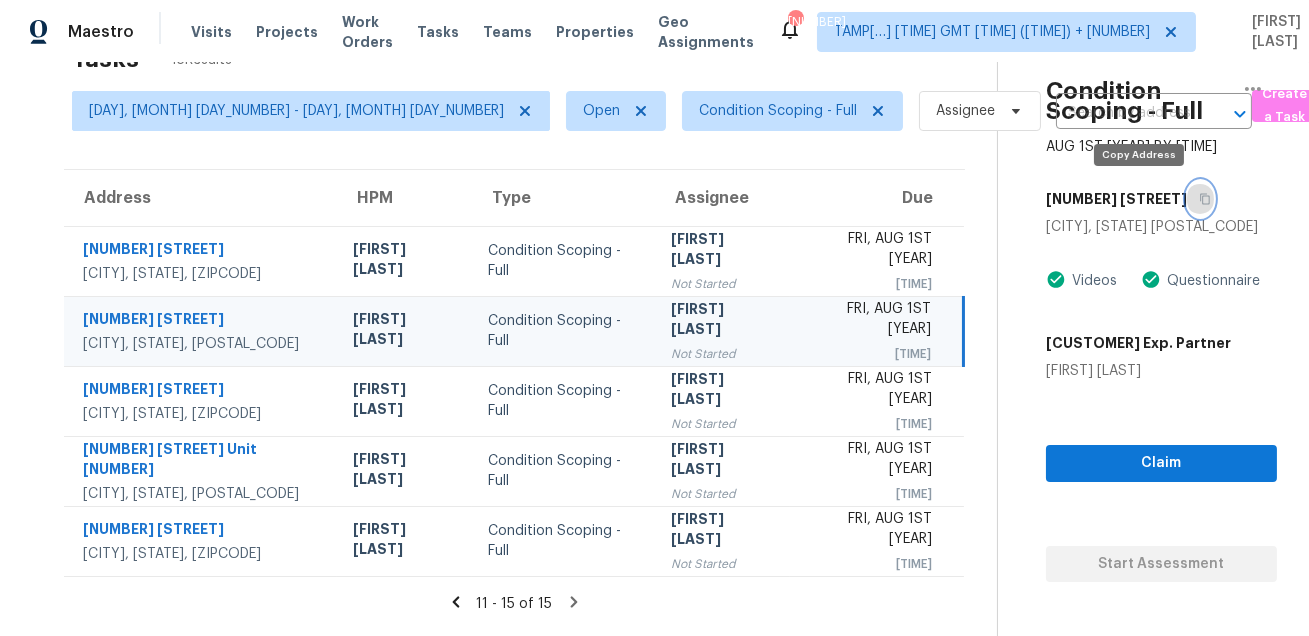 click 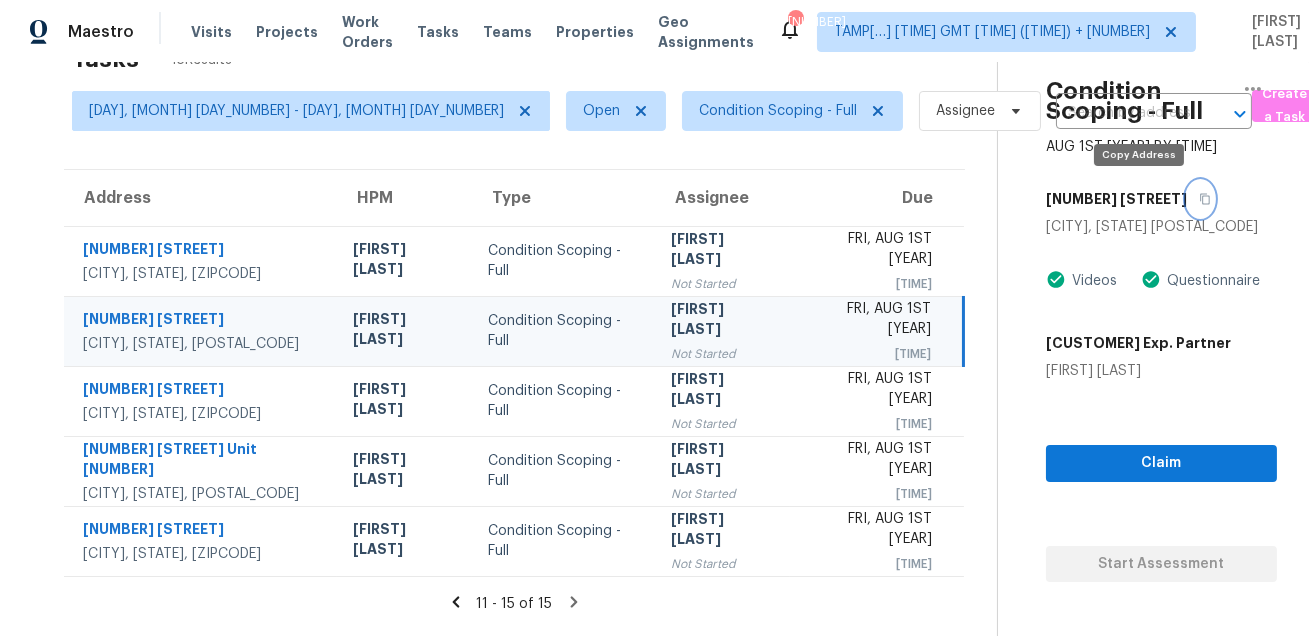 click 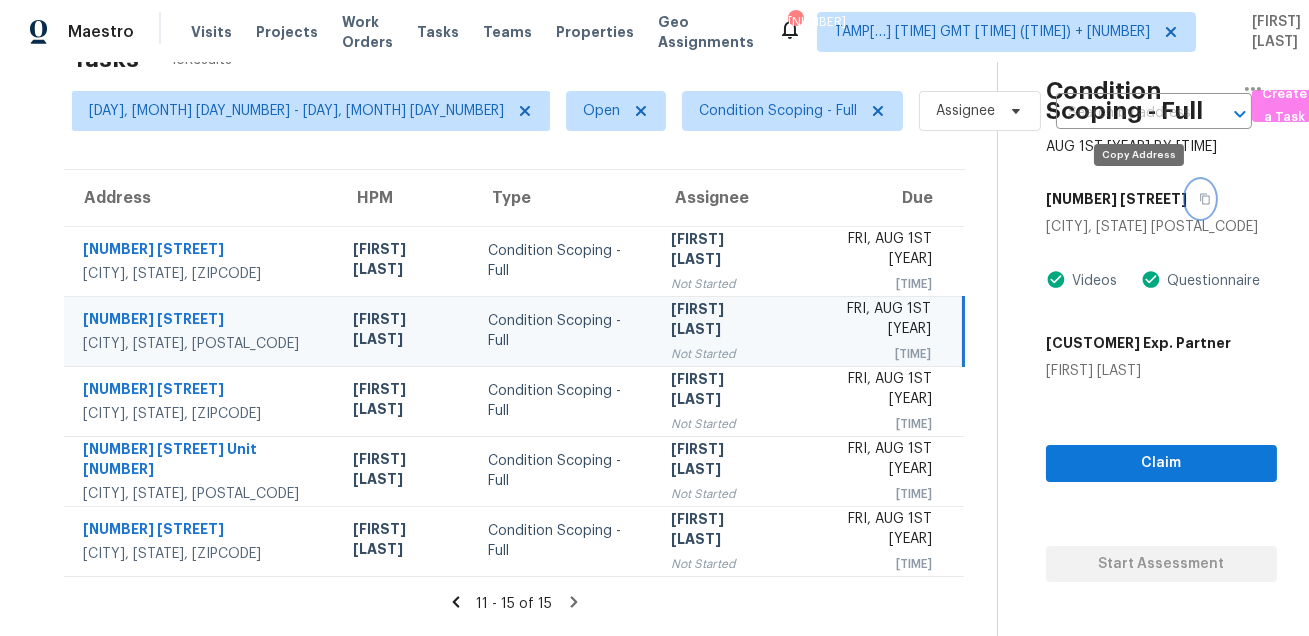 click at bounding box center [1200, 199] 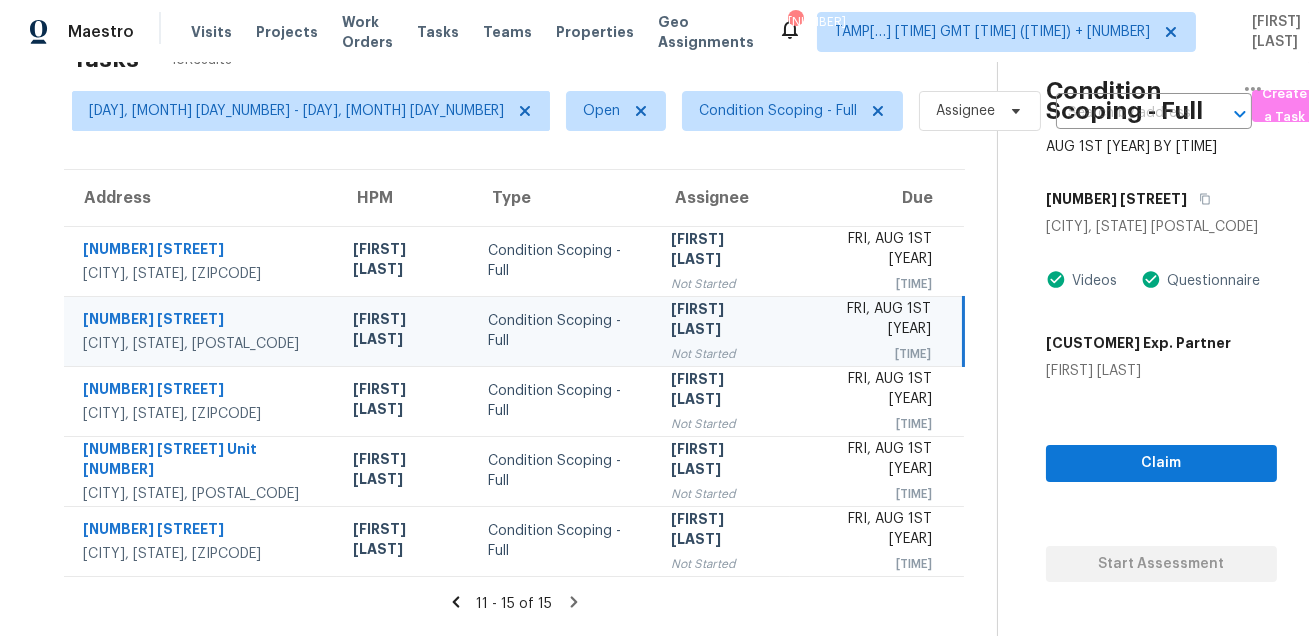 click 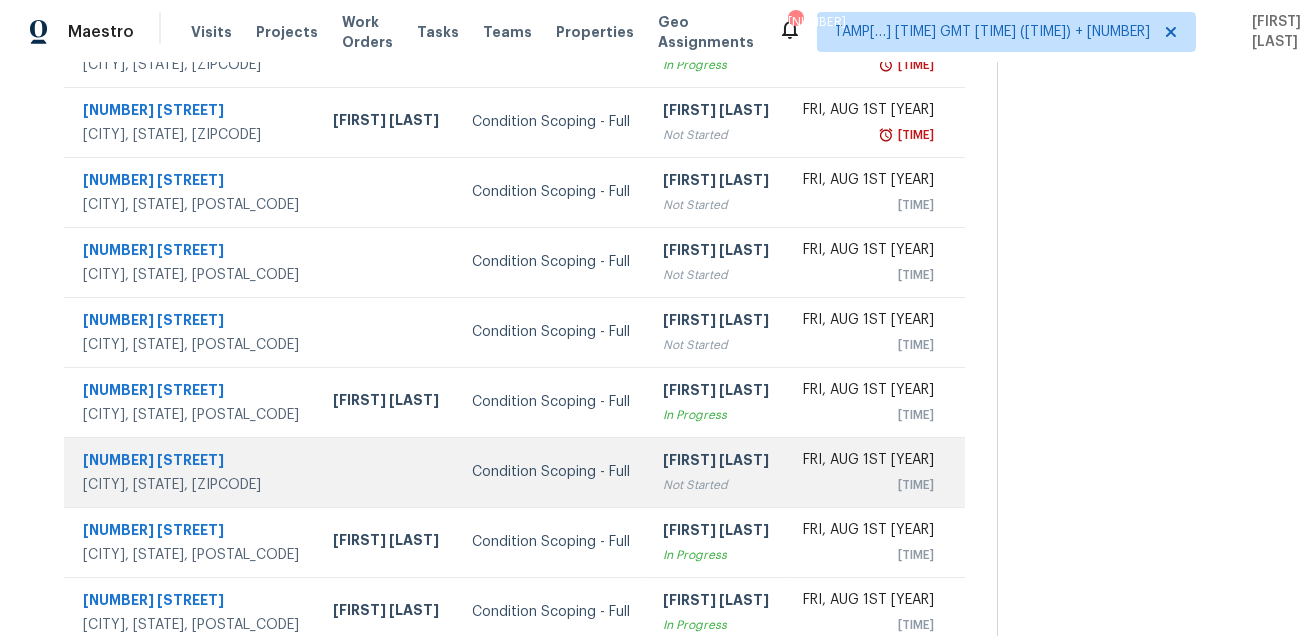 scroll, scrollTop: 405, scrollLeft: 0, axis: vertical 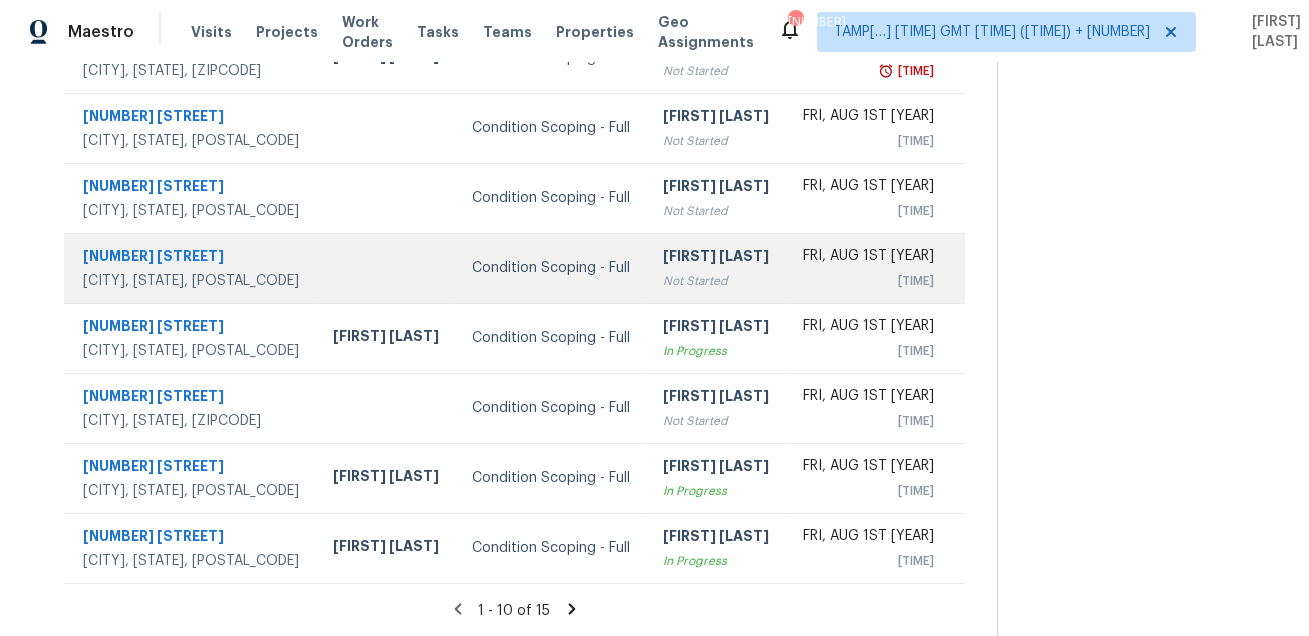 click at bounding box center (386, 268) 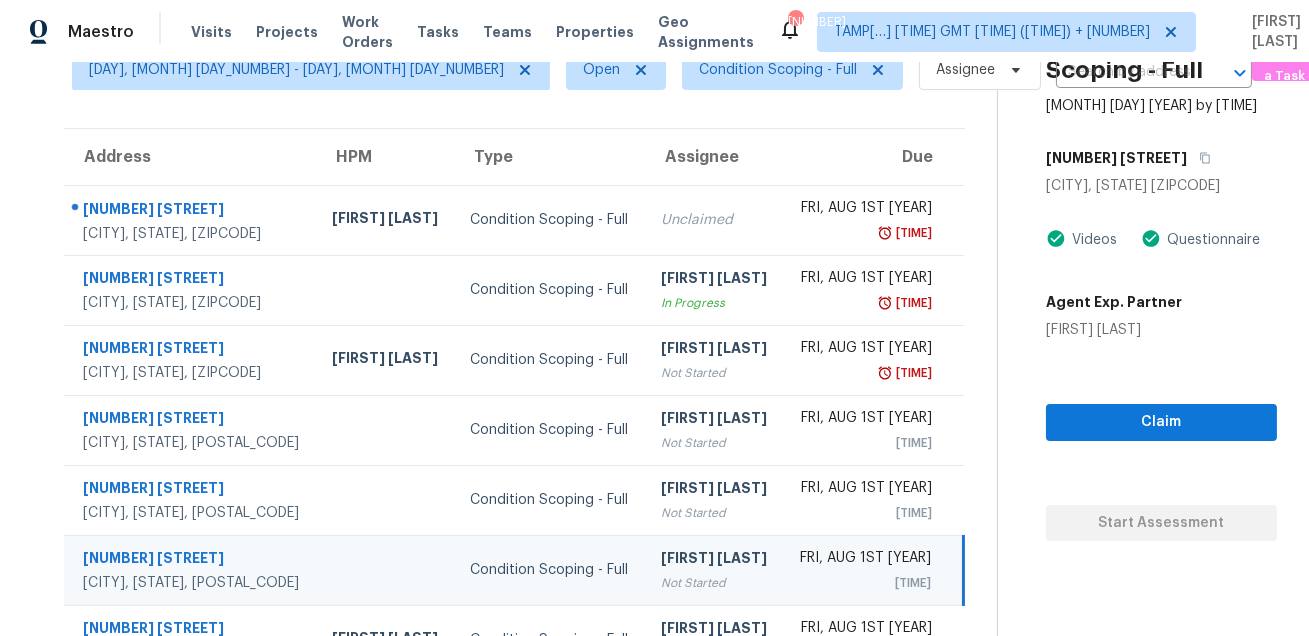 scroll, scrollTop: 85, scrollLeft: 0, axis: vertical 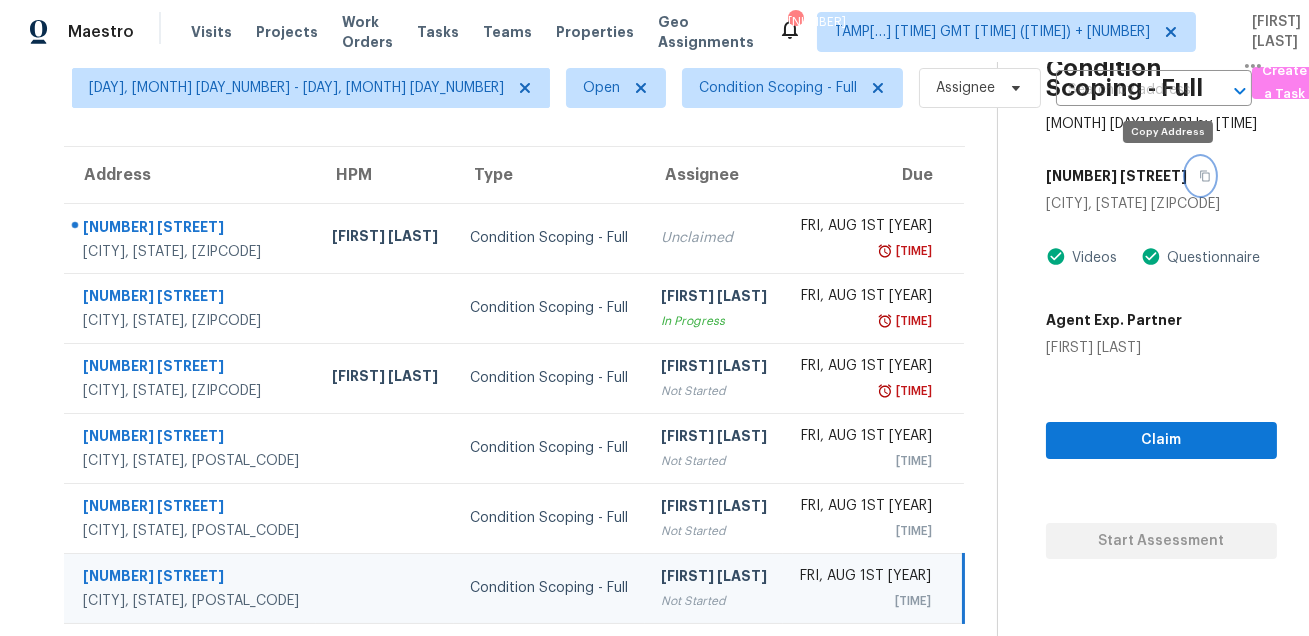 click at bounding box center (1200, 176) 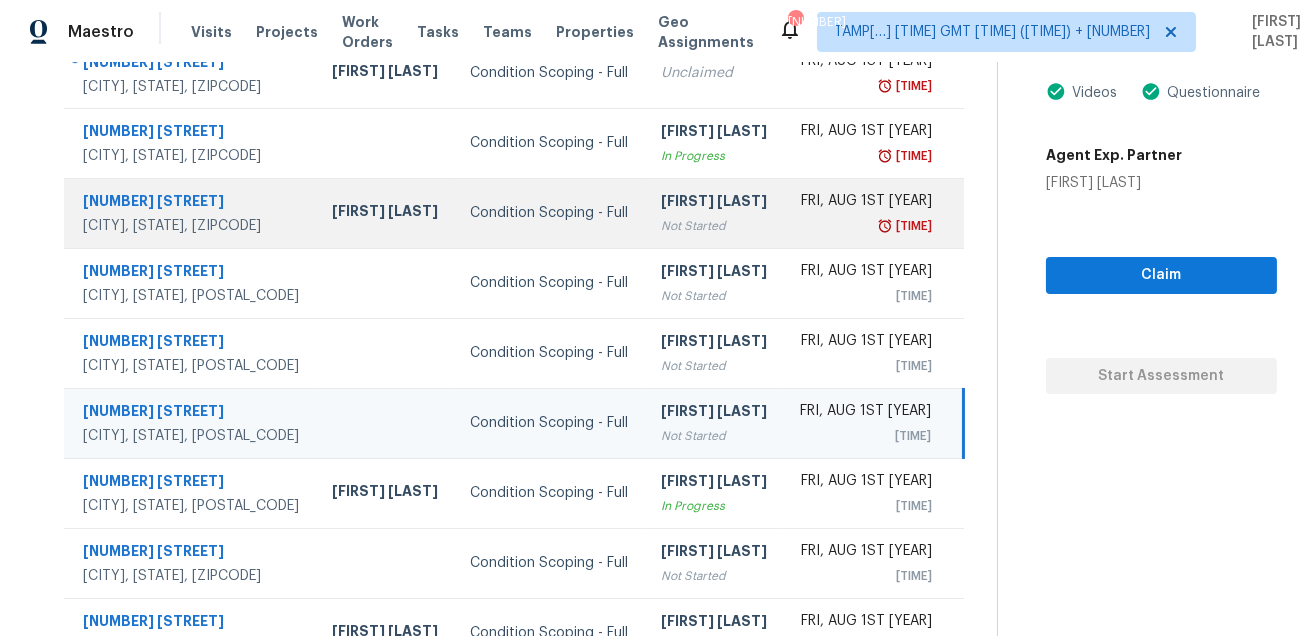 scroll, scrollTop: 405, scrollLeft: 0, axis: vertical 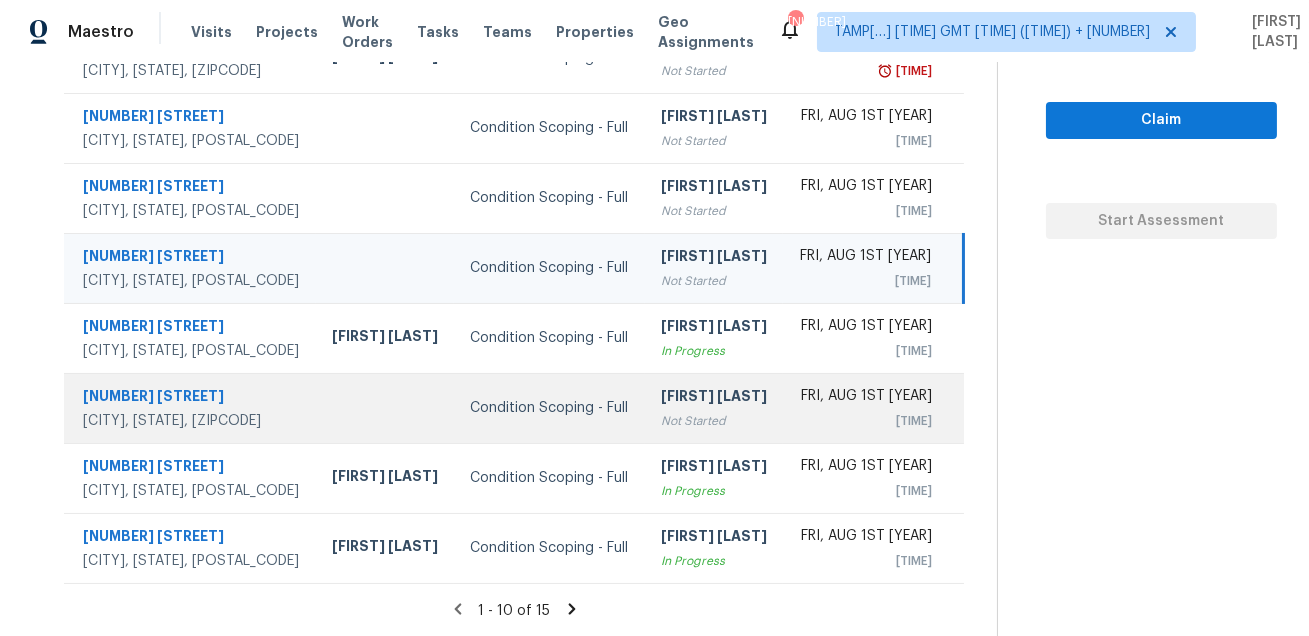 click on "[NUMBER] [STREET]" at bounding box center (191, 398) 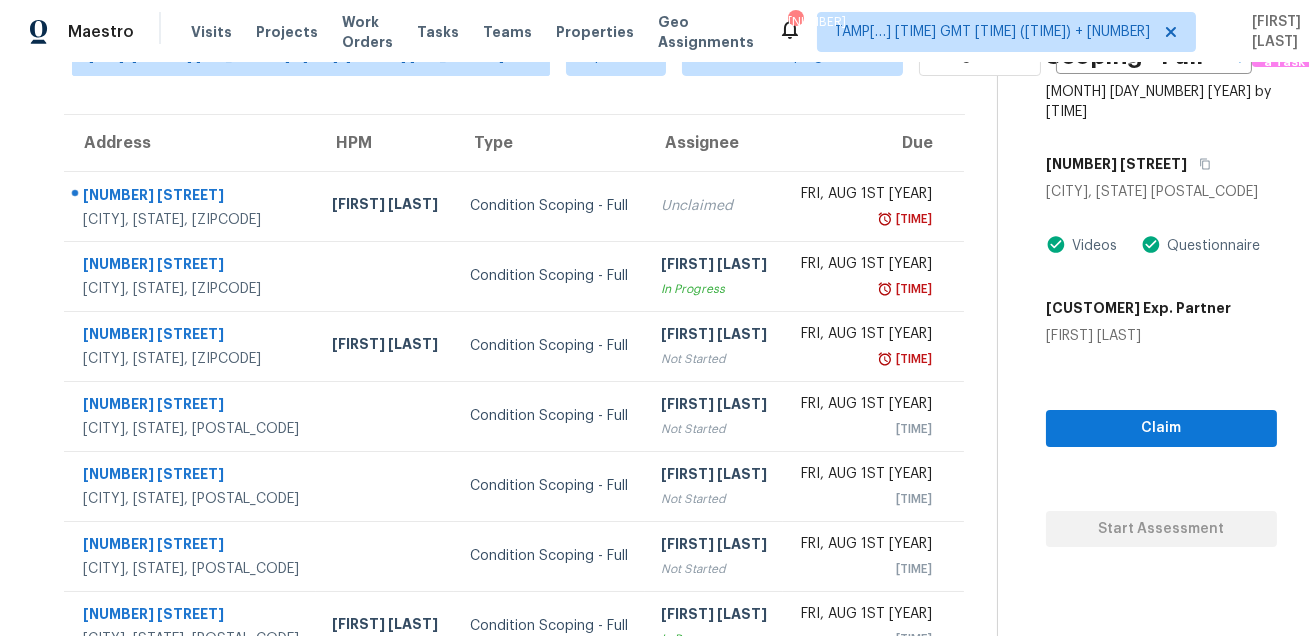 scroll, scrollTop: 0, scrollLeft: 0, axis: both 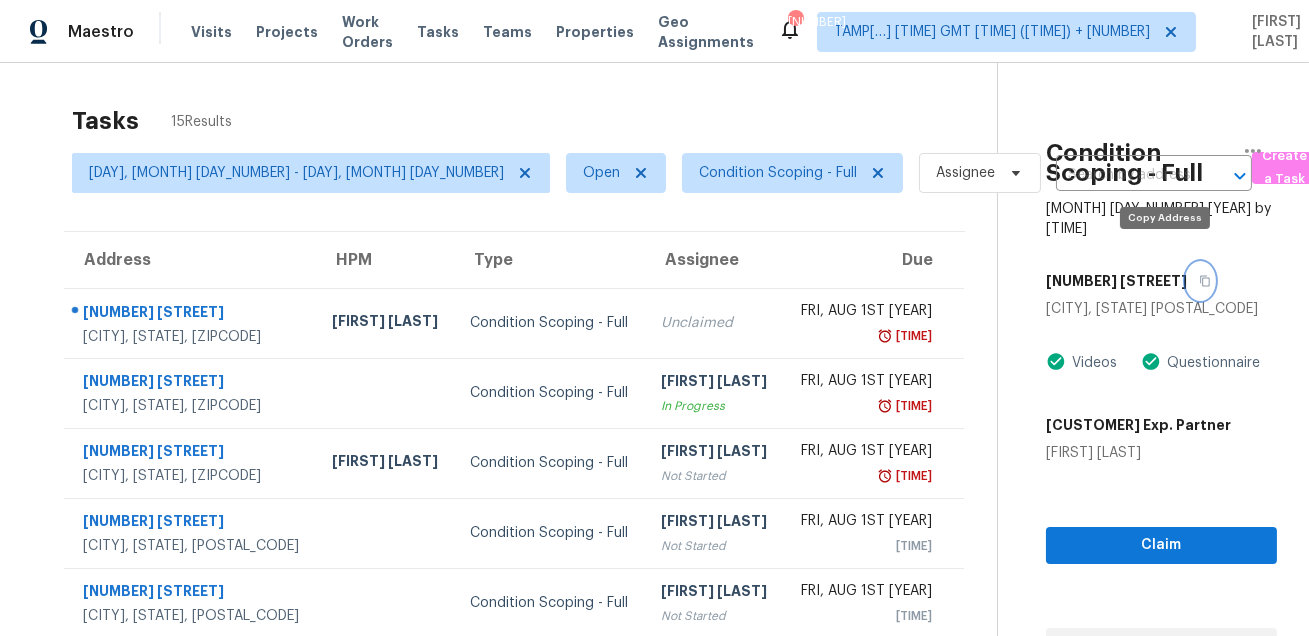 click at bounding box center (1200, 281) 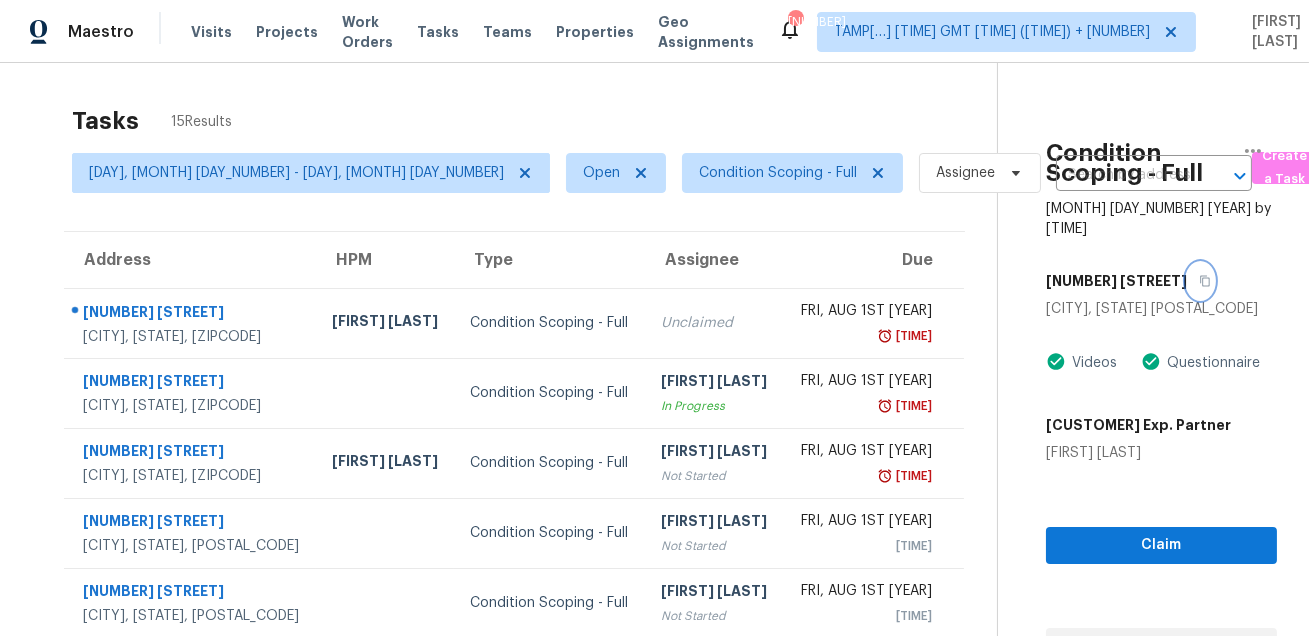 click at bounding box center [1200, 281] 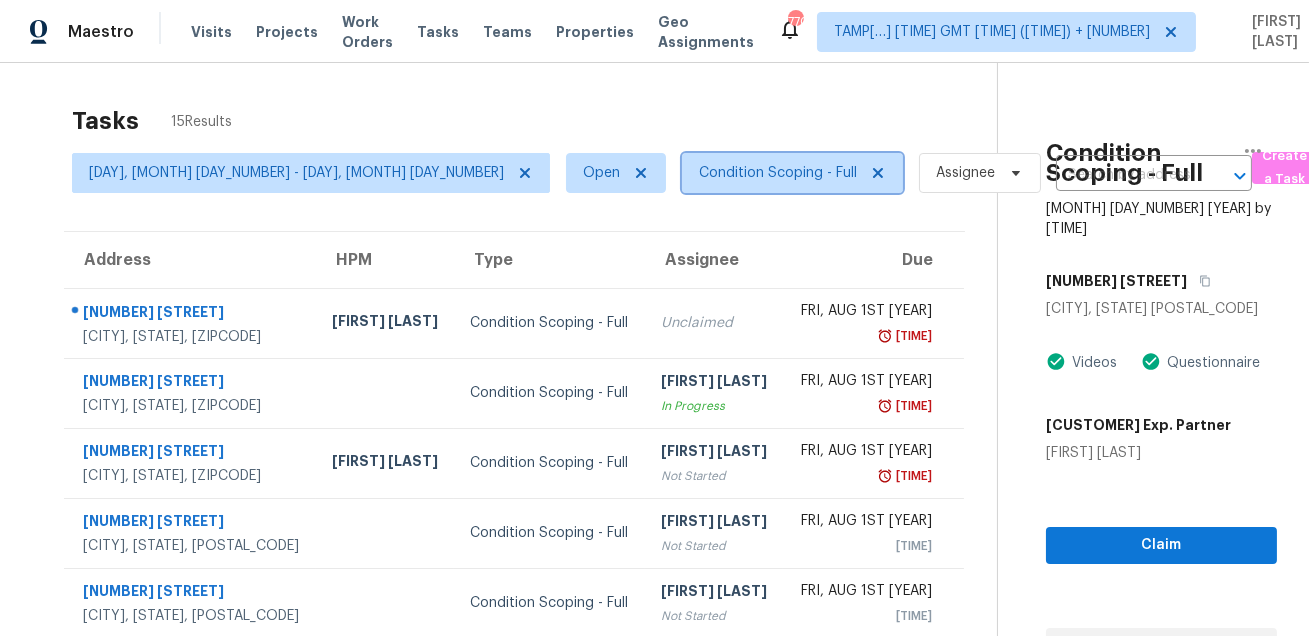 click on "Condition Scoping - Full" at bounding box center (778, 173) 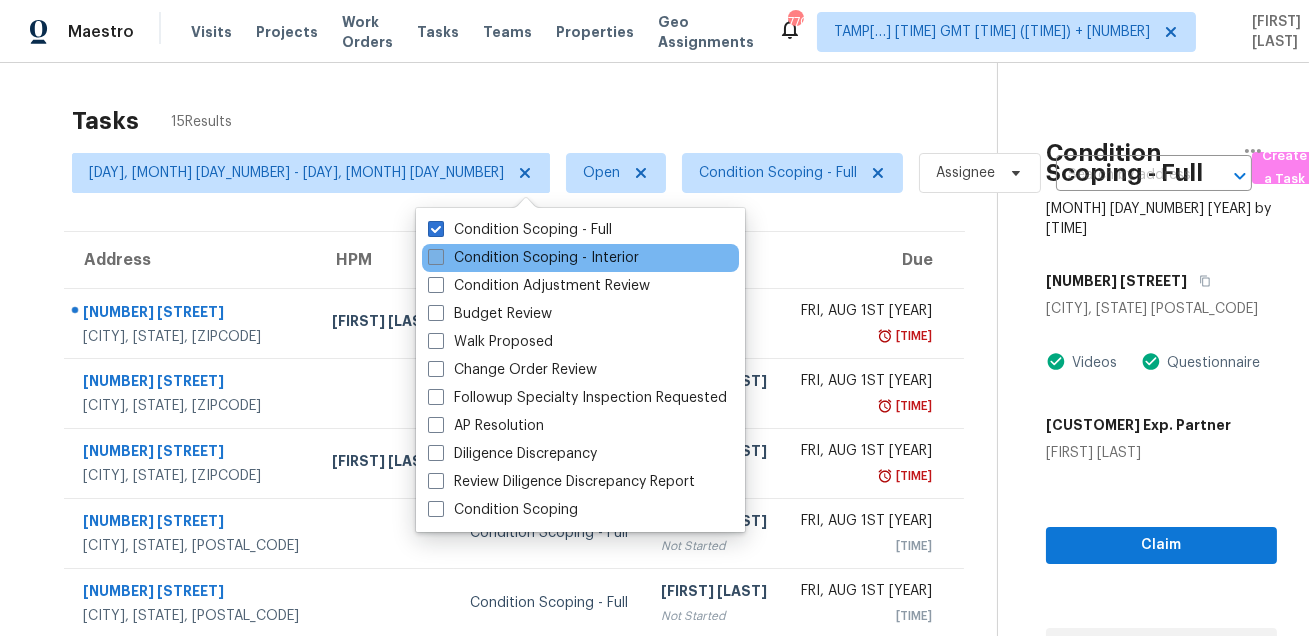 click on "Condition Scoping - Interior" at bounding box center [533, 258] 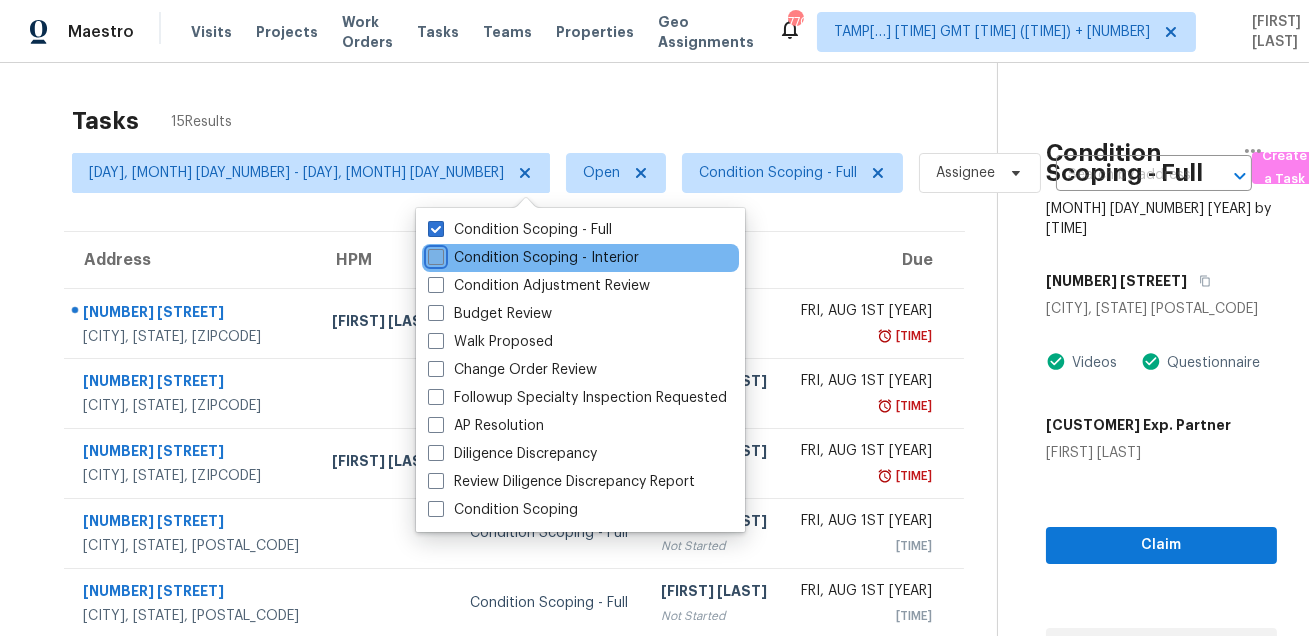 click on "Condition Scoping - Interior" at bounding box center (434, 254) 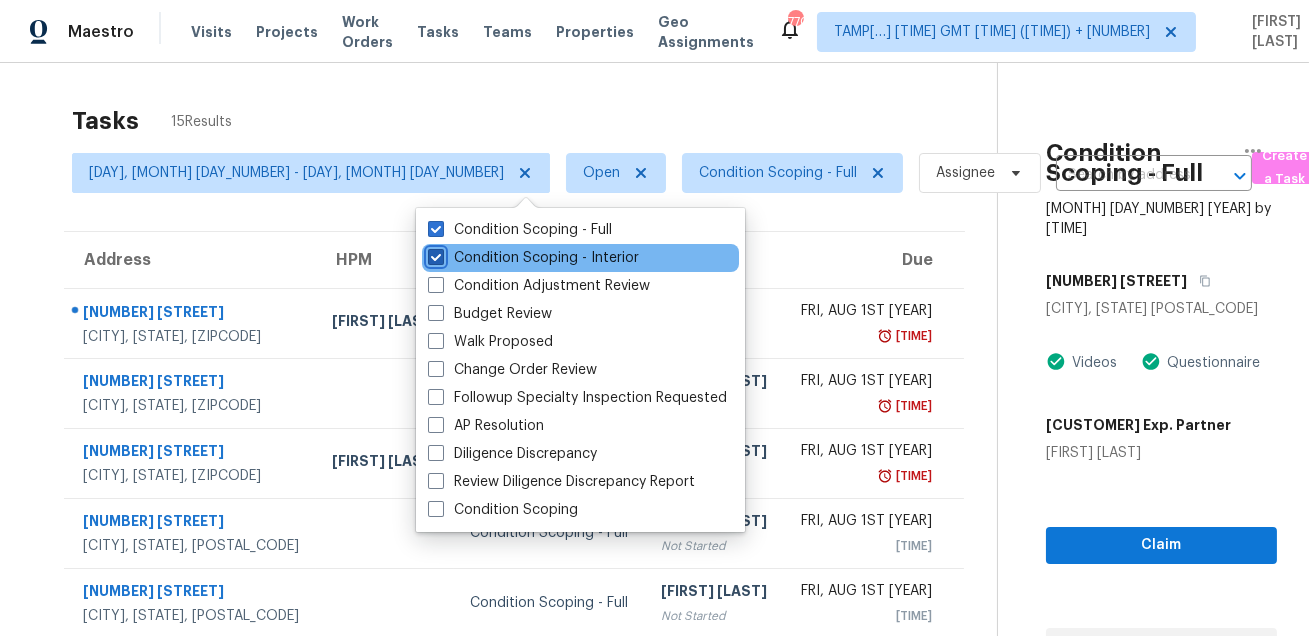 checkbox on "true" 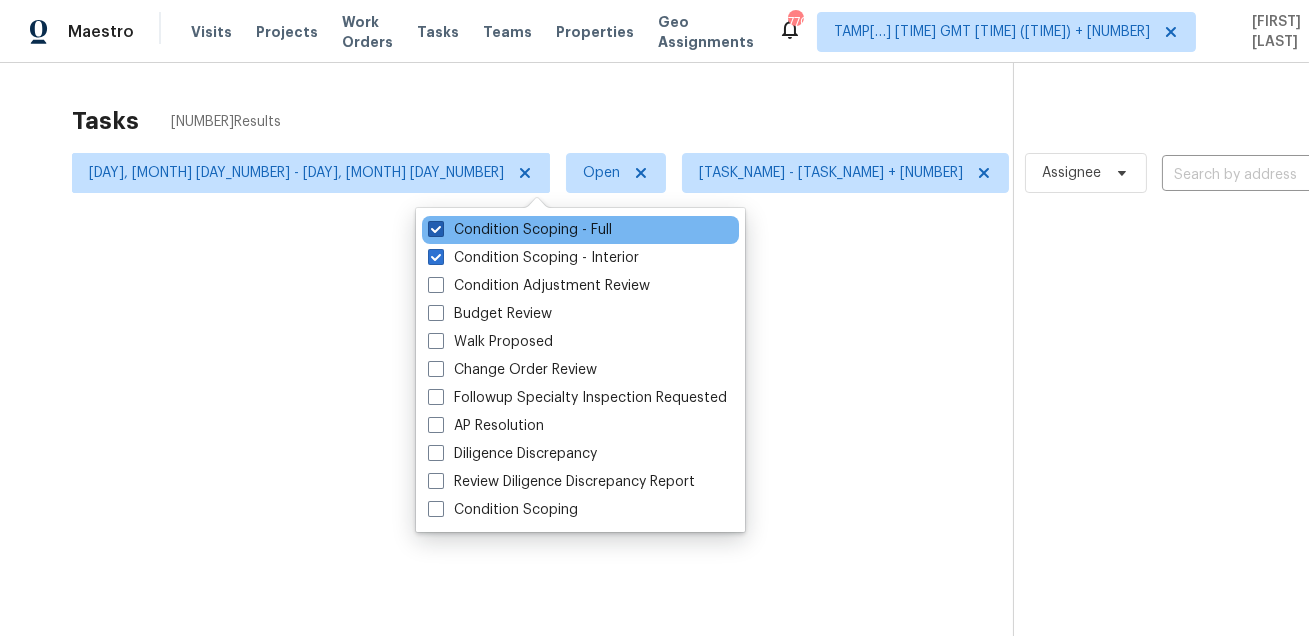 click on "Condition Scoping - Full" at bounding box center [520, 230] 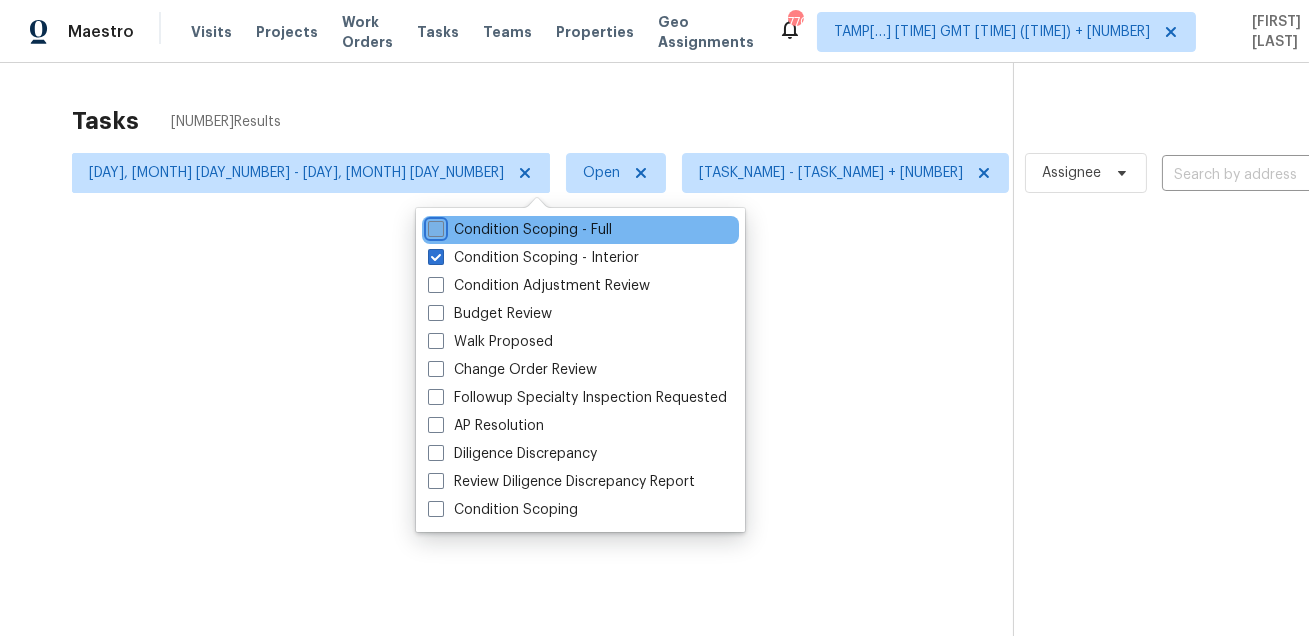 checkbox on "false" 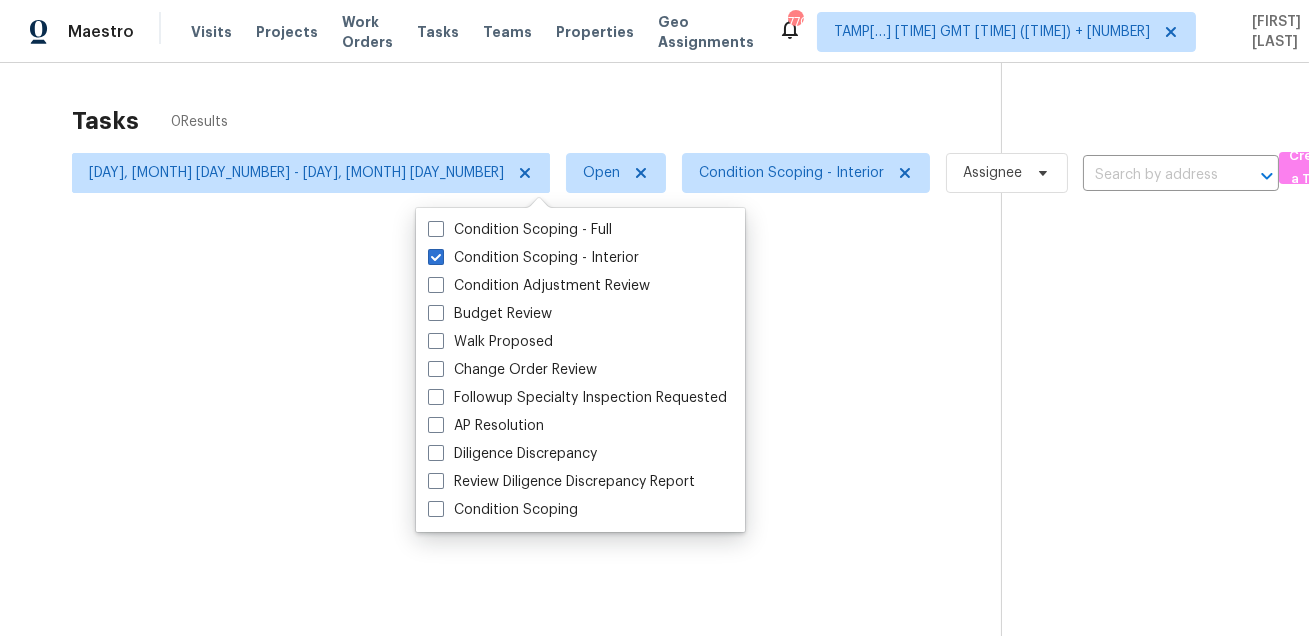click at bounding box center (654, 318) 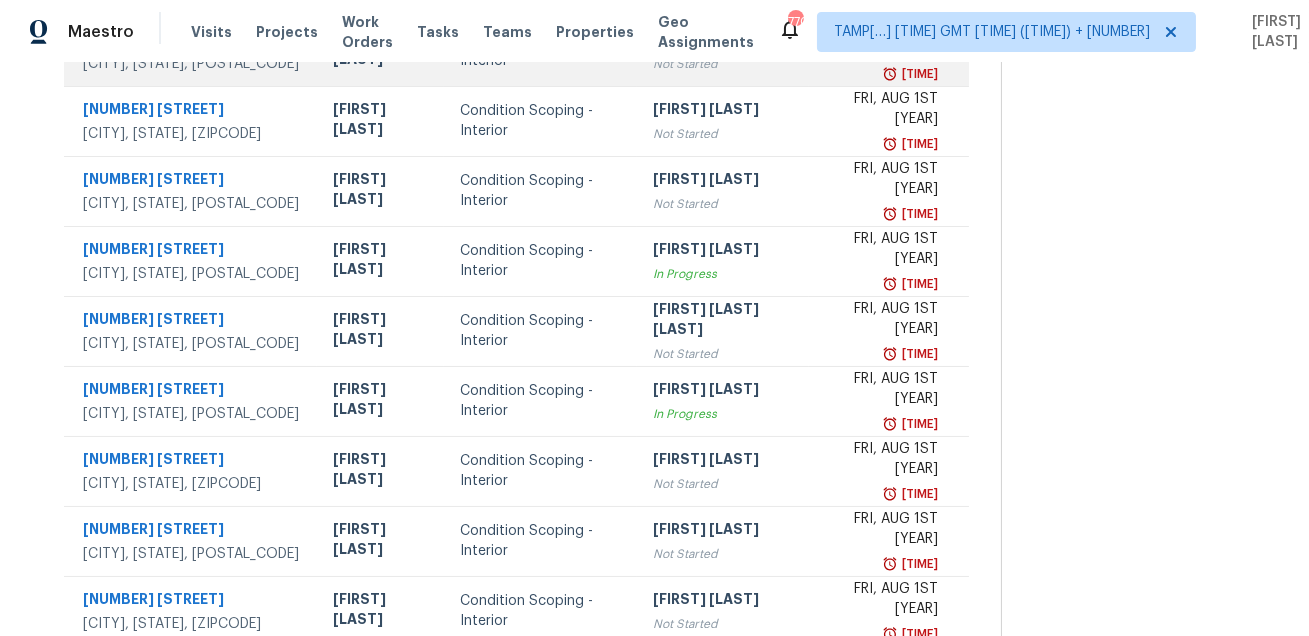 scroll, scrollTop: 405, scrollLeft: 0, axis: vertical 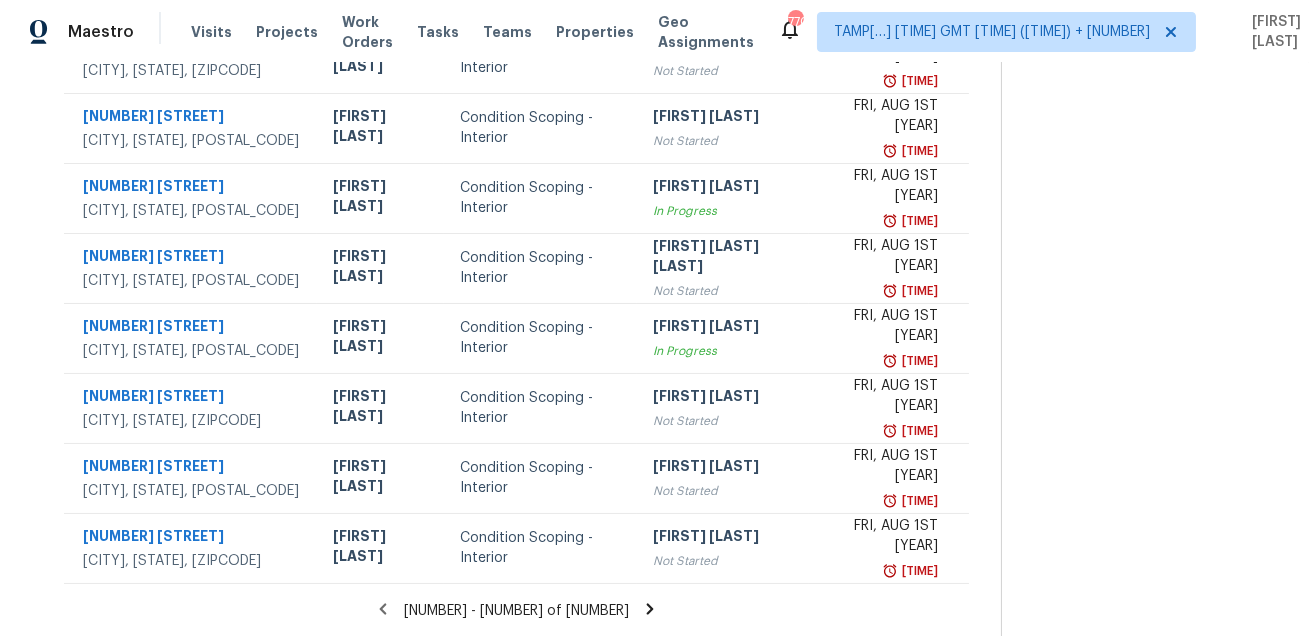 click 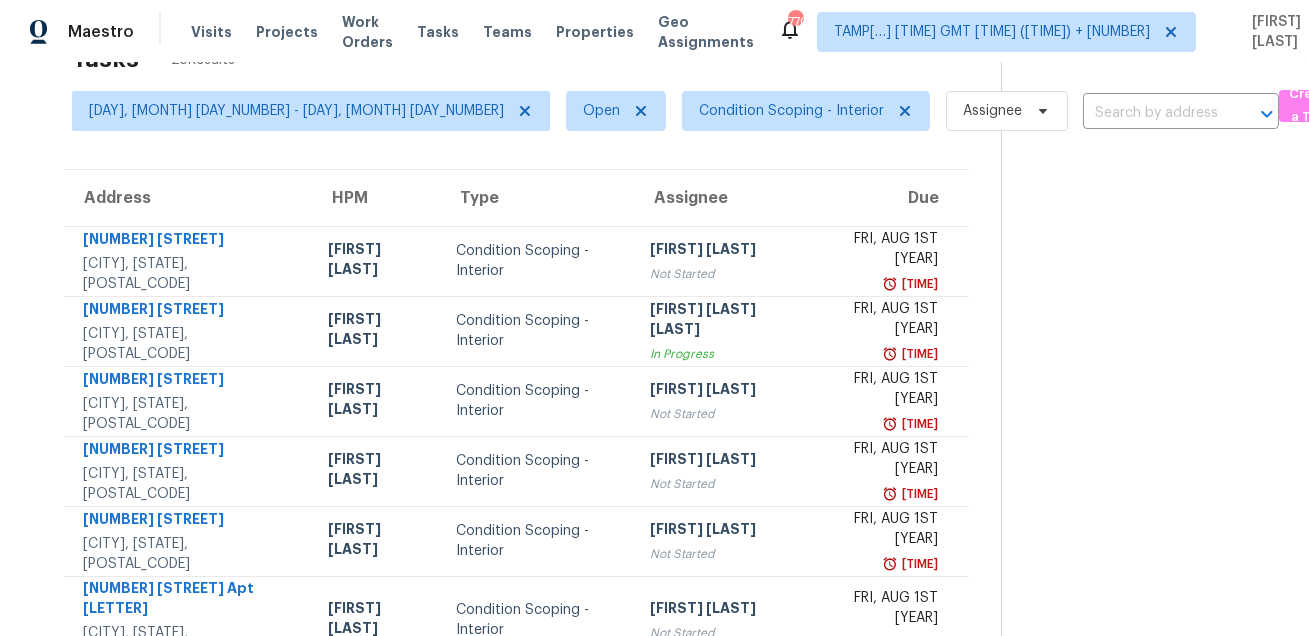 scroll, scrollTop: 405, scrollLeft: 0, axis: vertical 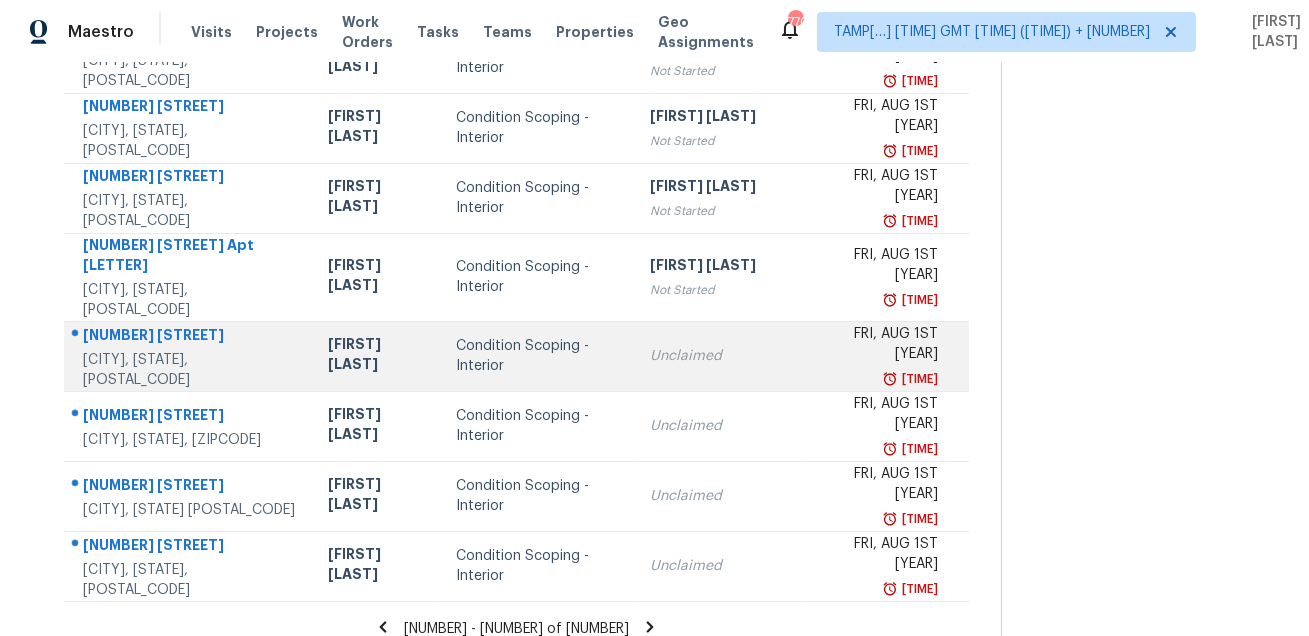 click on "[NUMBER] [STREET]" at bounding box center (190, 337) 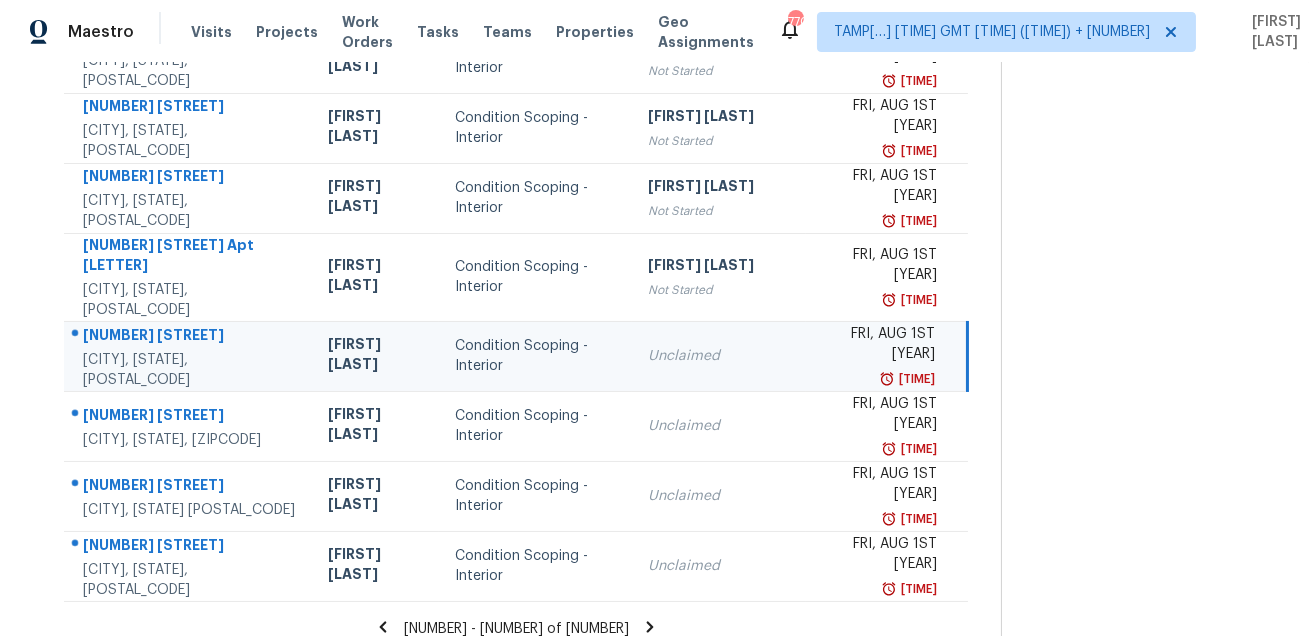 click on "[NUMBER] [STREET]" at bounding box center (189, 337) 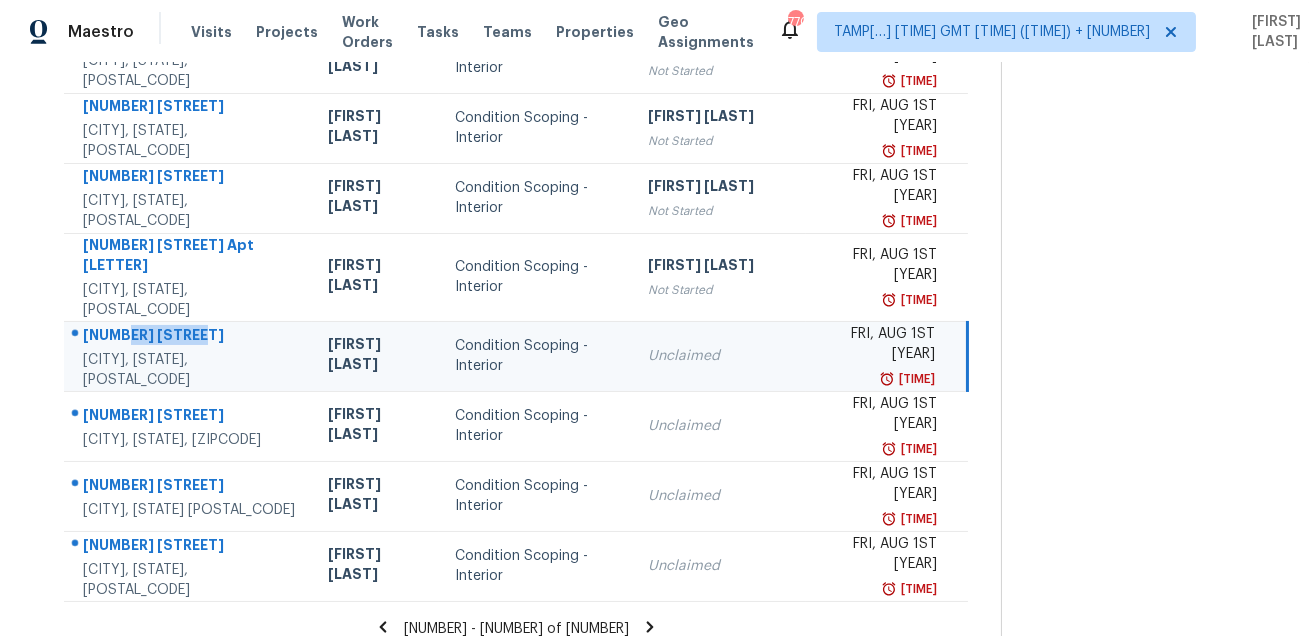 click on "[NUMBER] [STREET]" at bounding box center [189, 337] 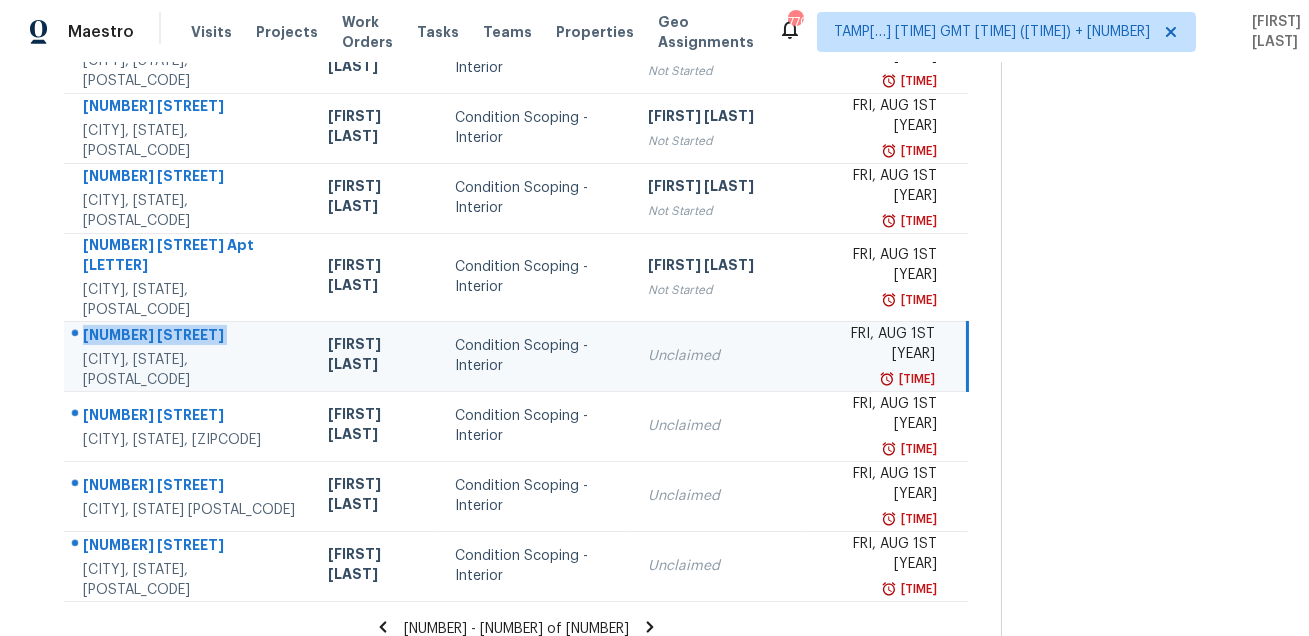 copy on "[NUMBER] [STREET]" 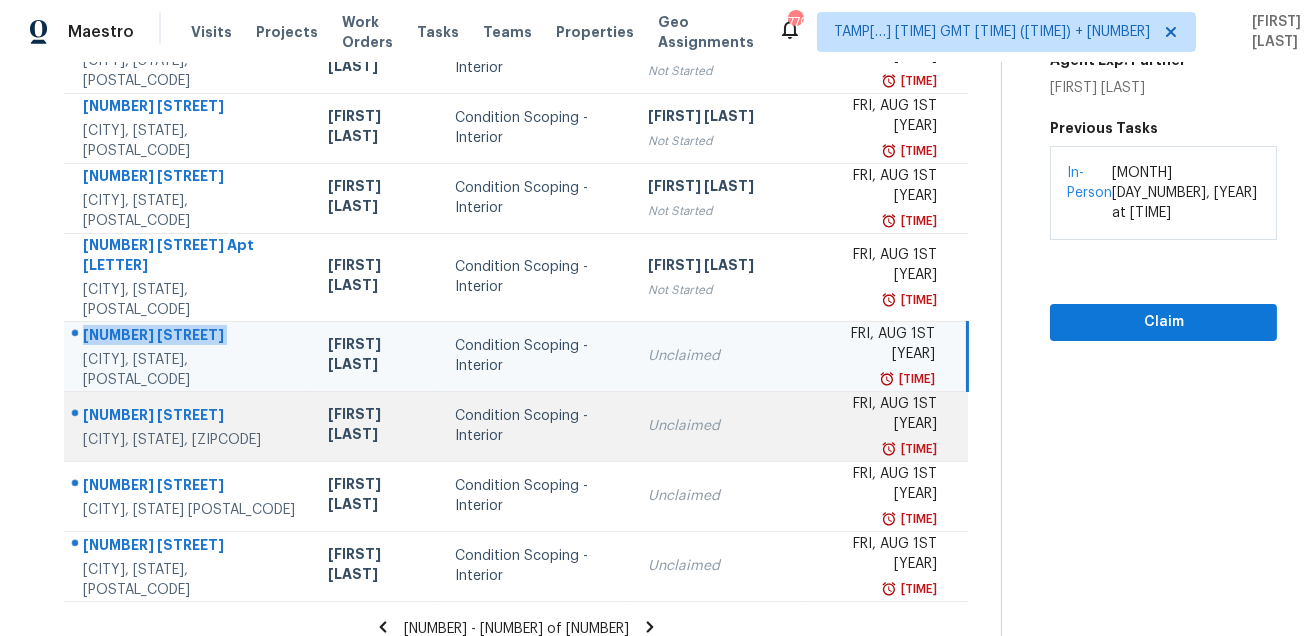 click on "[NUMBER] [STREET]" at bounding box center [189, 417] 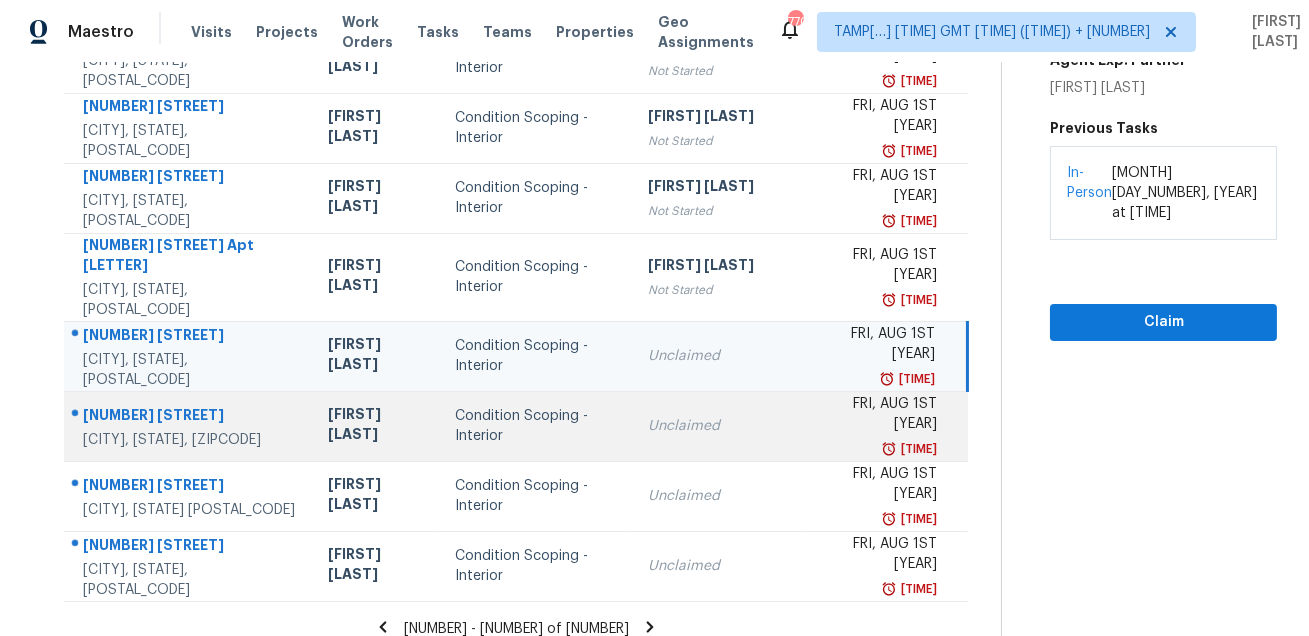click on "[NUMBER] [STREET]" at bounding box center [189, 417] 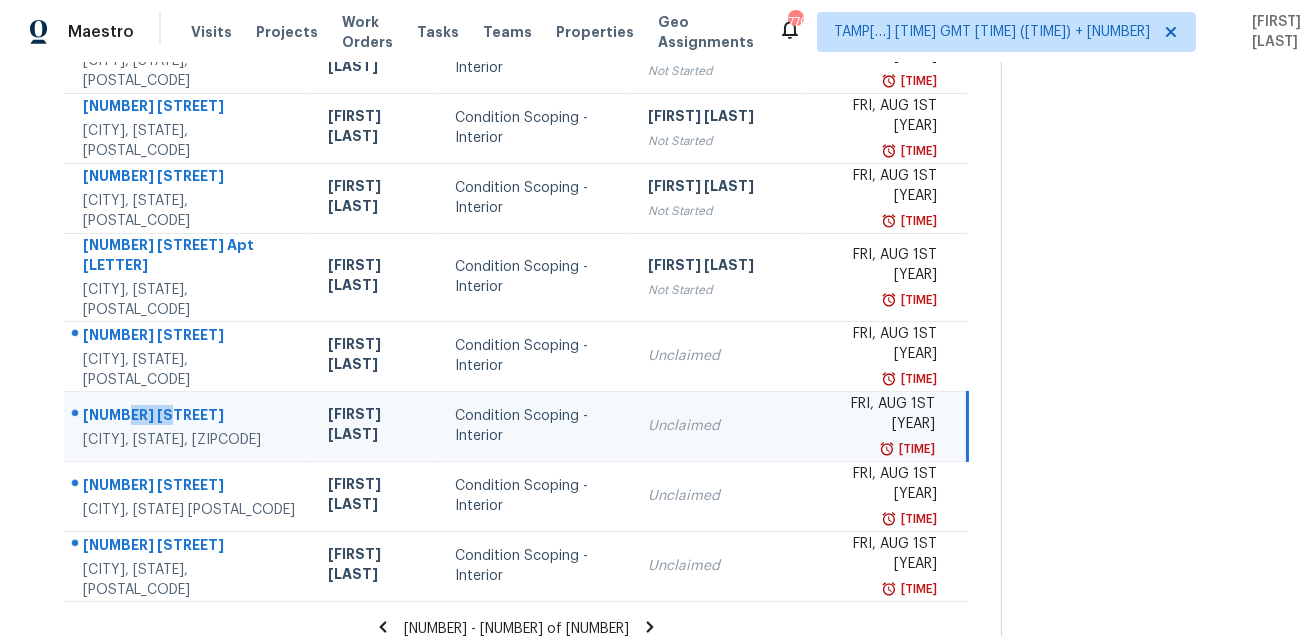 click on "[NUMBER] [STREET]" at bounding box center (189, 417) 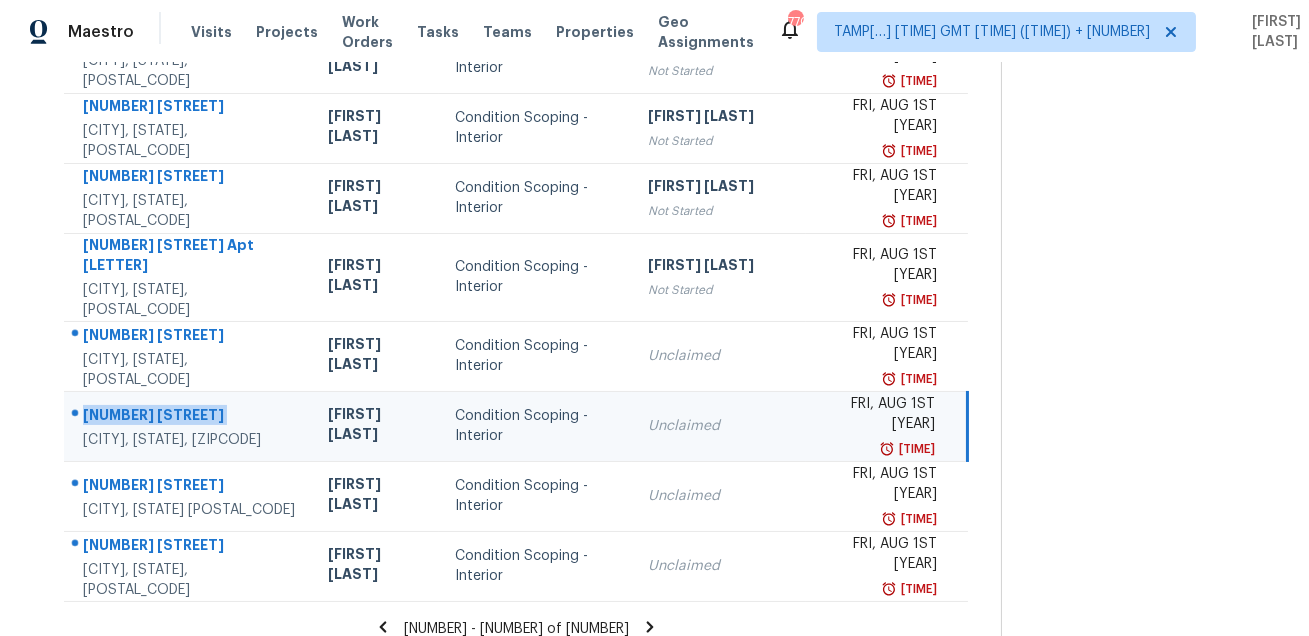 copy on "[NUMBER] [STREET]" 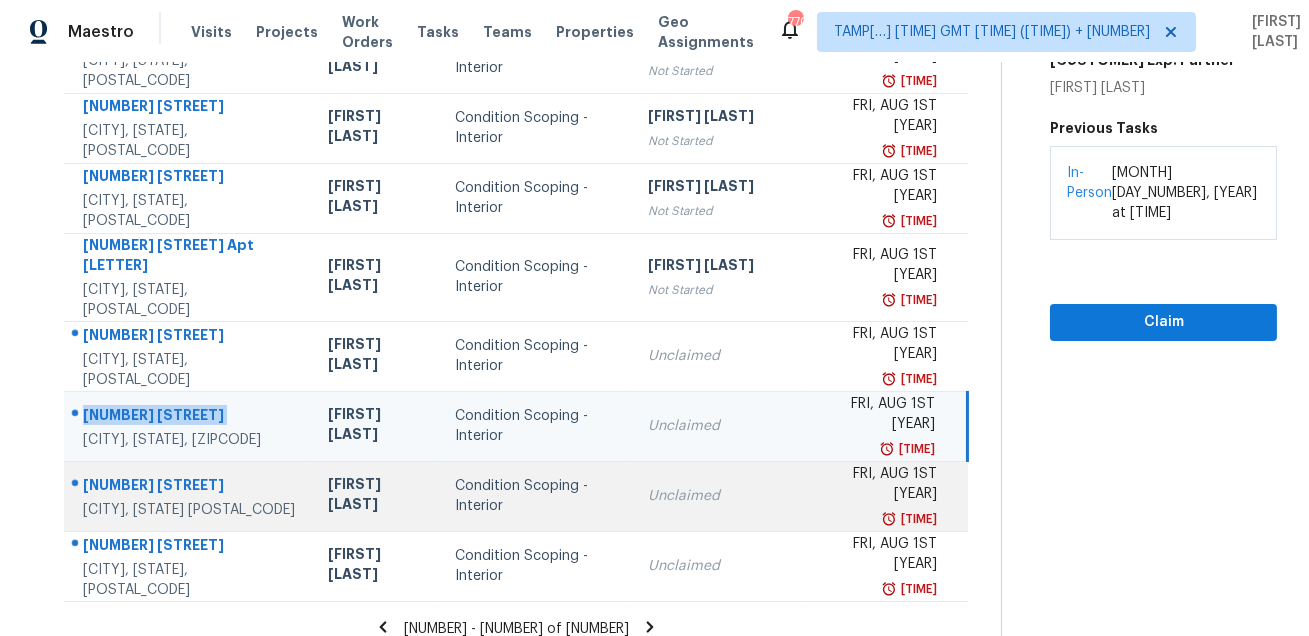 click on "[NUMBER] [STREET]" at bounding box center [189, 487] 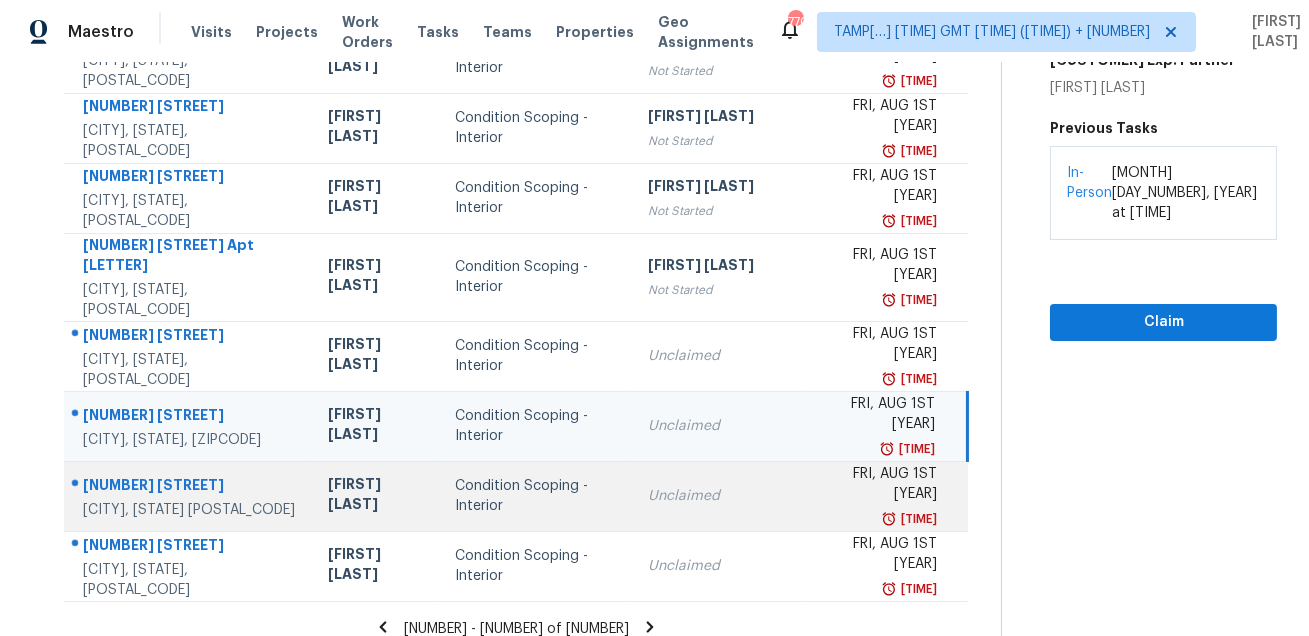 click on "[NUMBER] [STREET]" at bounding box center (189, 487) 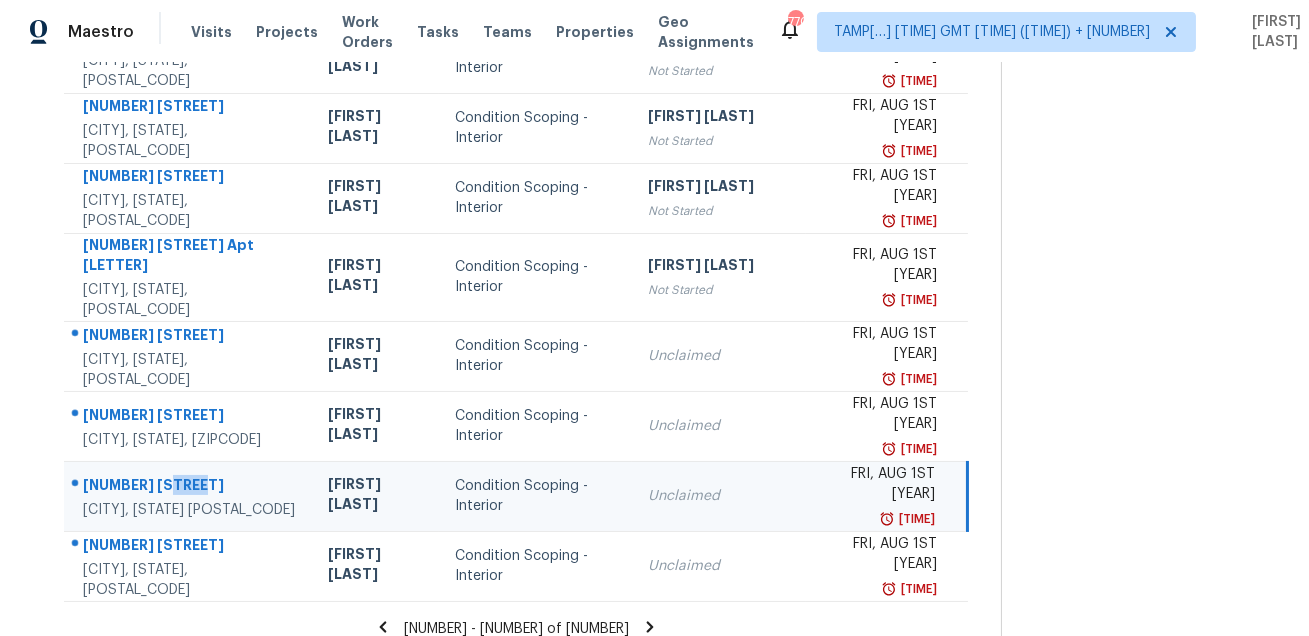 click on "[NUMBER] [STREET]" at bounding box center (189, 487) 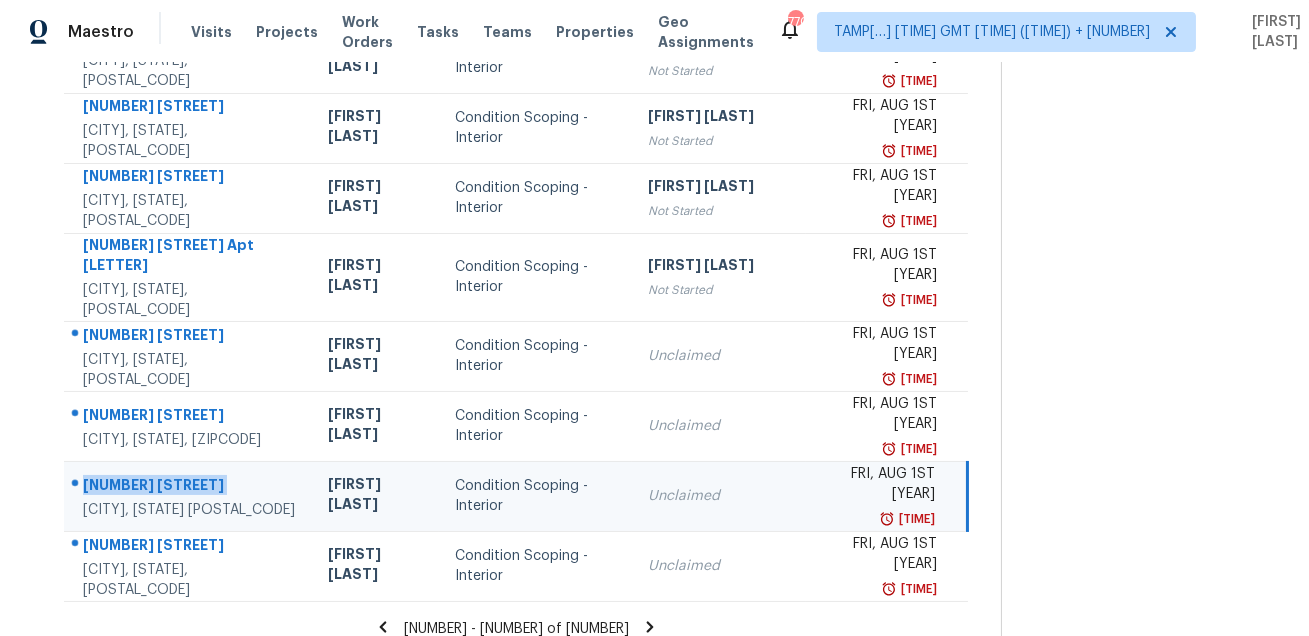 copy on "[NUMBER] [STREET]" 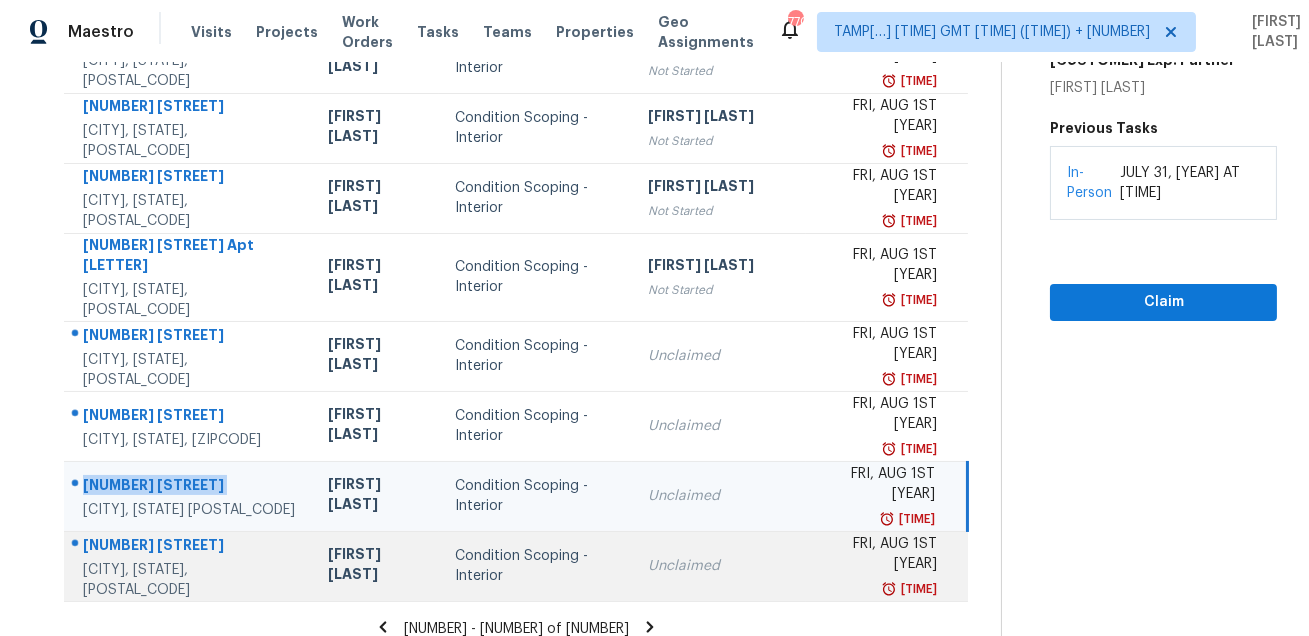 click on "[NUMBER] [STREET]" at bounding box center (189, 547) 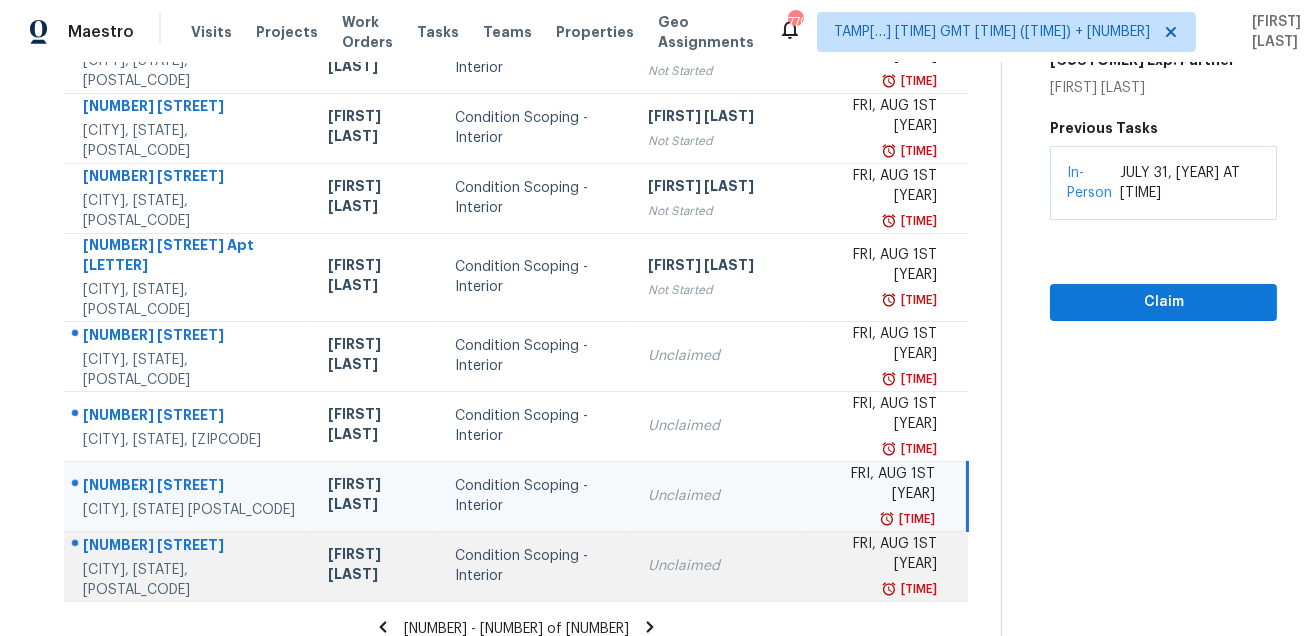 click on "[NUMBER] [STREET]" at bounding box center (189, 547) 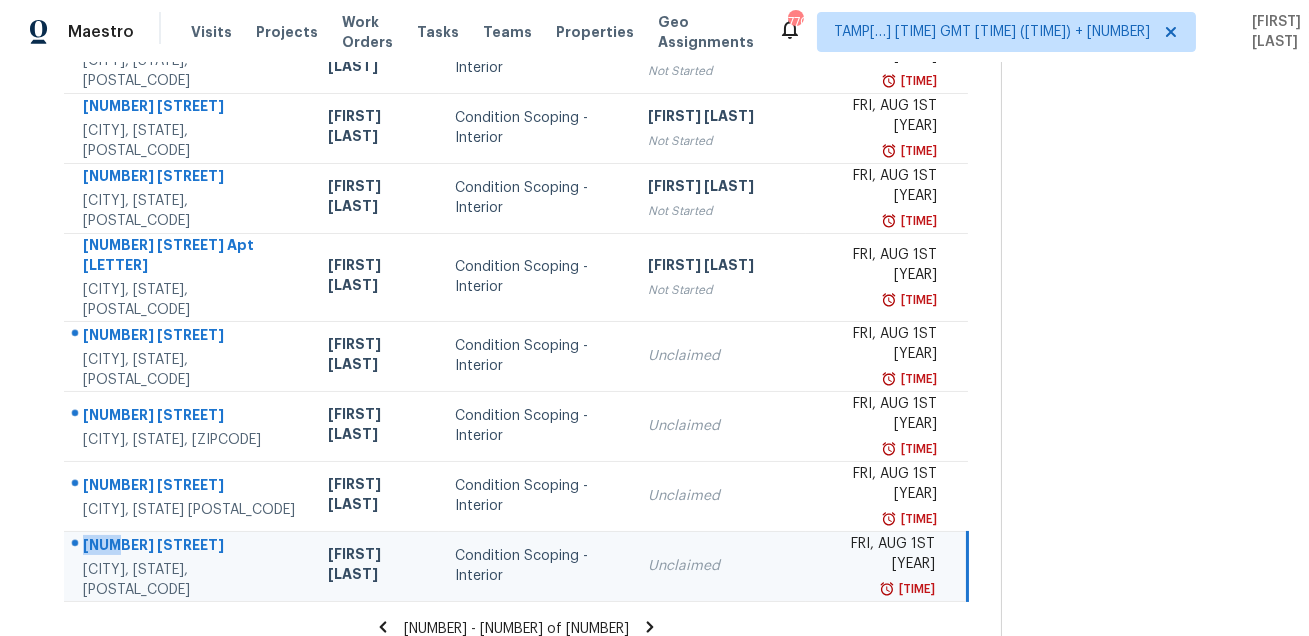 click on "[NUMBER] [STREET]" at bounding box center [189, 547] 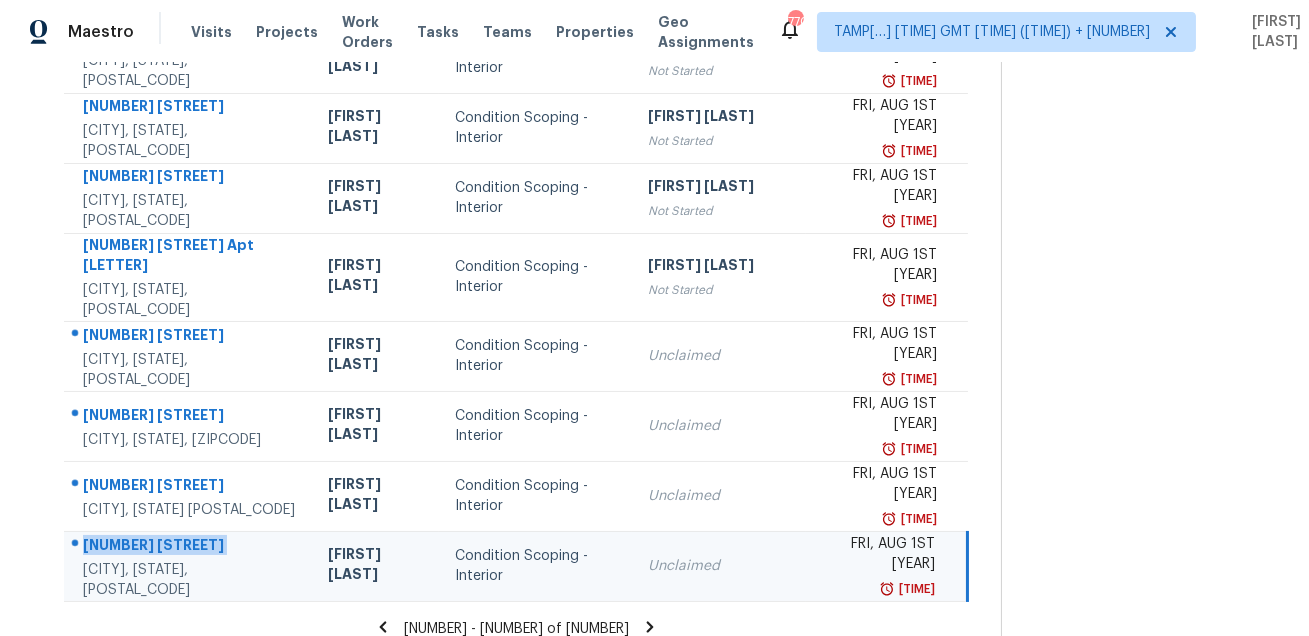 copy on "[NUMBER] [STREET]" 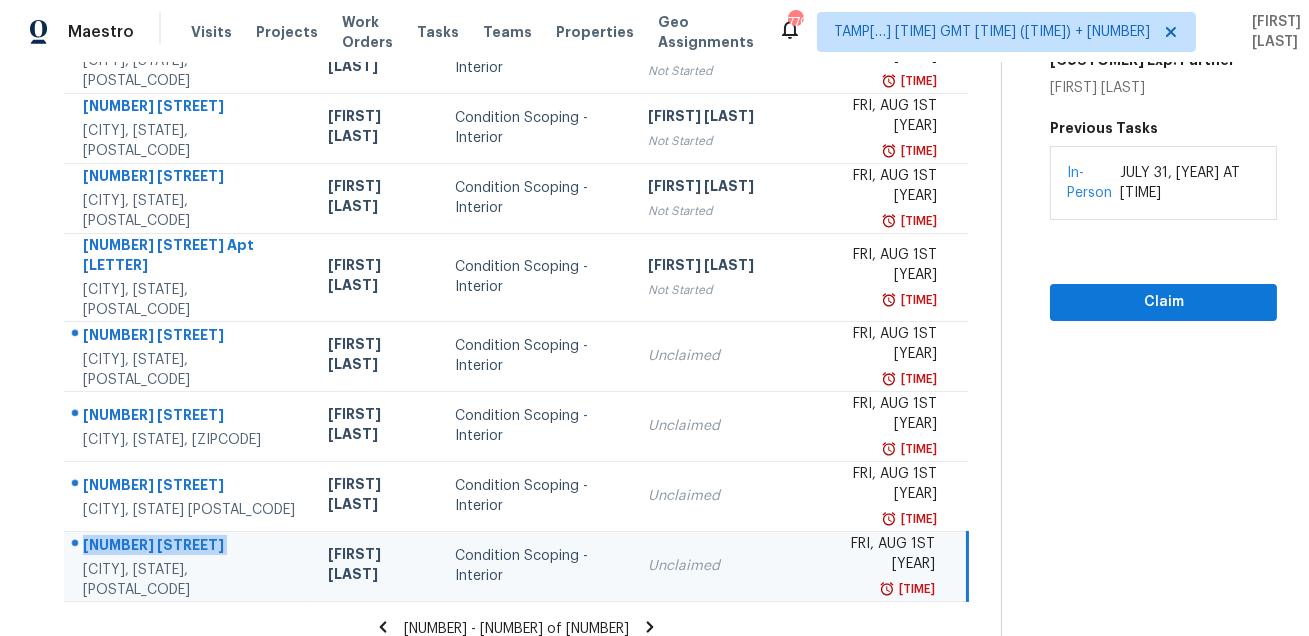 click 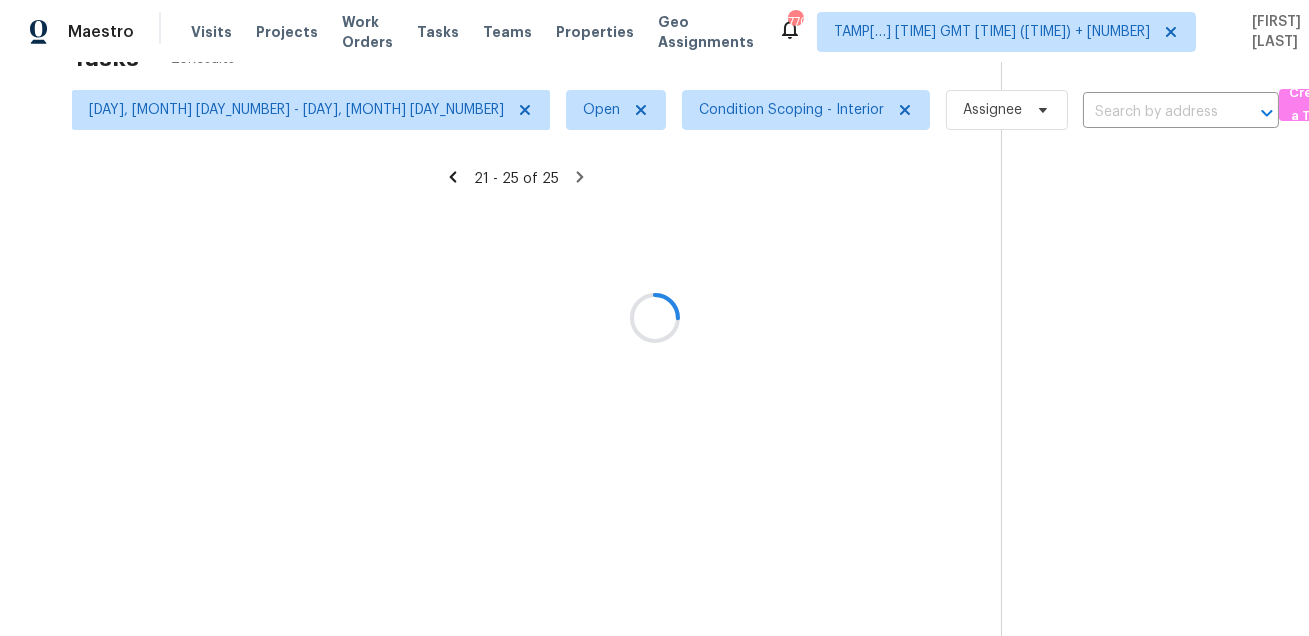 scroll, scrollTop: 62, scrollLeft: 0, axis: vertical 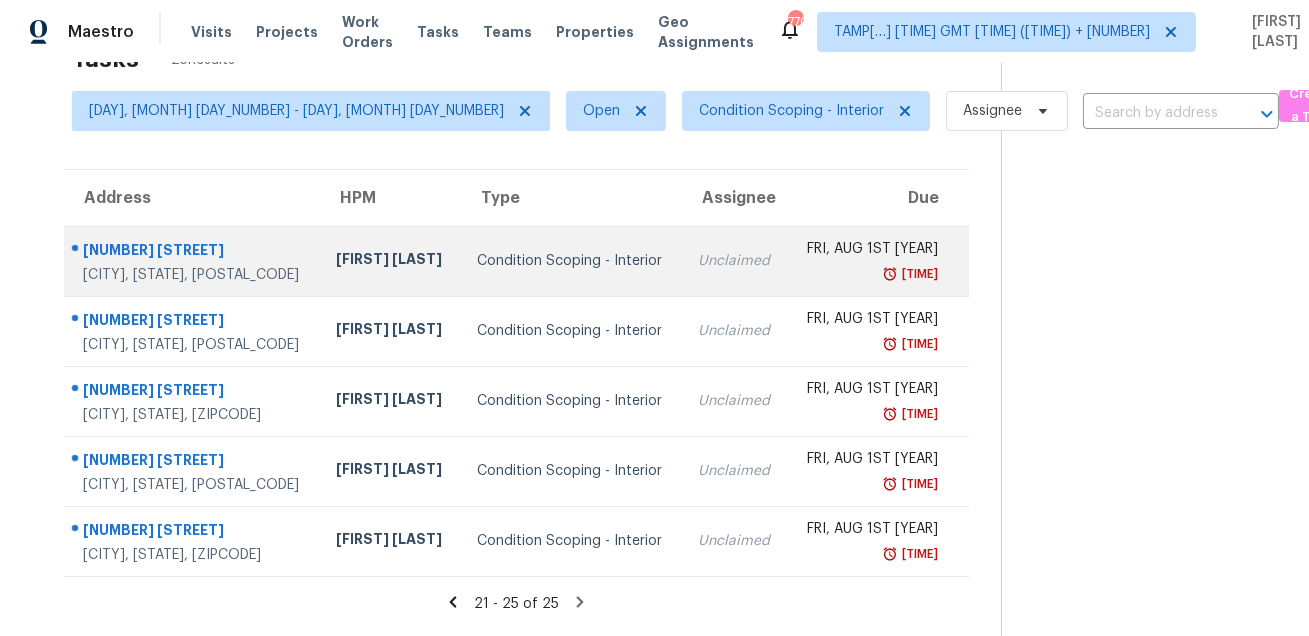 click on "[NUMBER] [STREET]" at bounding box center [193, 252] 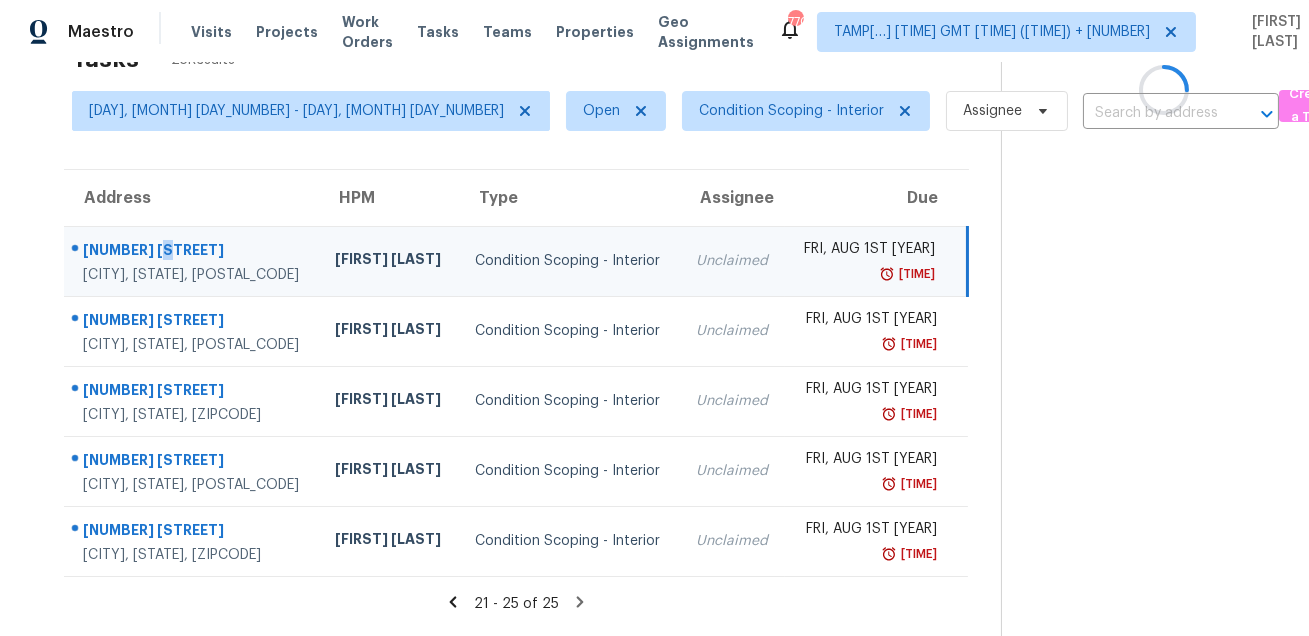 click on "[NUMBER] [STREET]" at bounding box center [193, 252] 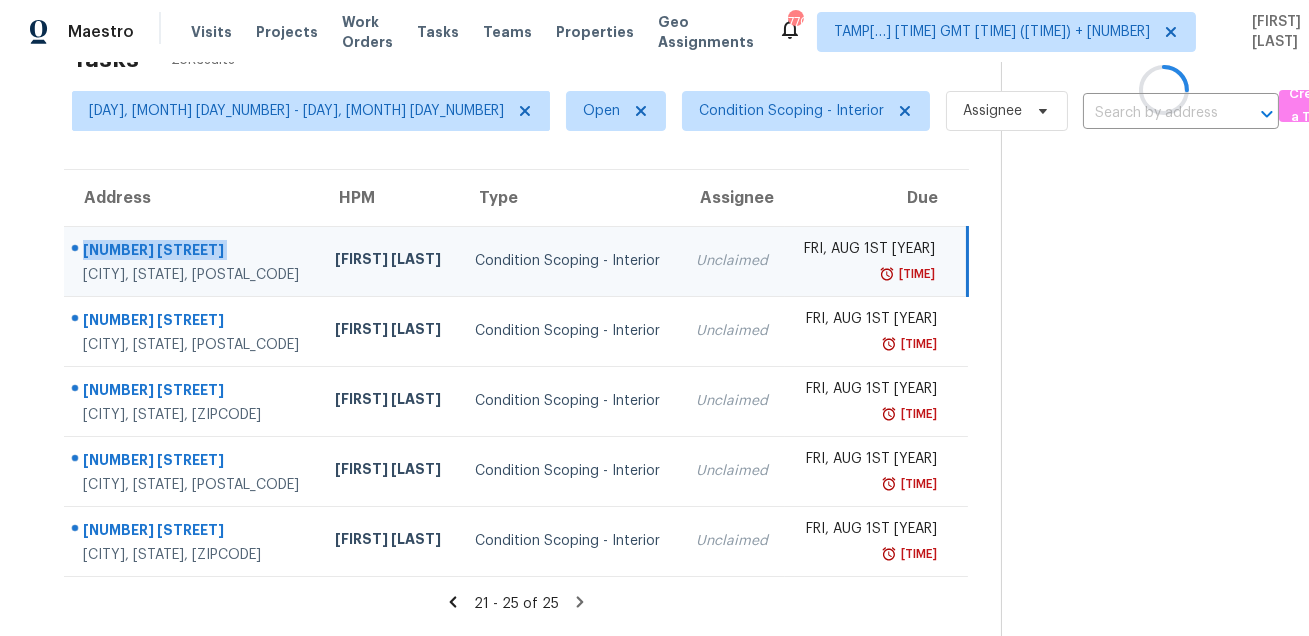 copy on "[NUMBER] [STREET]" 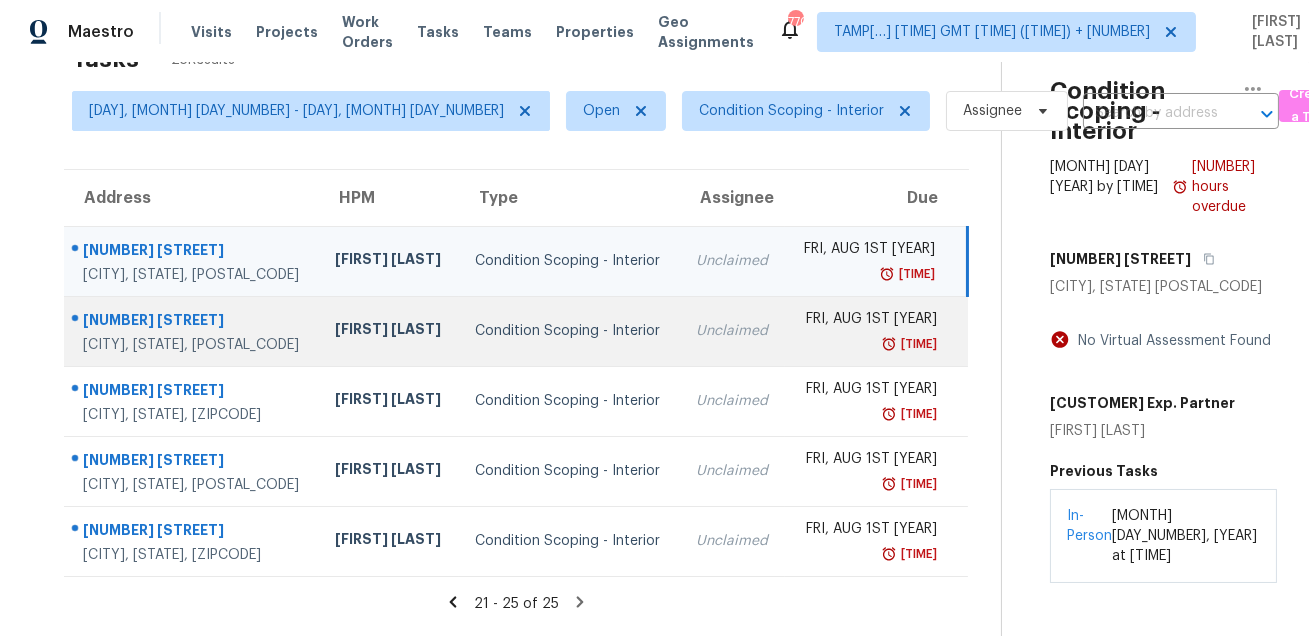click at bounding box center [184, 321] 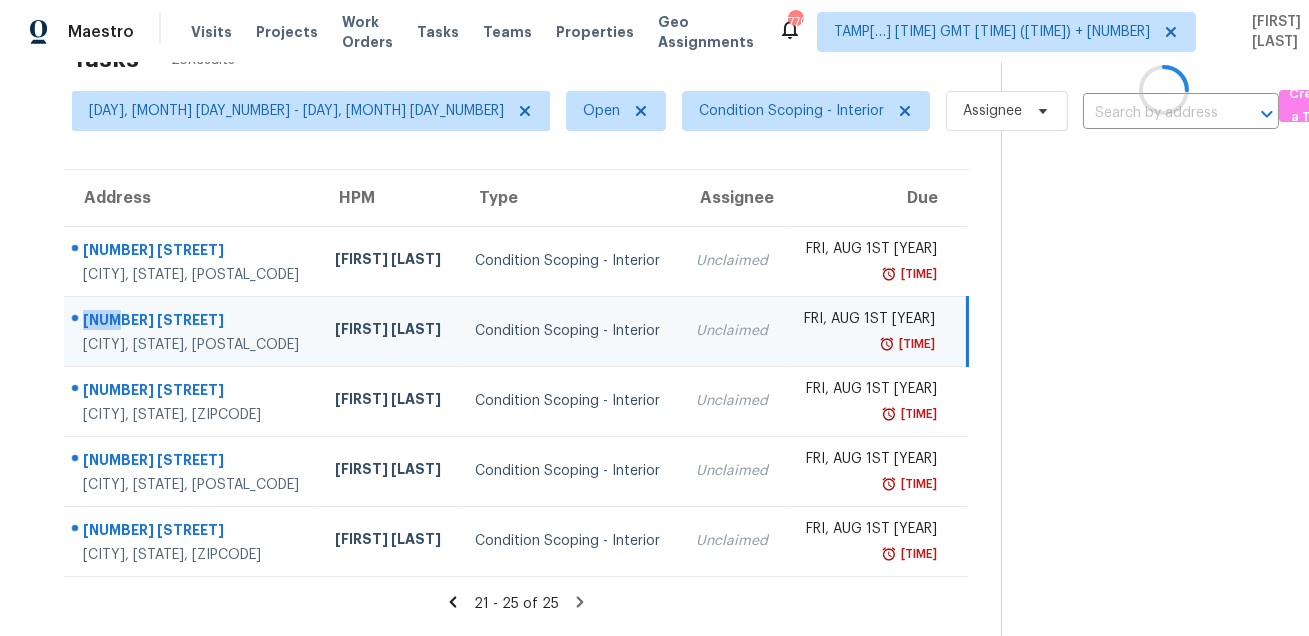 click at bounding box center (184, 321) 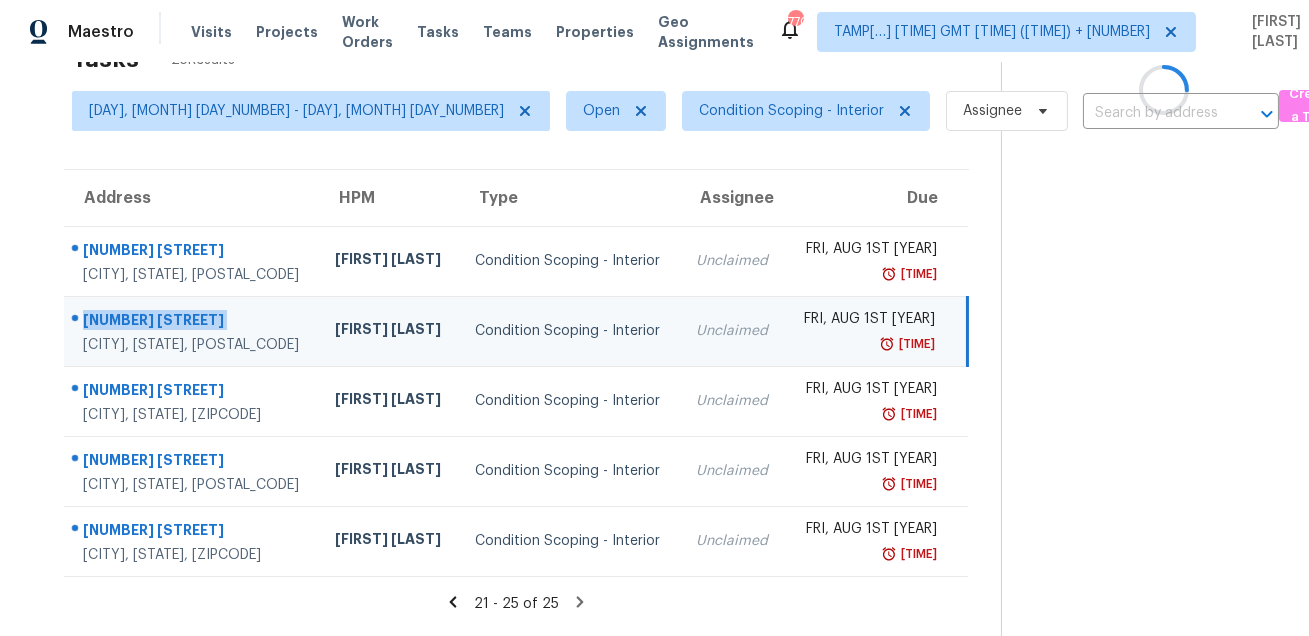 copy on "[NUMBER] [STREET]" 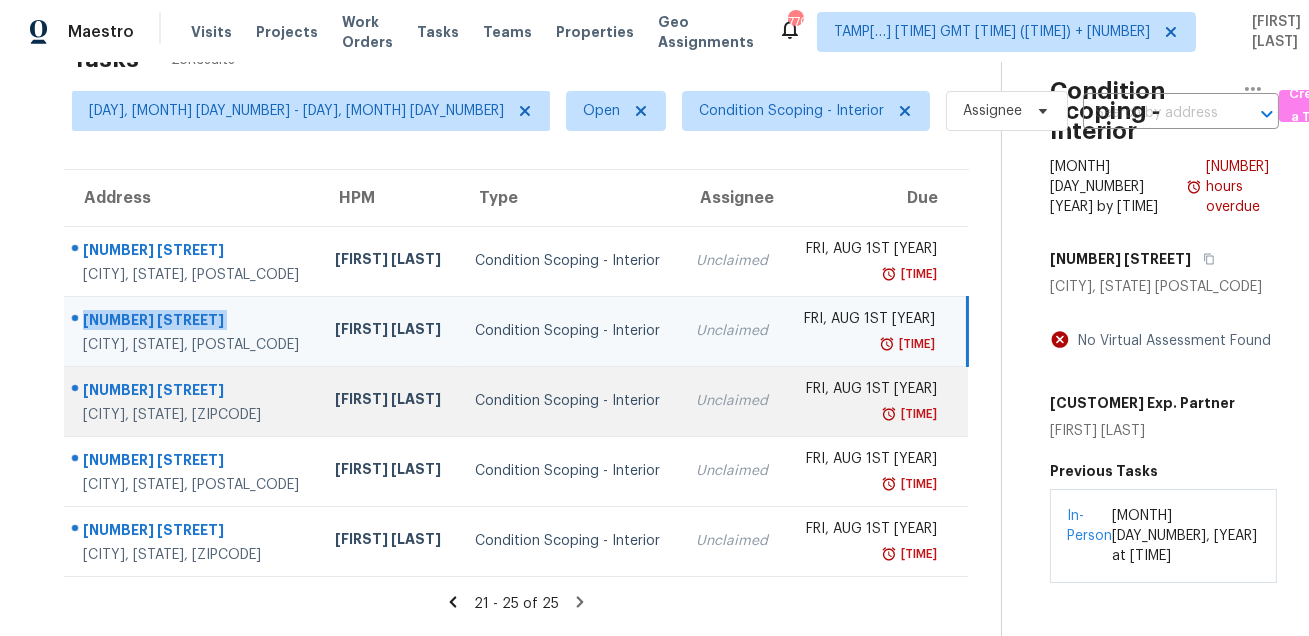 click on "[NUMBER] [STREET]" at bounding box center (193, 392) 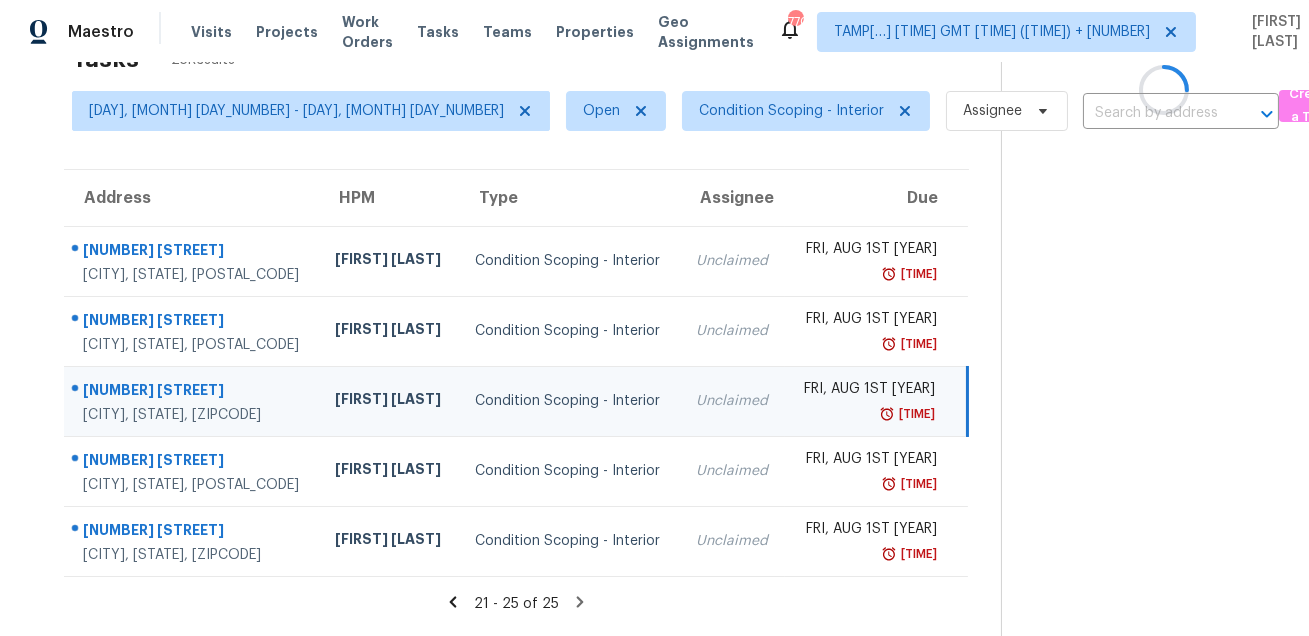 click on "[NUMBER] [STREET]" at bounding box center [193, 392] 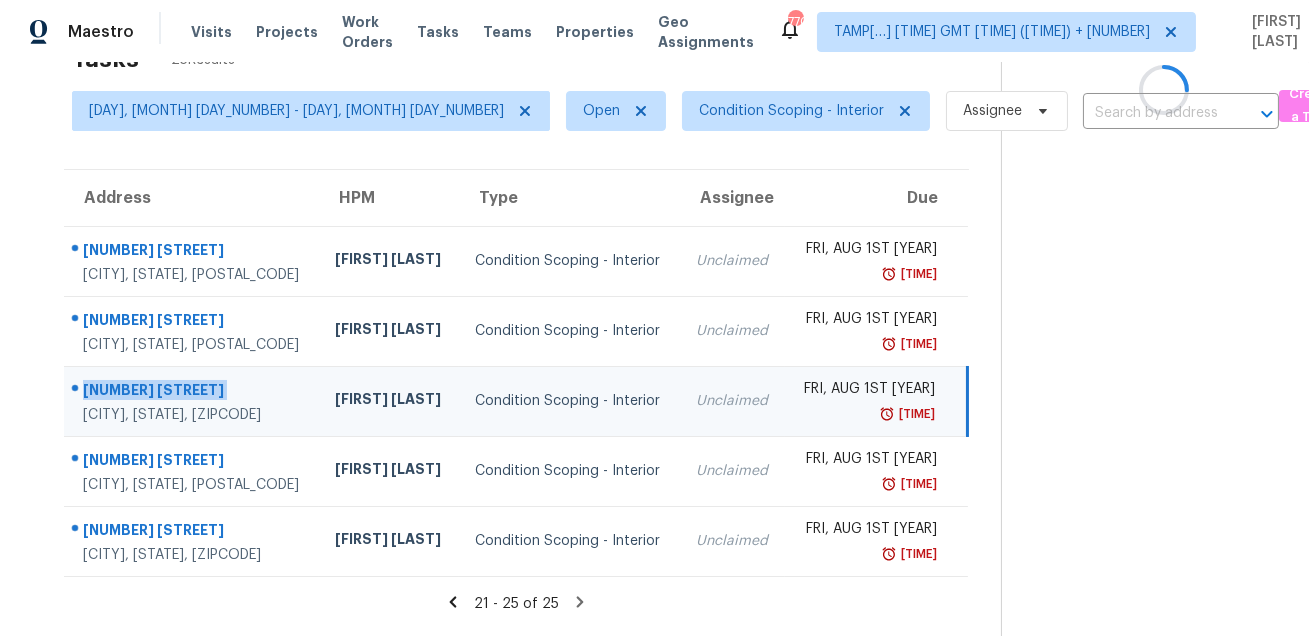 copy on "[NUMBER] [STREET]" 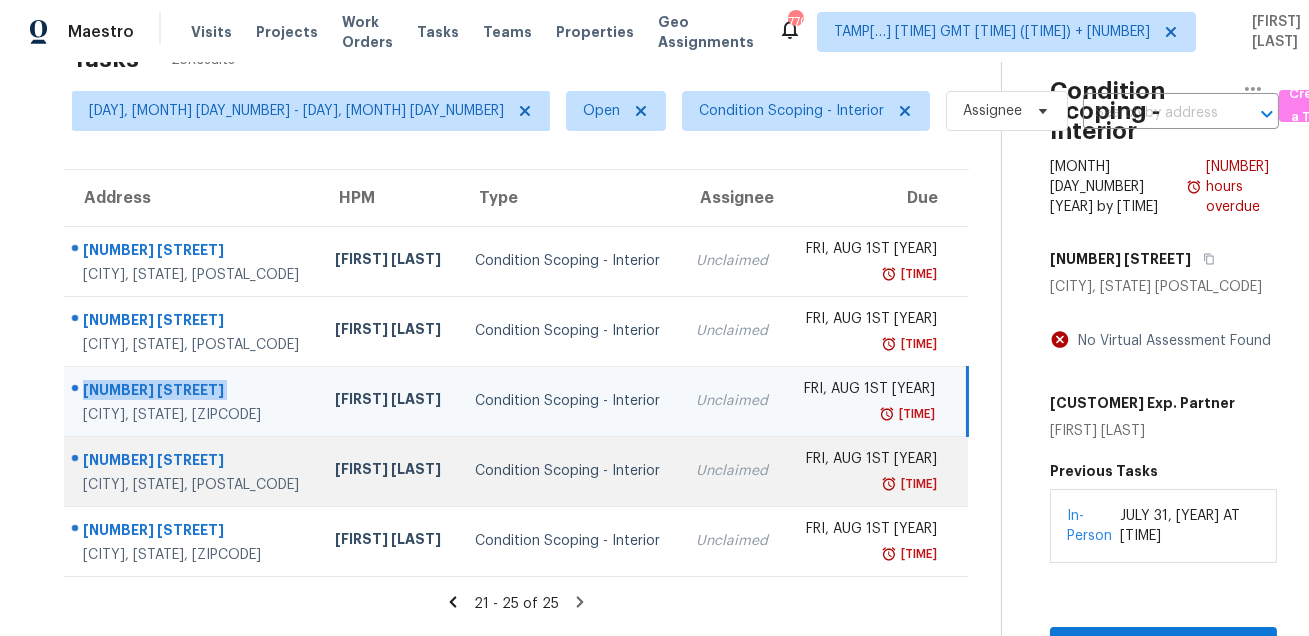 click on "[NUMBER] [STREET]" at bounding box center (193, 462) 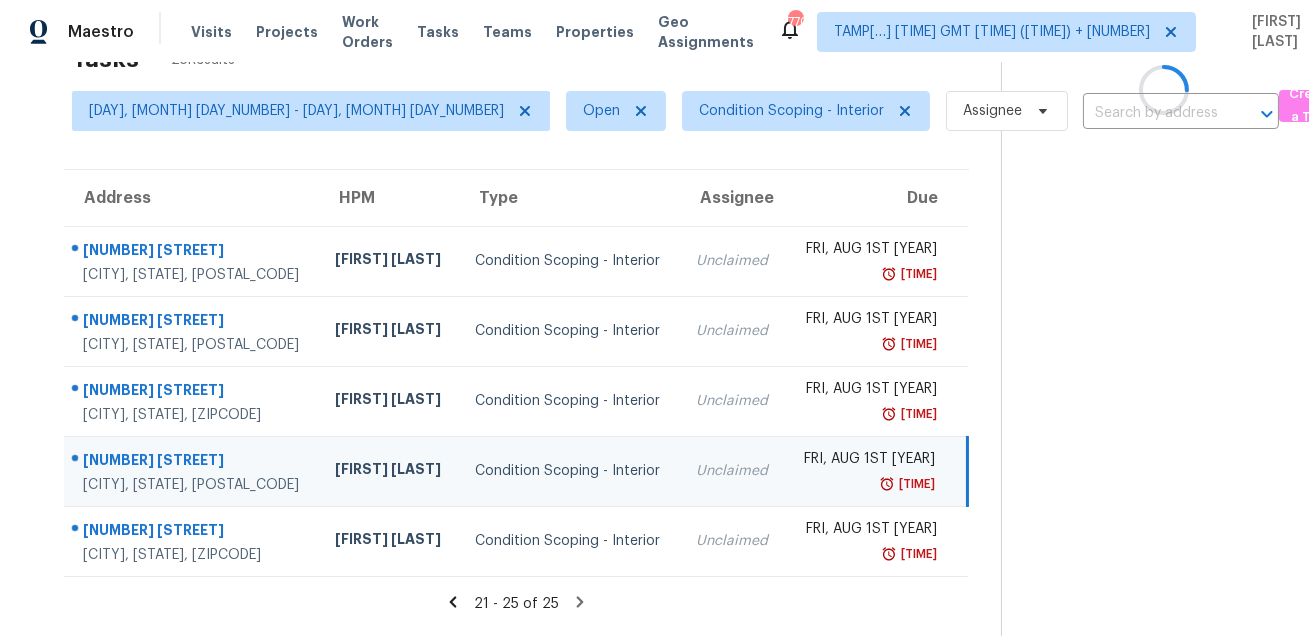 click on "[NUMBER] [STREET]" at bounding box center [193, 462] 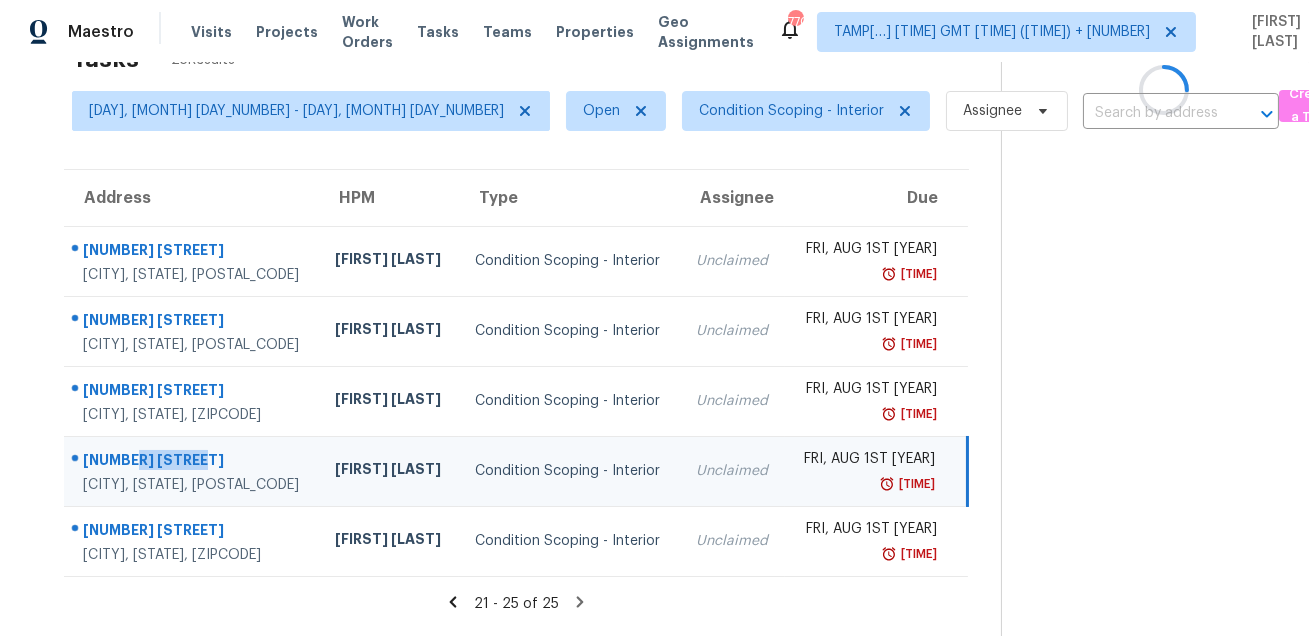 click on "[NUMBER] [STREET]" at bounding box center [193, 462] 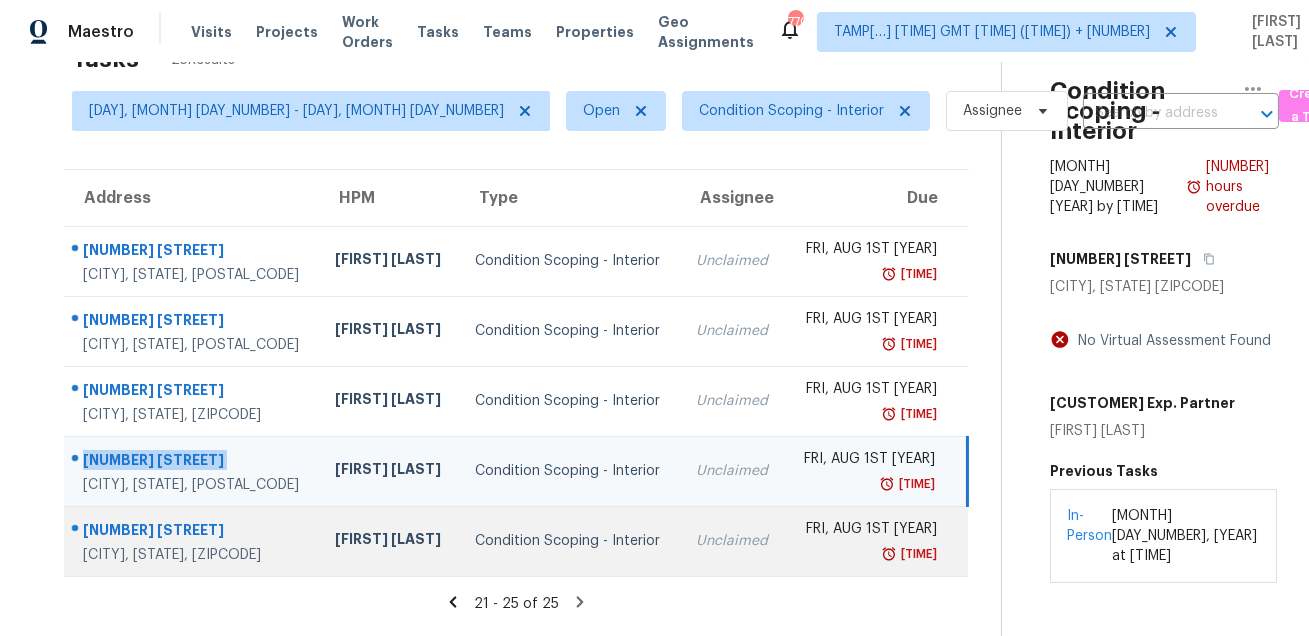 click on "[NUMBER] [STREET]" at bounding box center (193, 532) 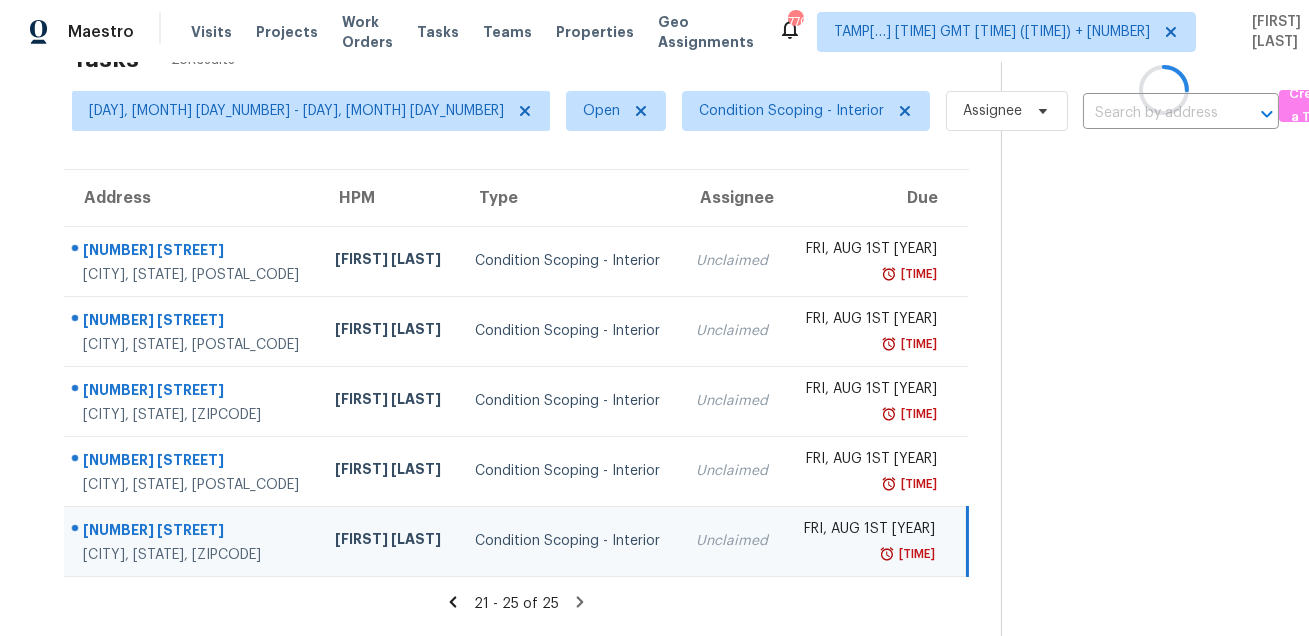 click on "[NUMBER] [STREET]" at bounding box center (193, 532) 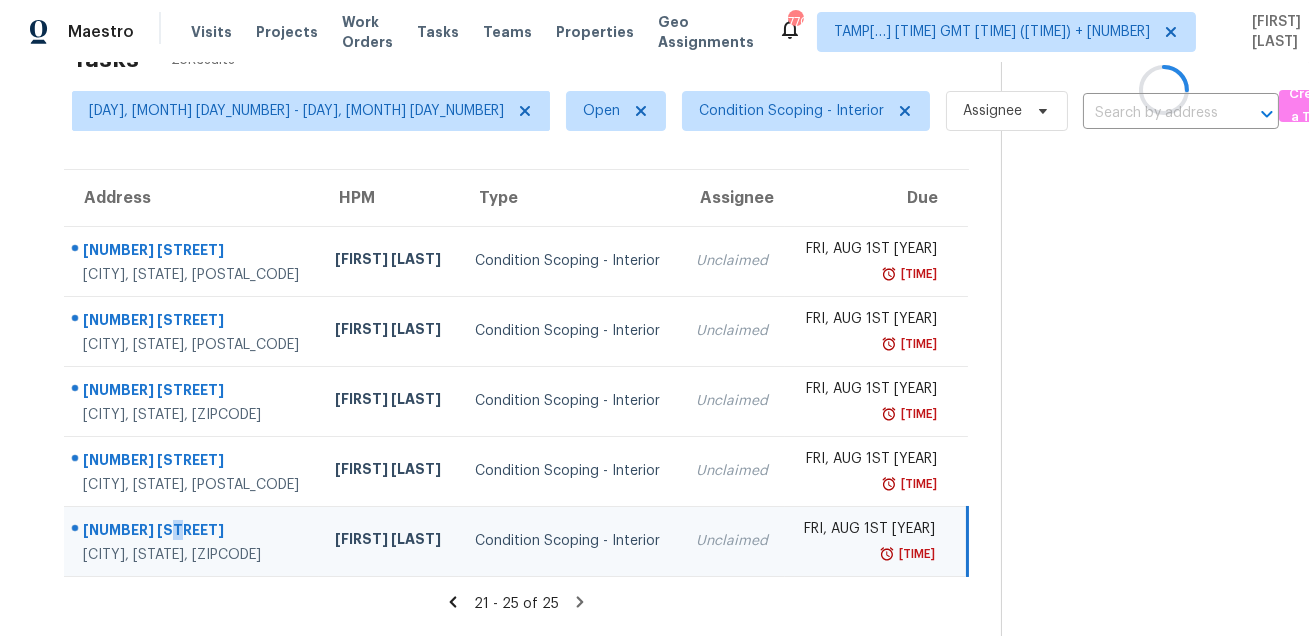 click on "[NUMBER] [STREET]" at bounding box center [193, 532] 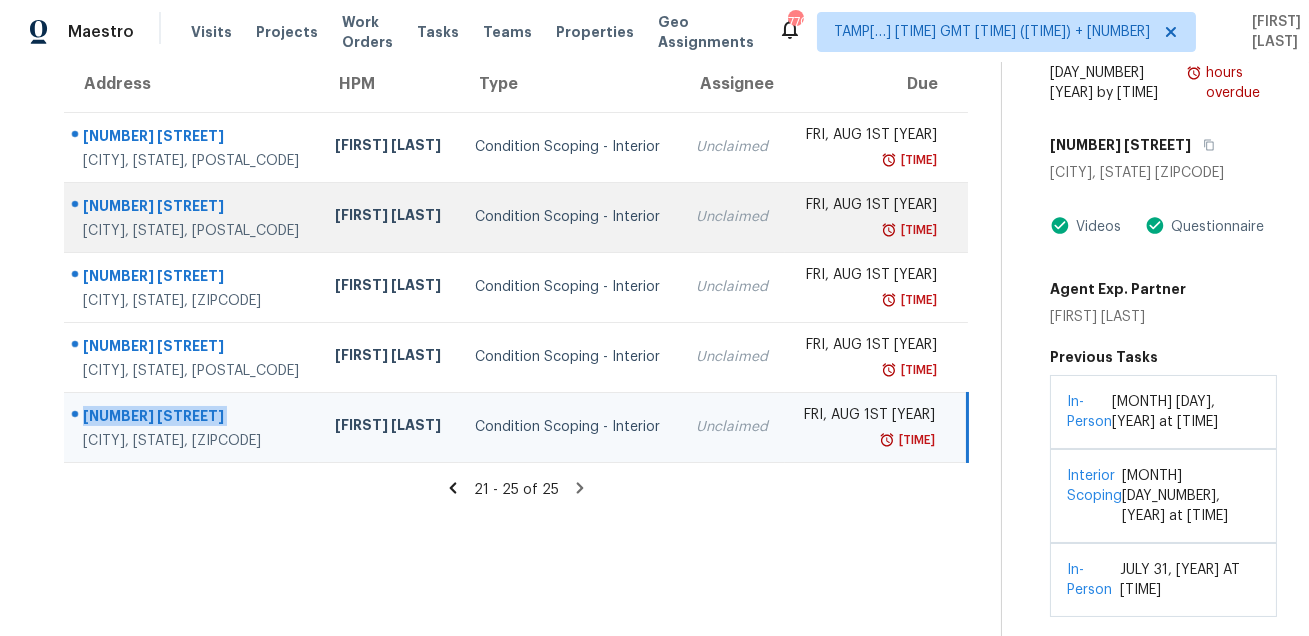 scroll, scrollTop: 0, scrollLeft: 0, axis: both 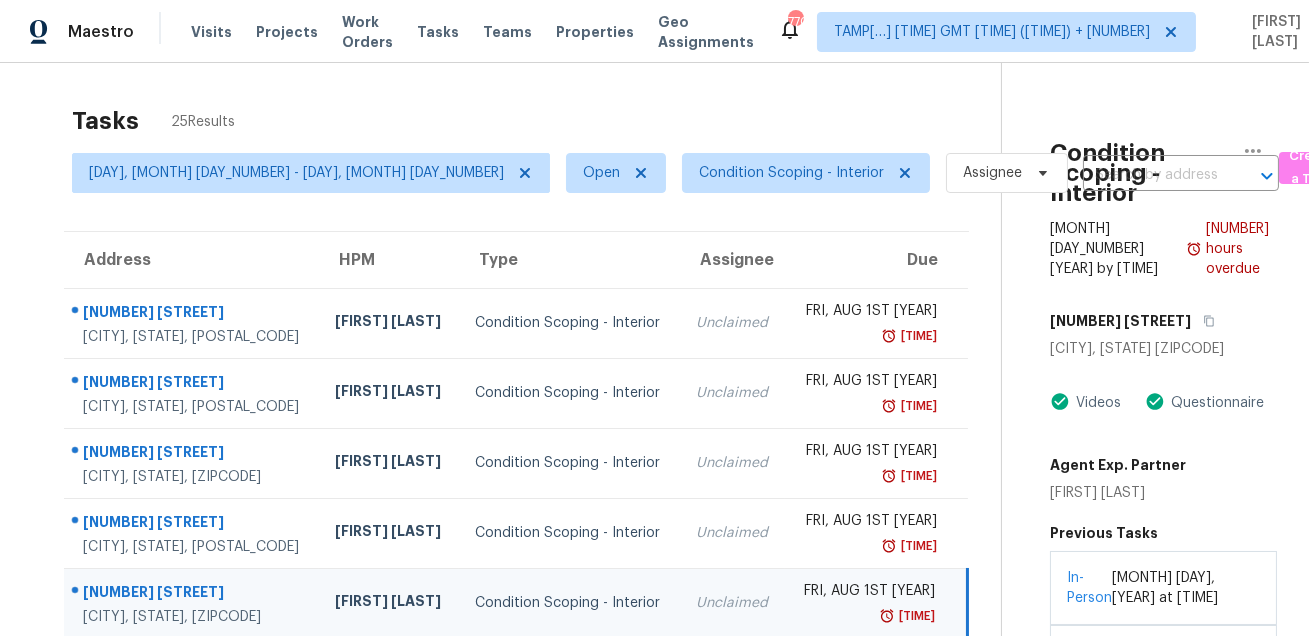 click on "Tasks 25  Results" at bounding box center [536, 121] 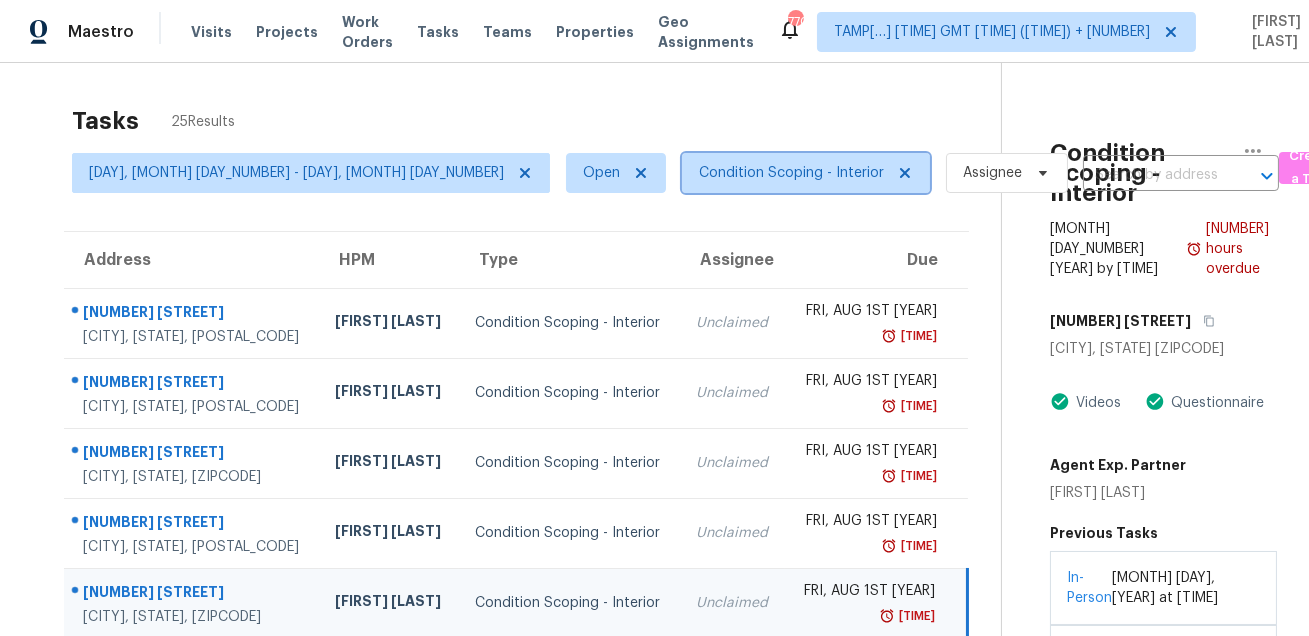 click on "Condition Scoping - Interior" at bounding box center (806, 173) 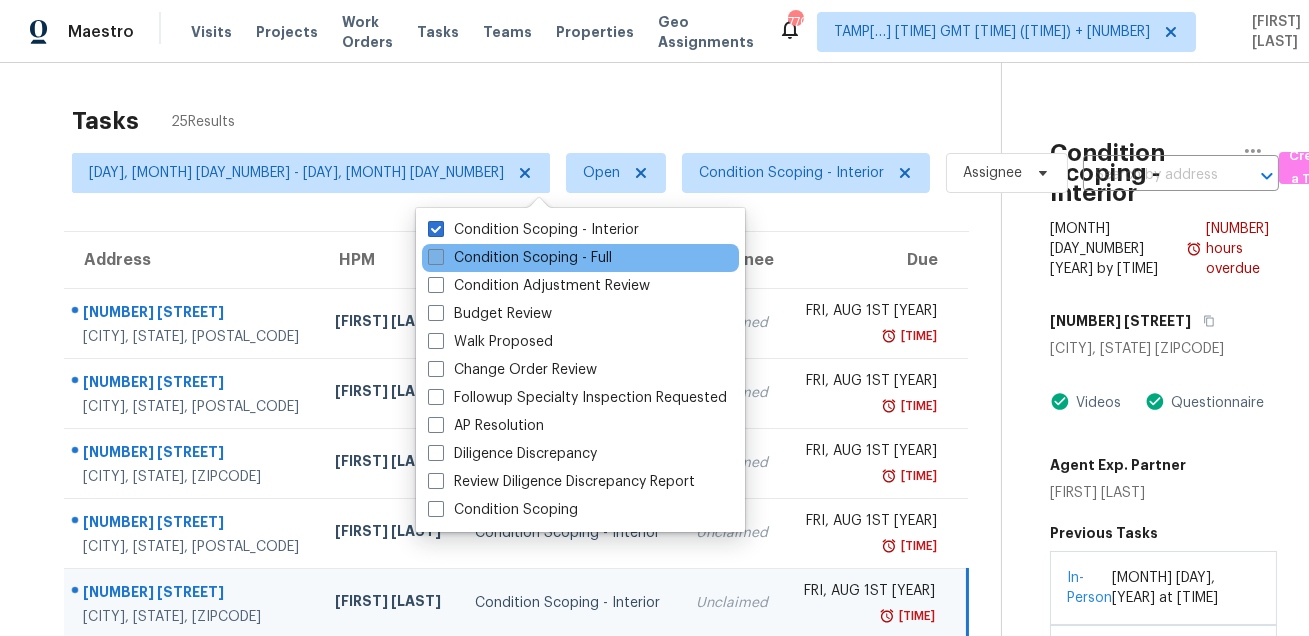 click on "Condition Scoping - Full" at bounding box center (520, 258) 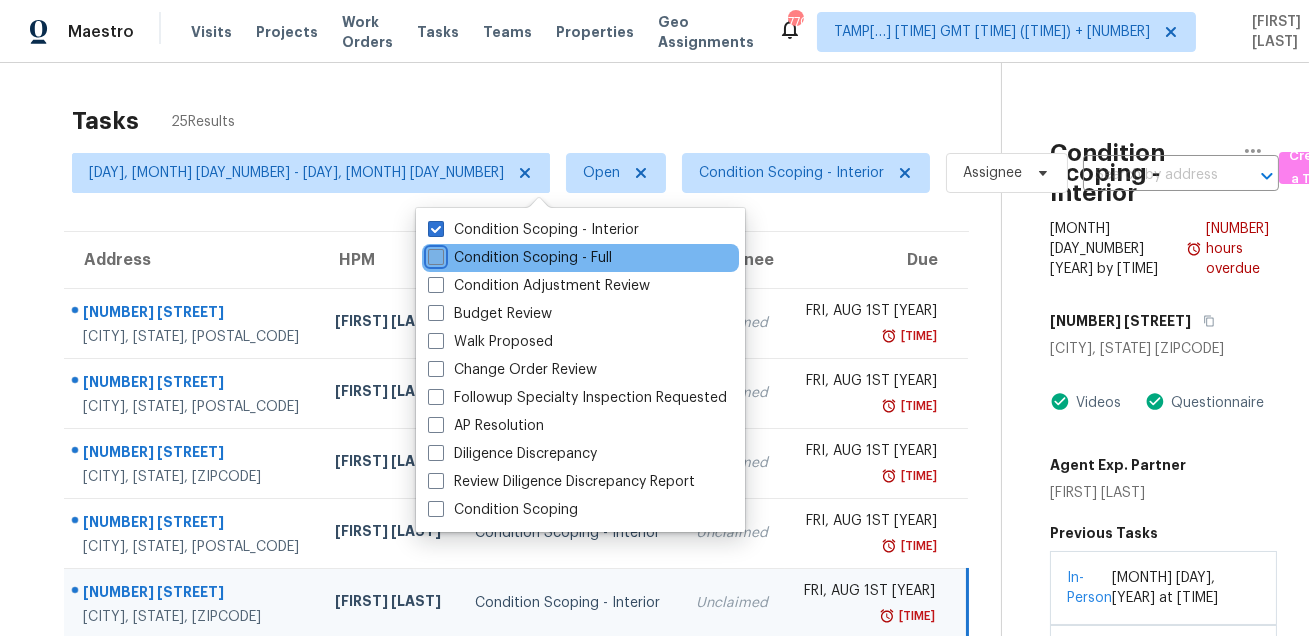 click on "Condition Scoping - Full" at bounding box center (434, 254) 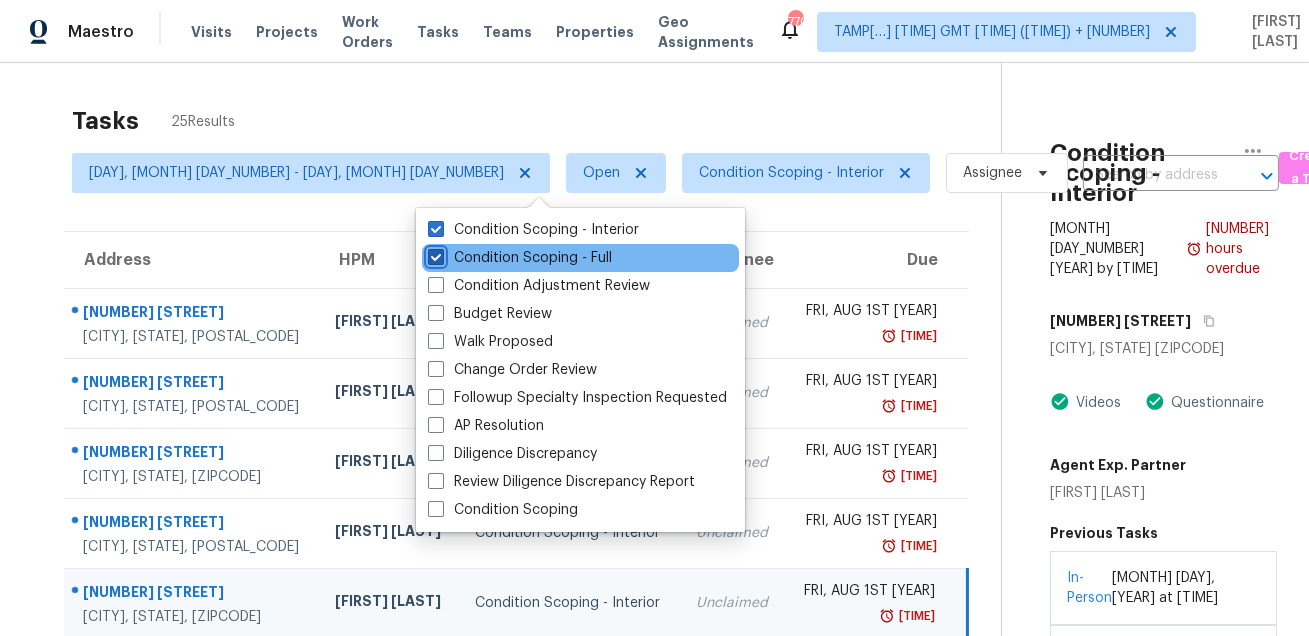 checkbox on "true" 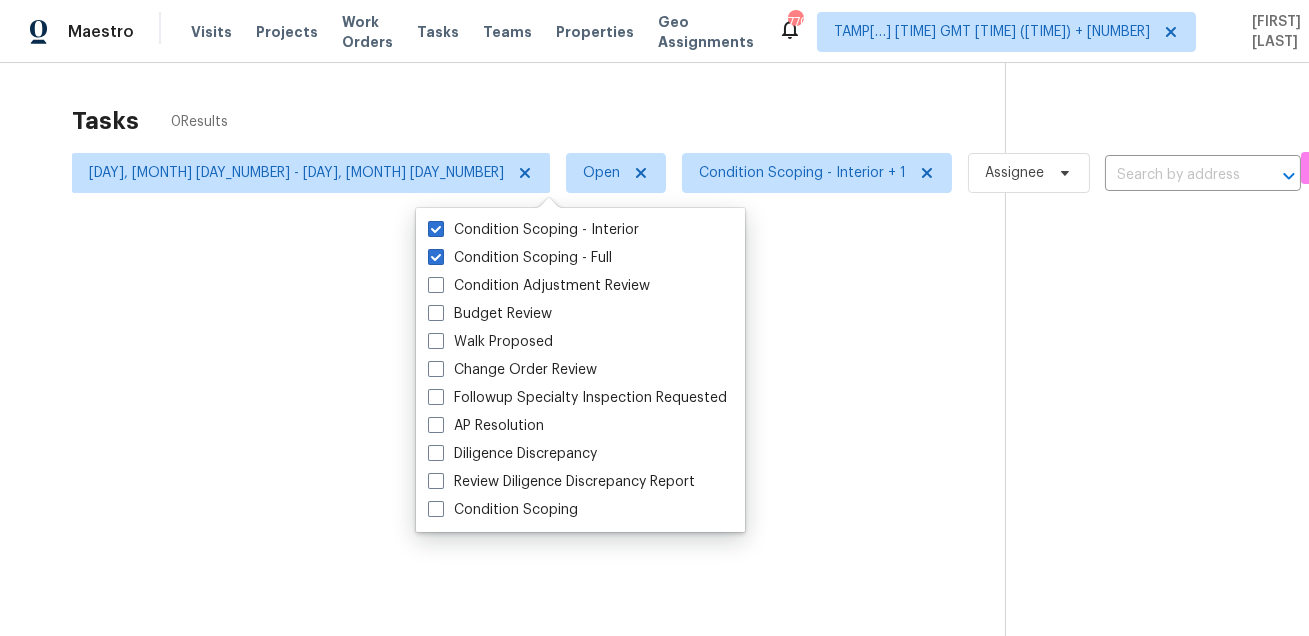 click at bounding box center (654, 318) 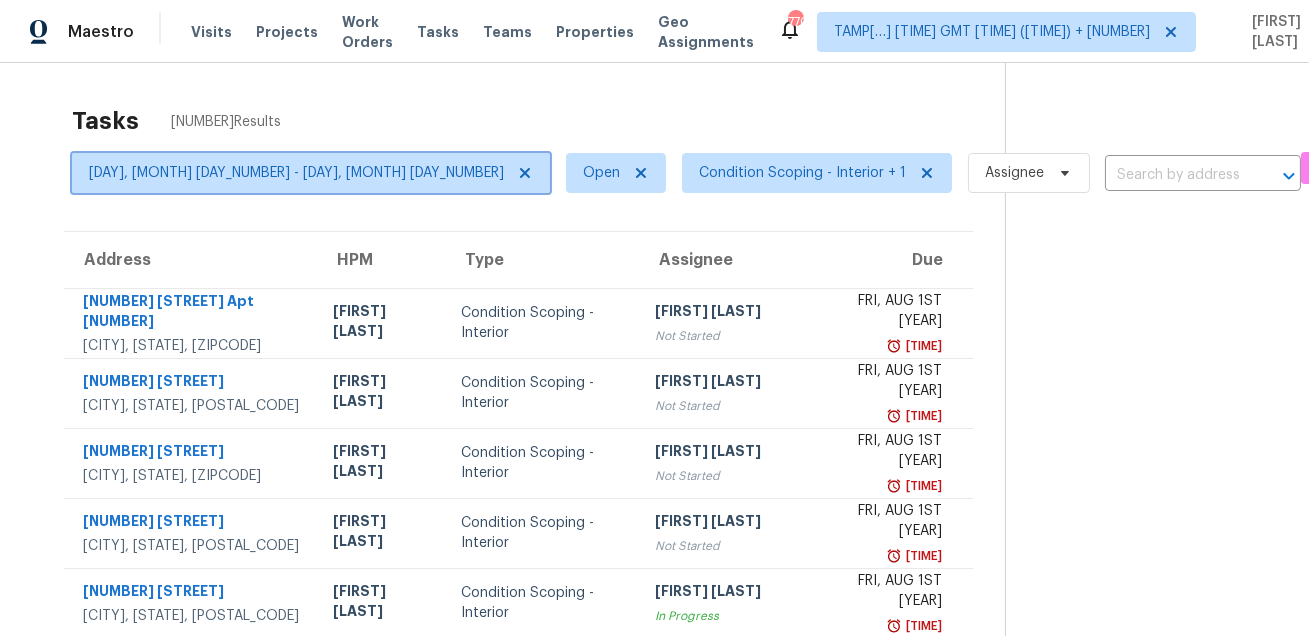 click on "[DAY], [MONTH] [DAY_NUMBER] - [DAY], [MONTH] [DAY_NUMBER]" at bounding box center (296, 173) 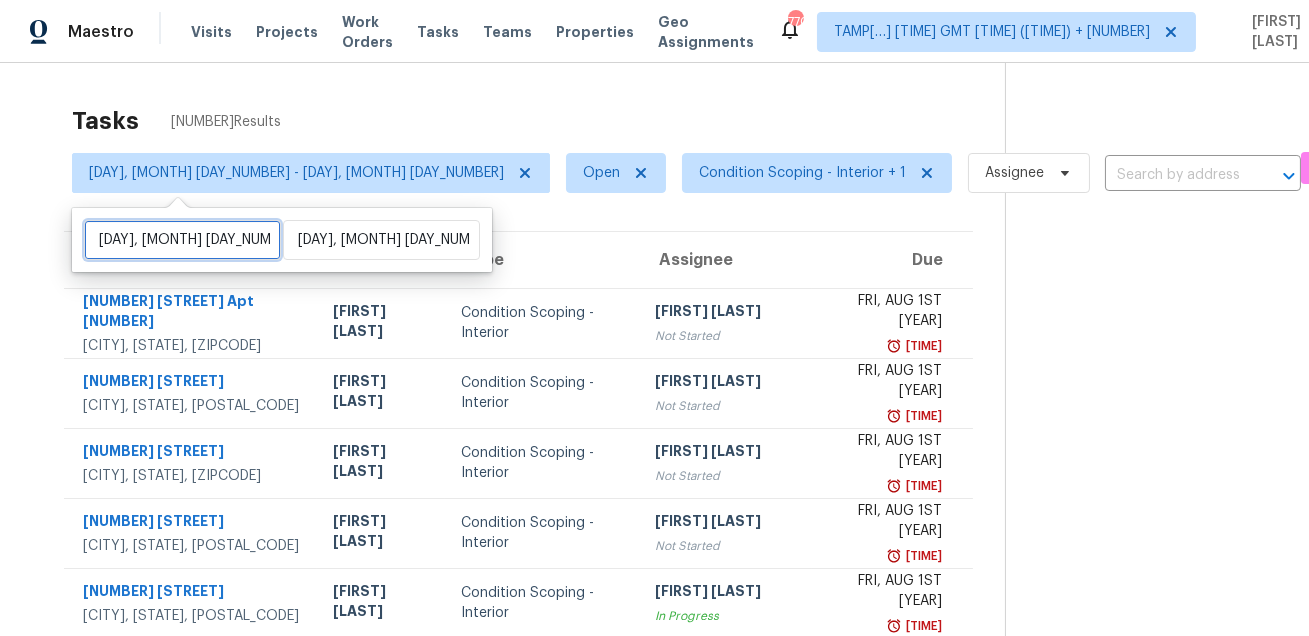 click on "[DAY], [MONTH] [DAY_NUMBER]" at bounding box center (182, 240) 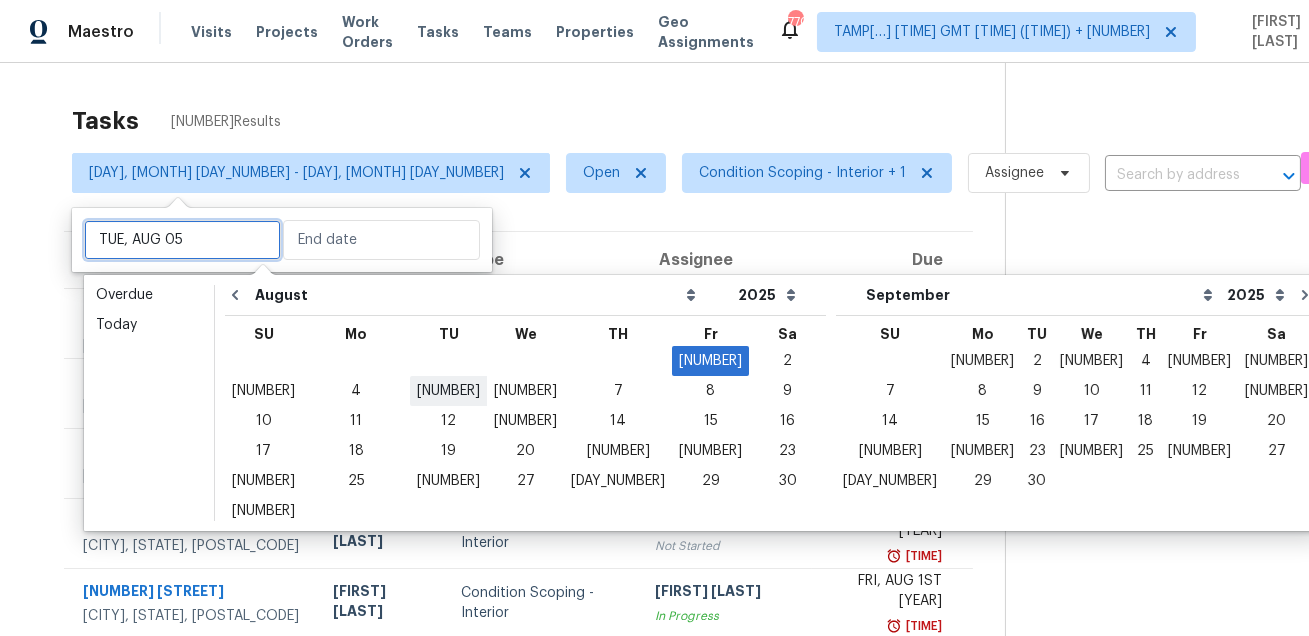 type on "TUE, AUG 05" 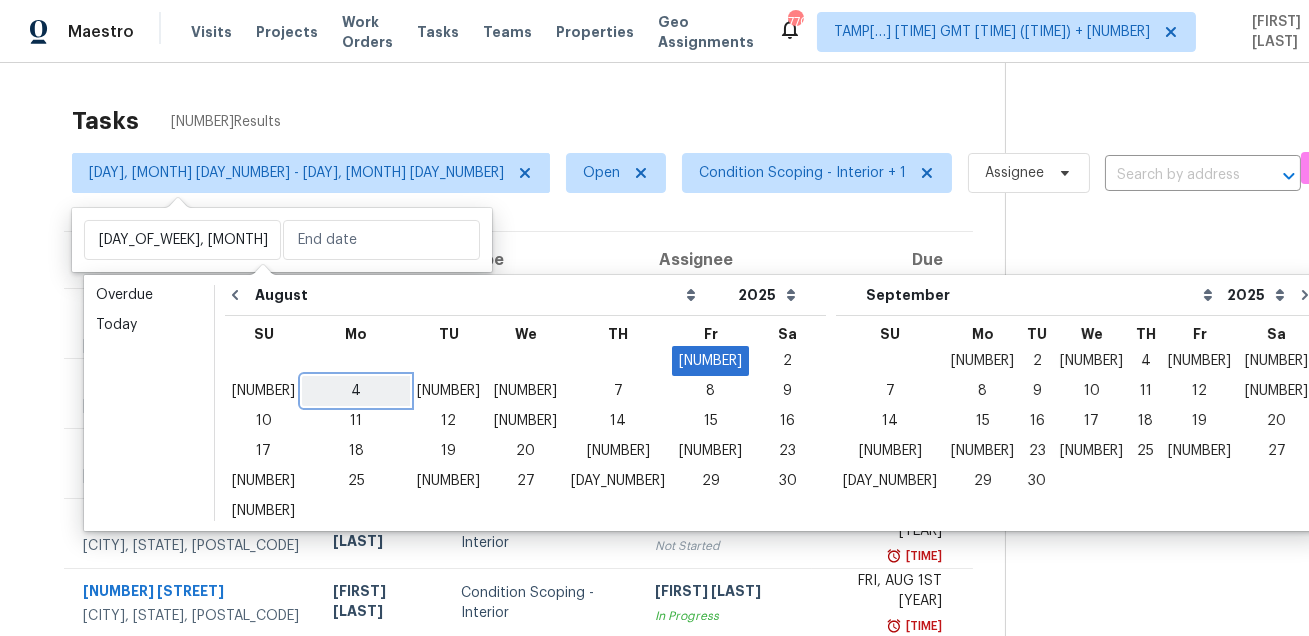click on "4" at bounding box center [356, 391] 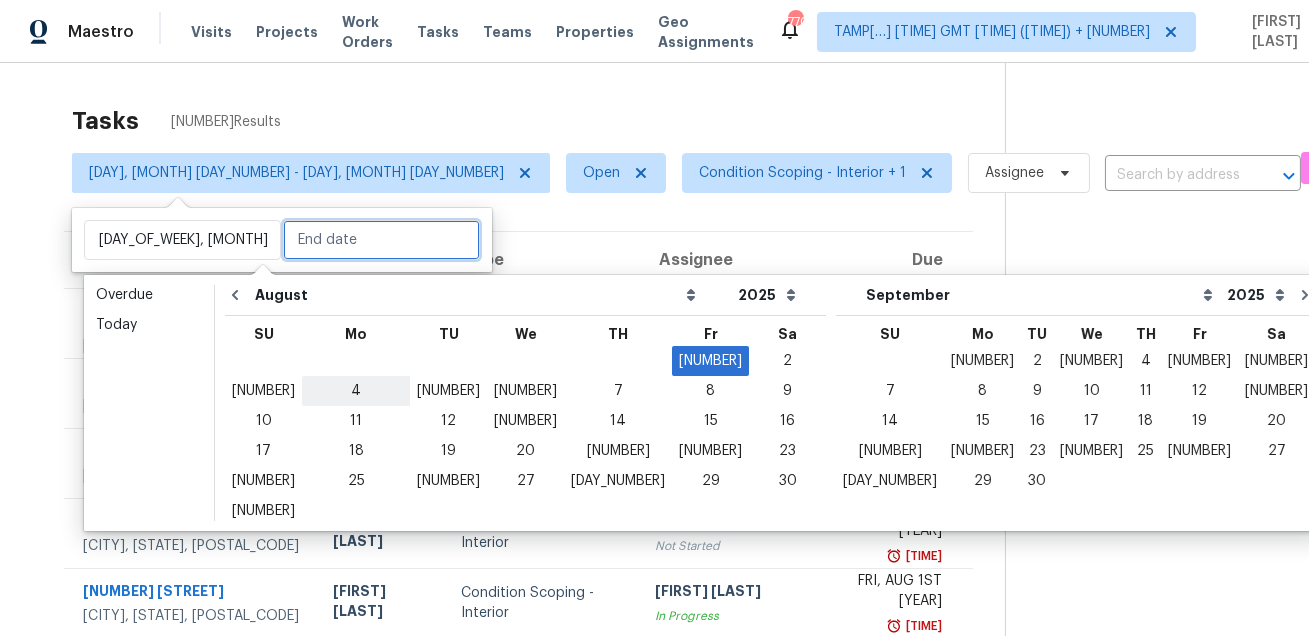 type on "[DAY_OF_WEEK], [MONTH] [DAY]" 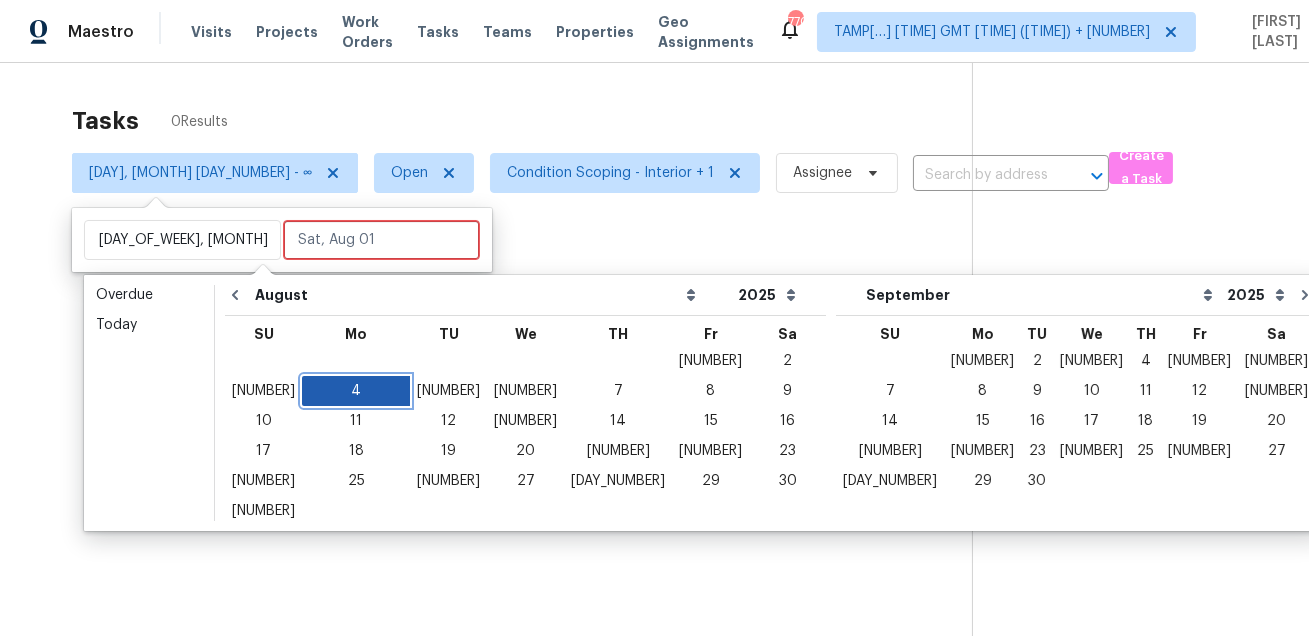 click on "4" at bounding box center [356, 391] 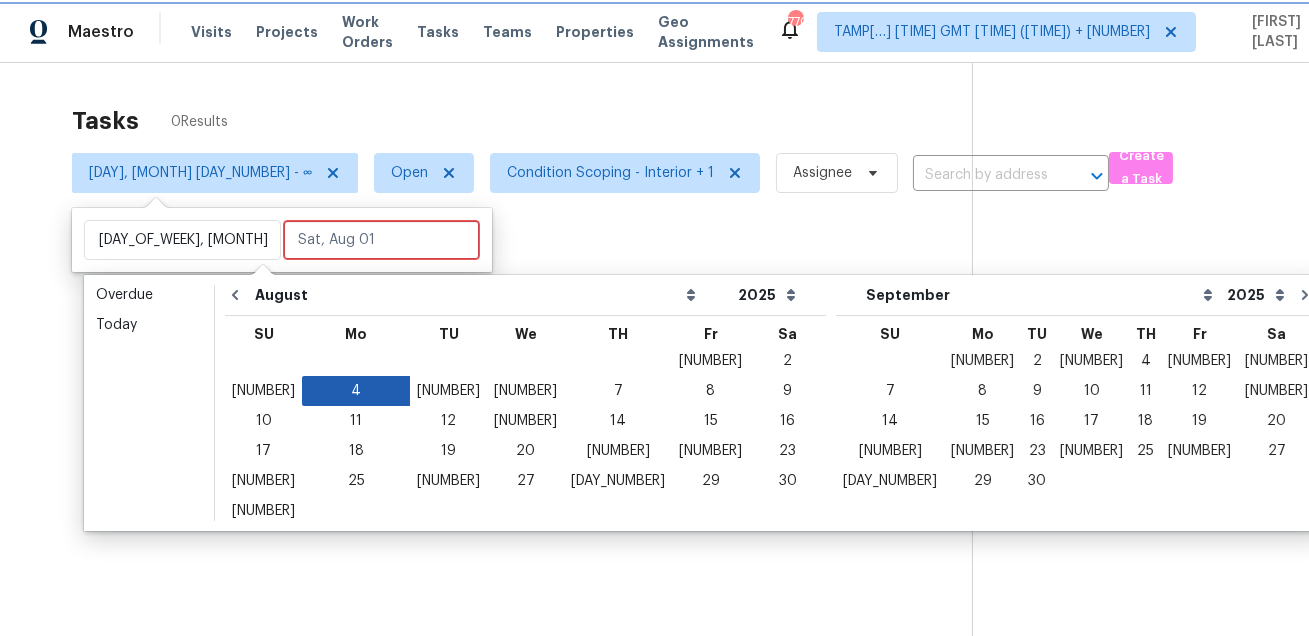 type on "[DAY_OF_WEEK], [MONTH] [DAY]" 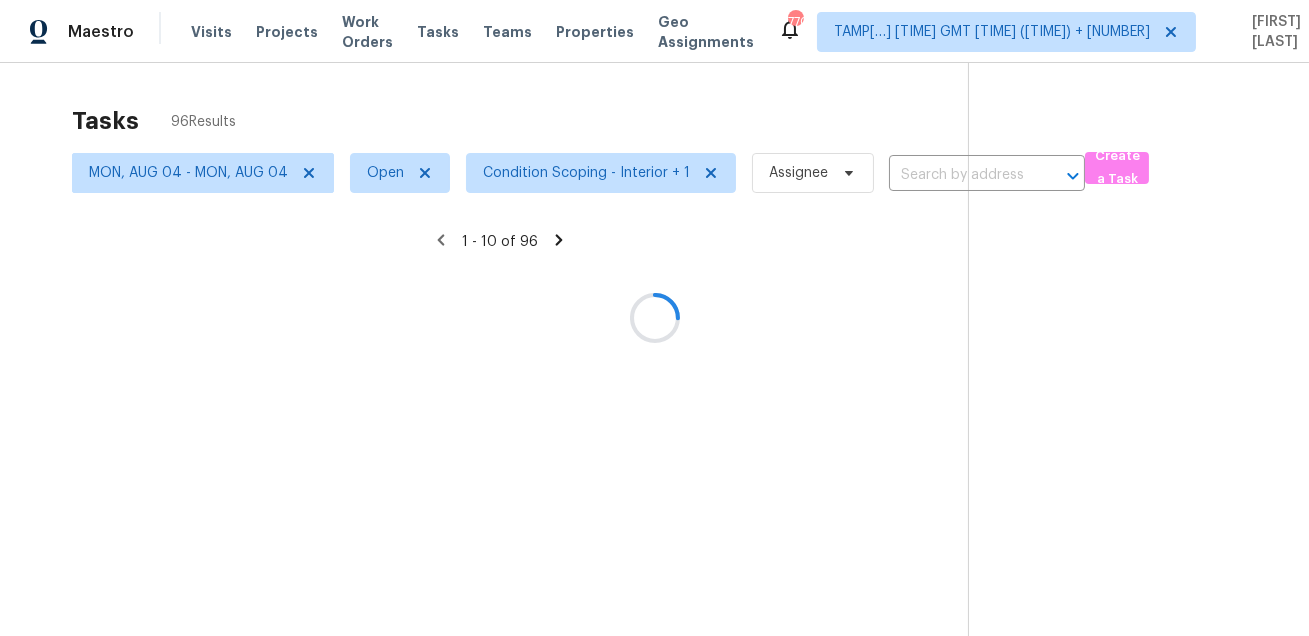 click at bounding box center [654, 318] 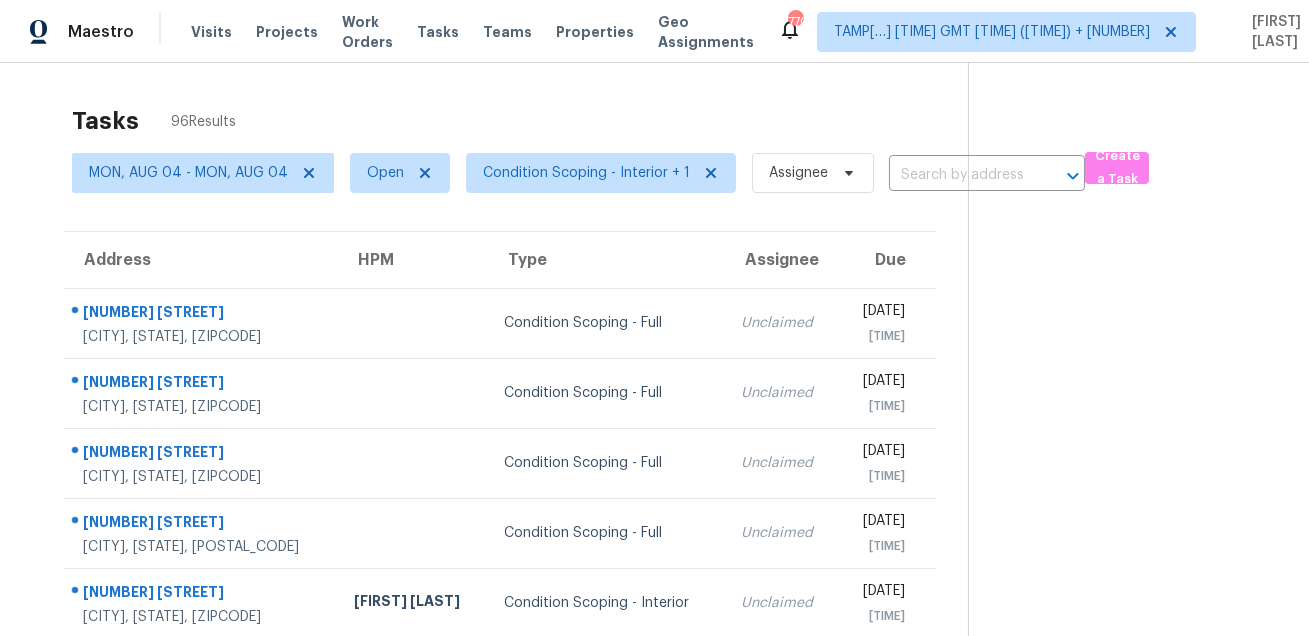 click on "Tasks [NUMBER] Results [DATE] - [DATE] Open [TASK_NAME] - [TASK_NAME] [NUMBER] [STREET], [CITY], [STATE], [POSTAL_CODE] [TASK_NAME] - [TASK_NAME] Unclaimed [DATE] [TIME] [NUMBER] [STREET], [CITY], [STATE], [POSTAL_CODE] [TASK_NAME] - [TASK_NAME] Unclaimed [DATE] [TIME] [NUMBER] [STREET], [CITY], [STATE], [POSTAL_CODE] [TASK_NAME] - [TASK_NAME] Unclaimed [DATE] [TIME] [NUMBER] [STREET], [CITY], [STATE], [POSTAL_CODE] [TASK_NAME] - [TASK_NAME] Unclaimed [DATE] [TIME] [NUMBER] [STREET], [CITY], [STATE], [POSTAL_CODE] [FIRST] [LAST] [TASK_NAME] - [TASK_NAME] Unclaimed [DATE] [TIME] [NUMBER] [STREET], [CITY], [STATE], [POSTAL_CODE] [FIRST] [LAST] [TASK_NAME] - [TASK_NAME] Unclaimed [DATE] [TIME] [NUMBER] [STREET], [CITY], [STATE], [POSTAL_CODE] [FIRST] [LAST] [TASK_NAME] - [TASK_NAME] Unclaimed [DATE] [TIME] [NUMBER] [STREET], [CITY], [STATE], [POSTAL_CODE] [FIRST] [LAST] [TASK_NAME] - [TASK_NAME] Unclaimed [DATE] [TIME] [NUMBER] [STREET], [CITY], [STATE], [POSTAL_CODE]" at bounding box center (654, 552) 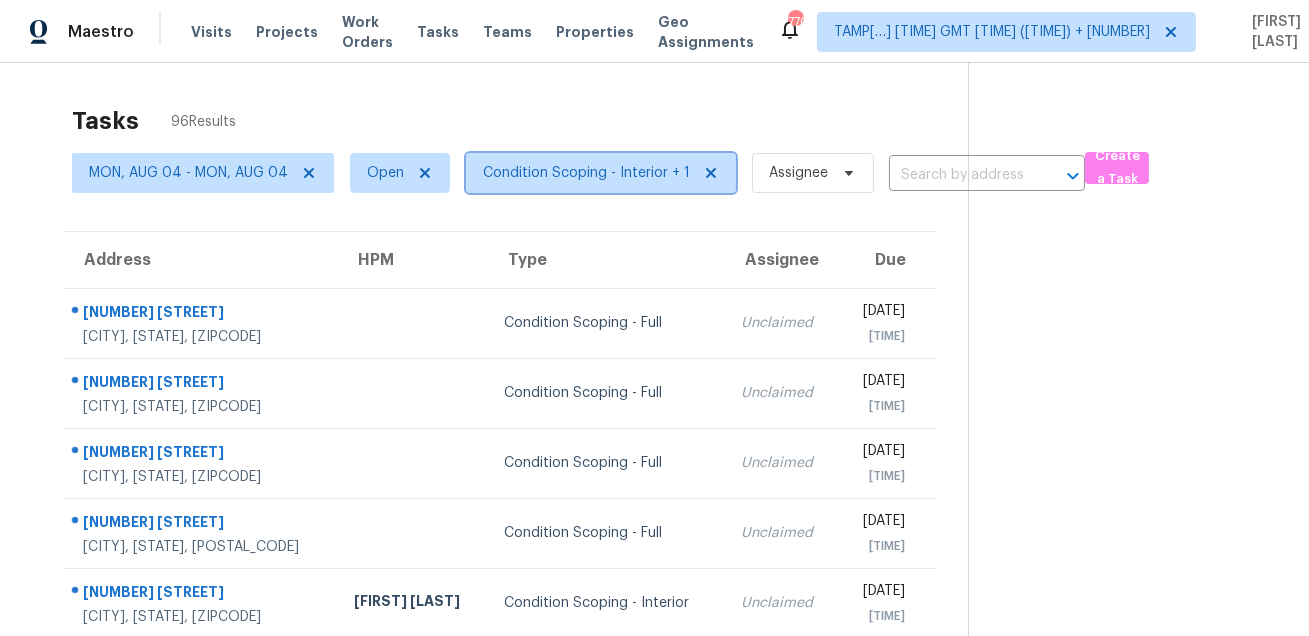 click on "Condition Scoping - Interior + 1" at bounding box center (601, 173) 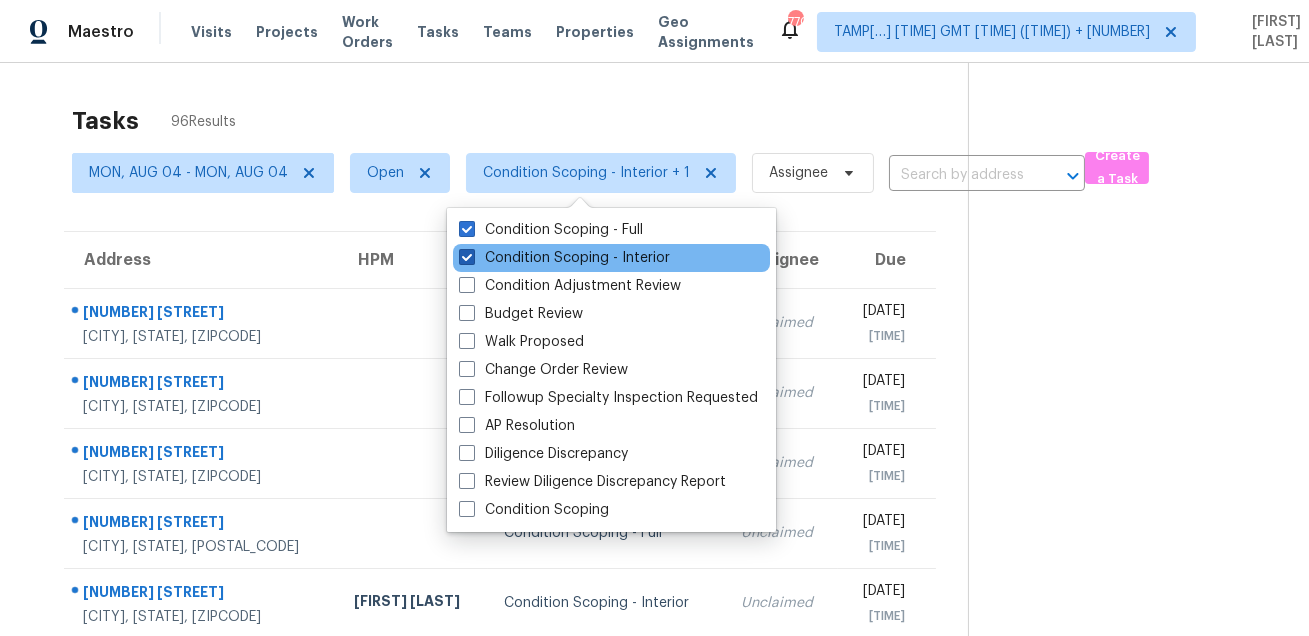 click on "Condition Scoping - Interior" at bounding box center (564, 258) 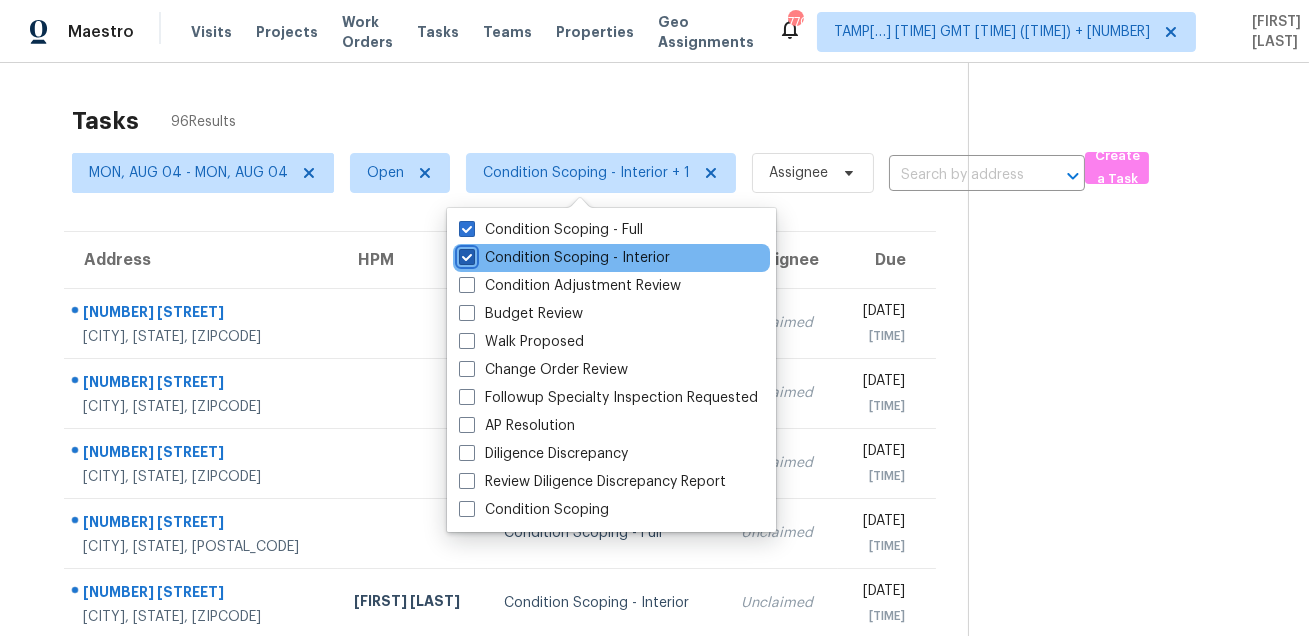 click on "Condition Scoping - Interior" at bounding box center (465, 254) 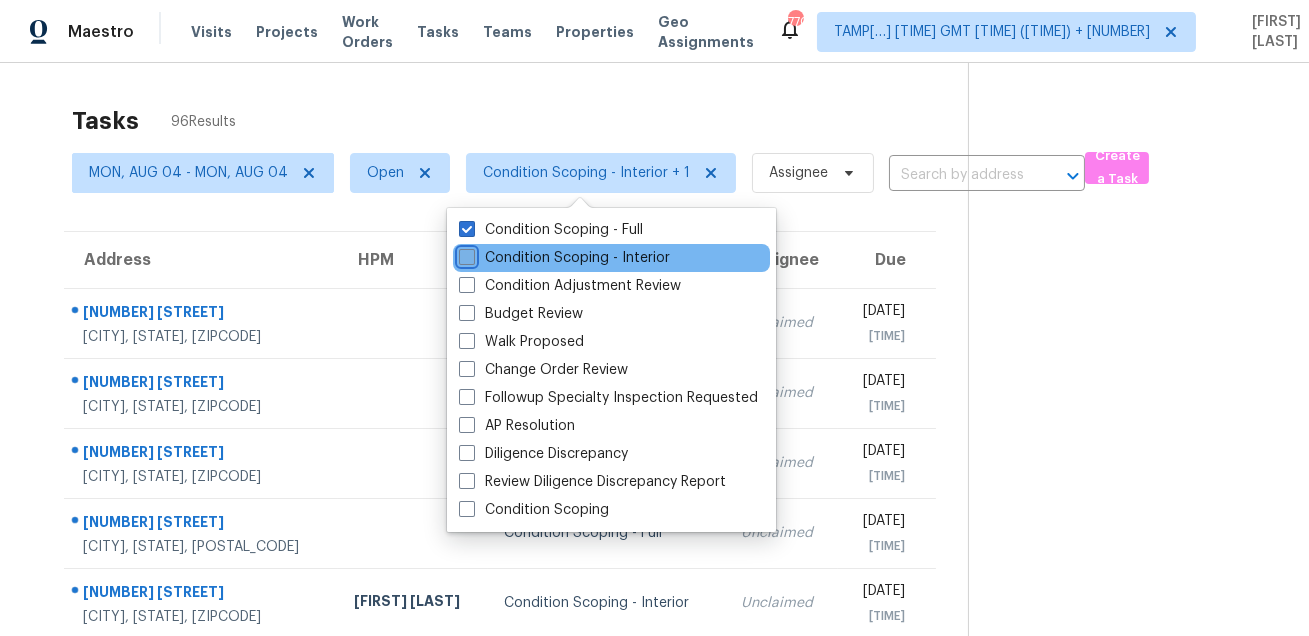 checkbox on "false" 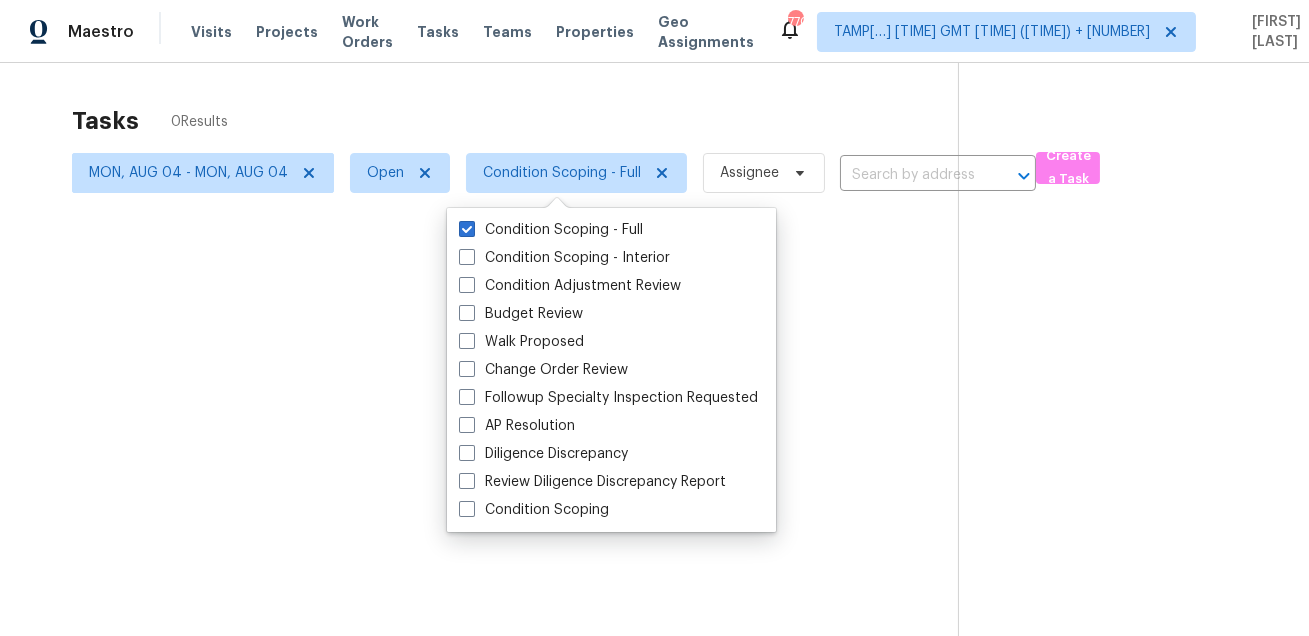 click at bounding box center (654, 318) 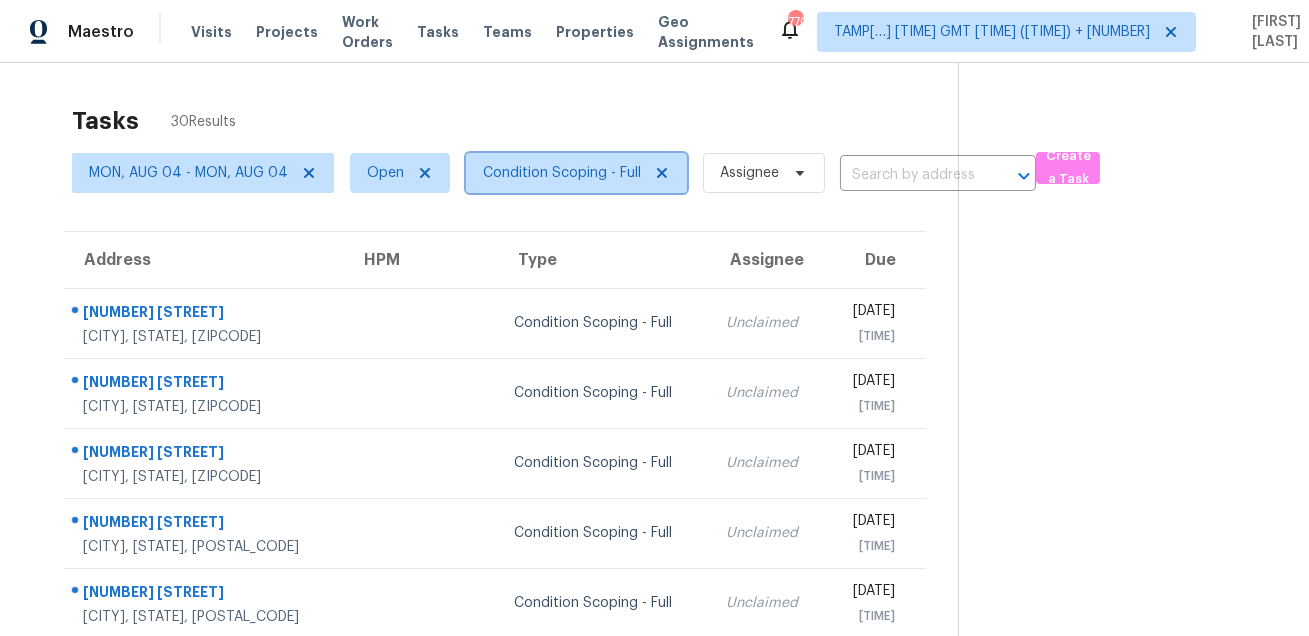 click on "Condition Scoping - Full" at bounding box center [562, 173] 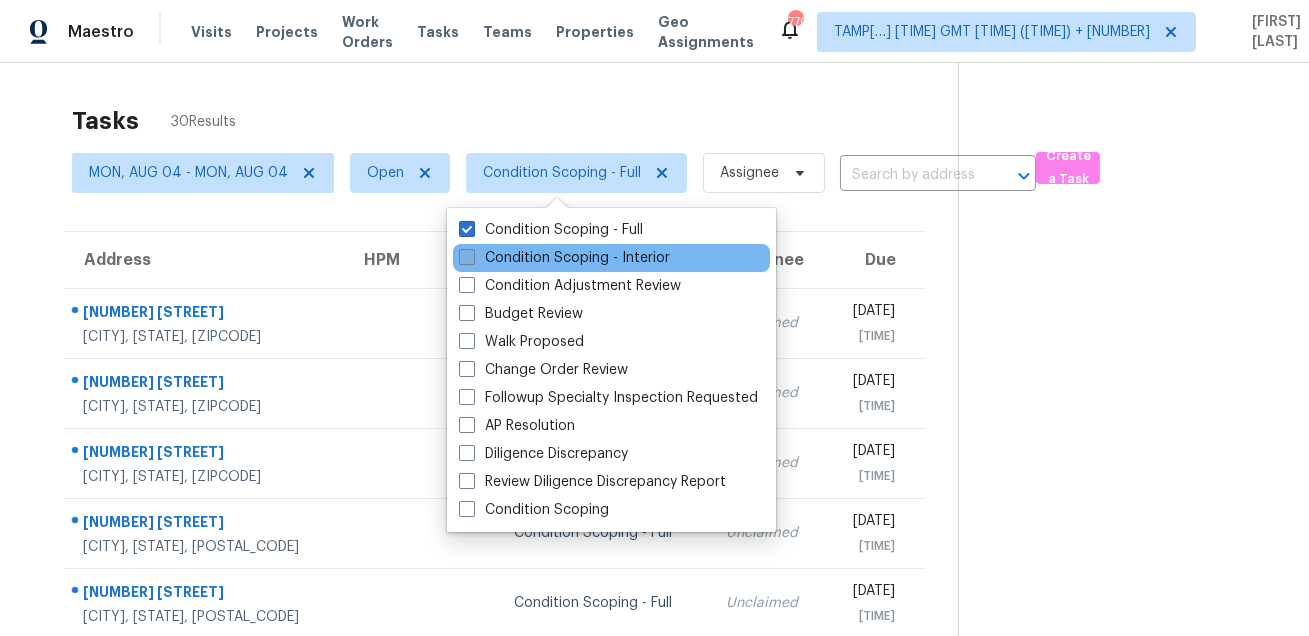 click on "Condition Scoping - Interior" at bounding box center [564, 258] 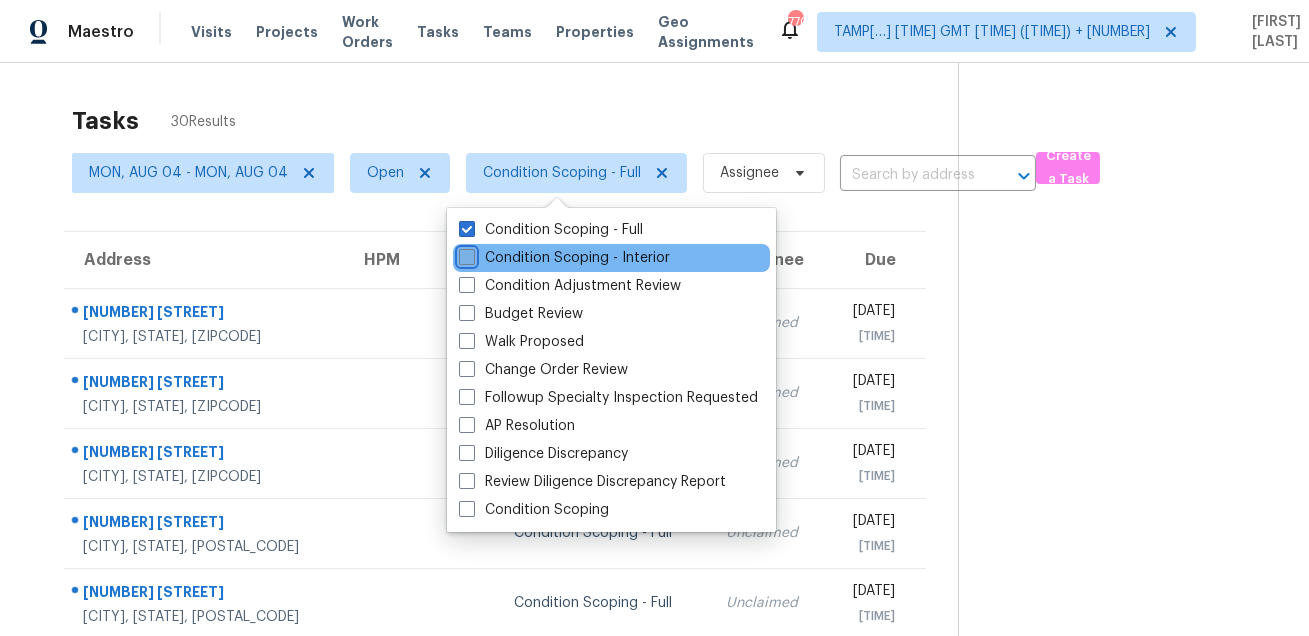 click on "Condition Scoping - Interior" at bounding box center [465, 254] 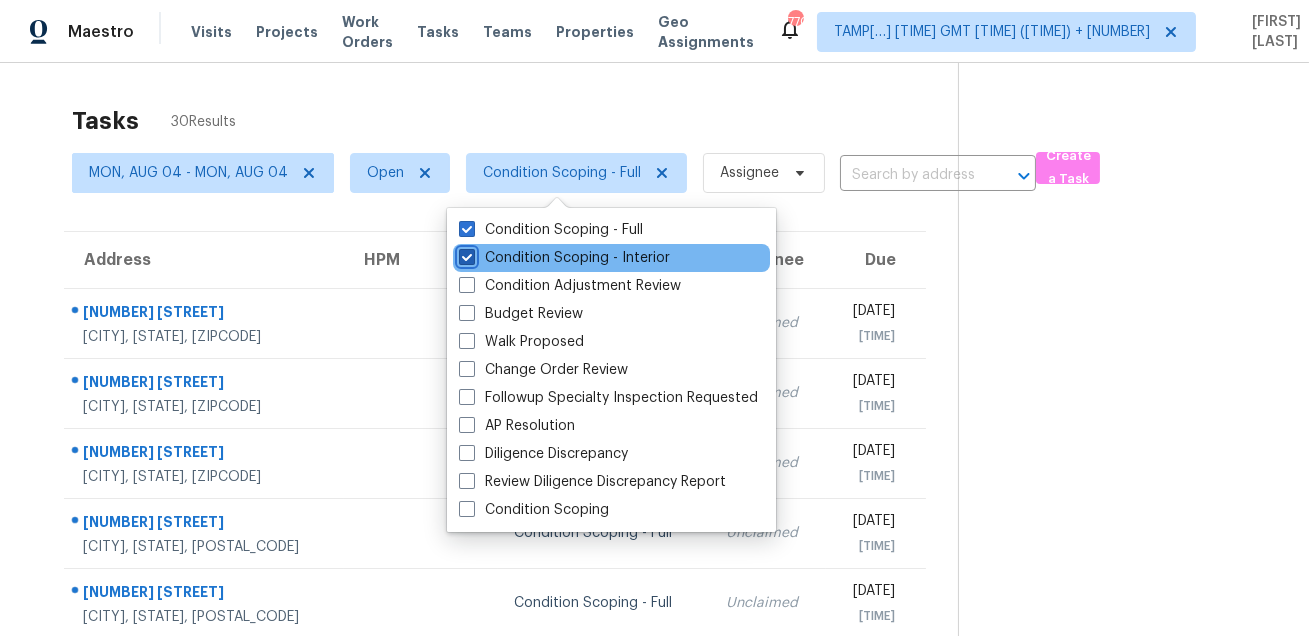 checkbox on "true" 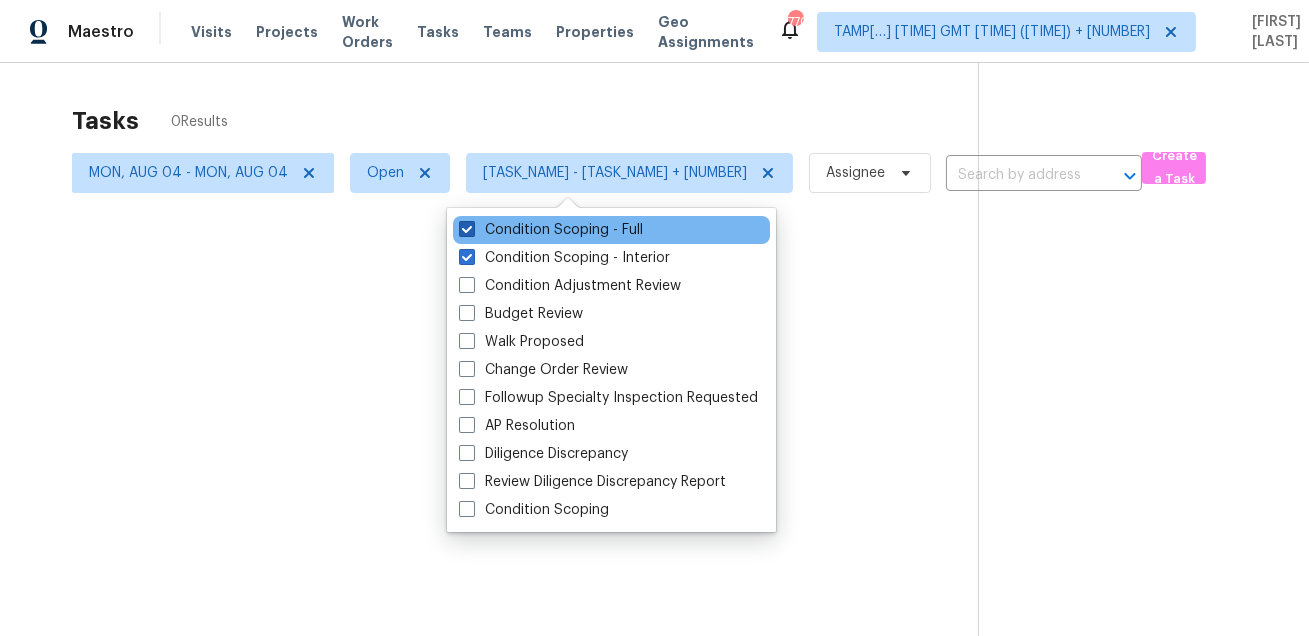 click on "Condition Scoping - Full" at bounding box center (551, 230) 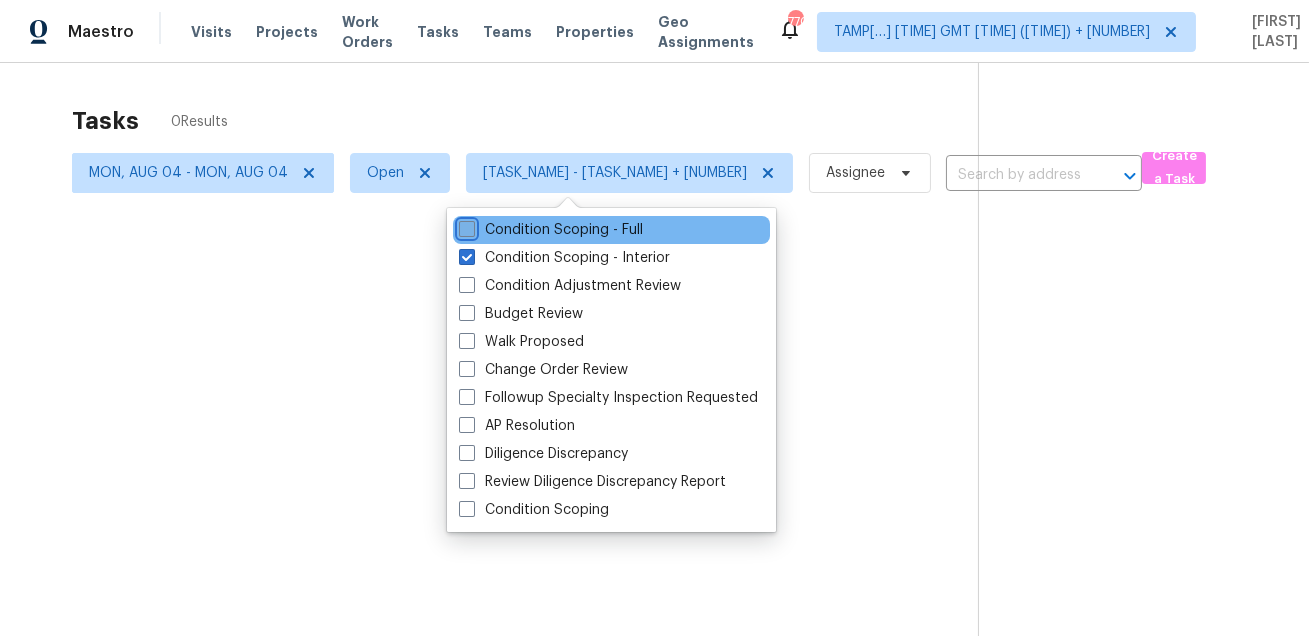 checkbox on "false" 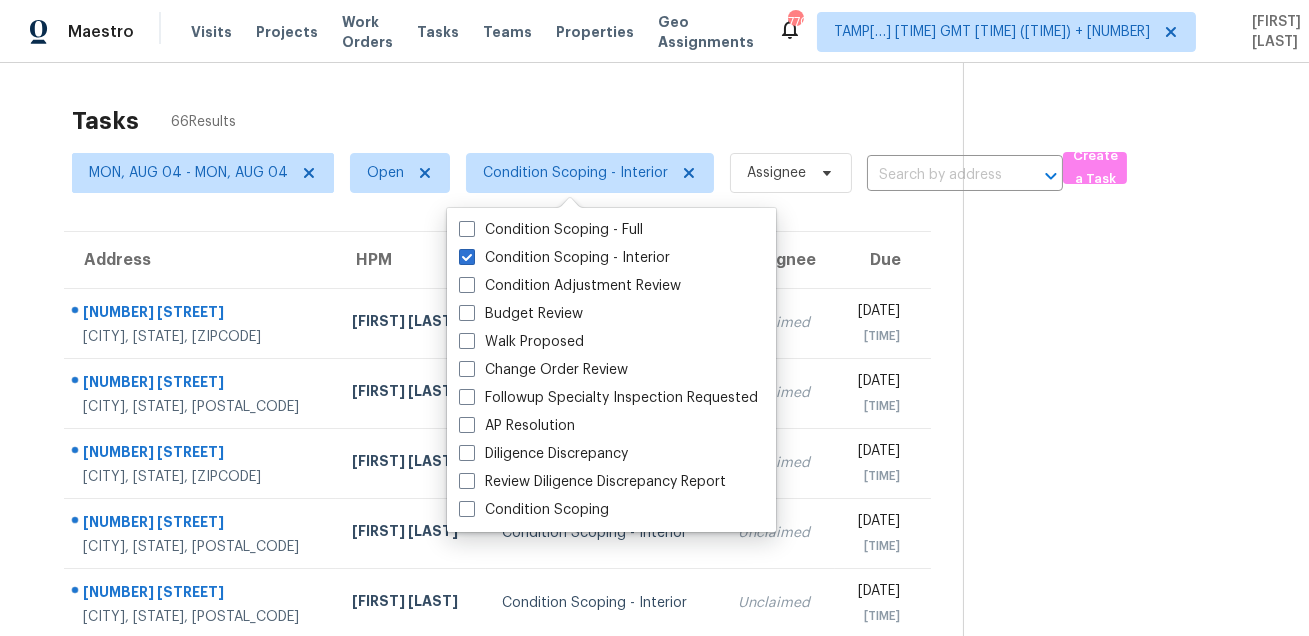 click on "Tasks 66  Results" at bounding box center [517, 121] 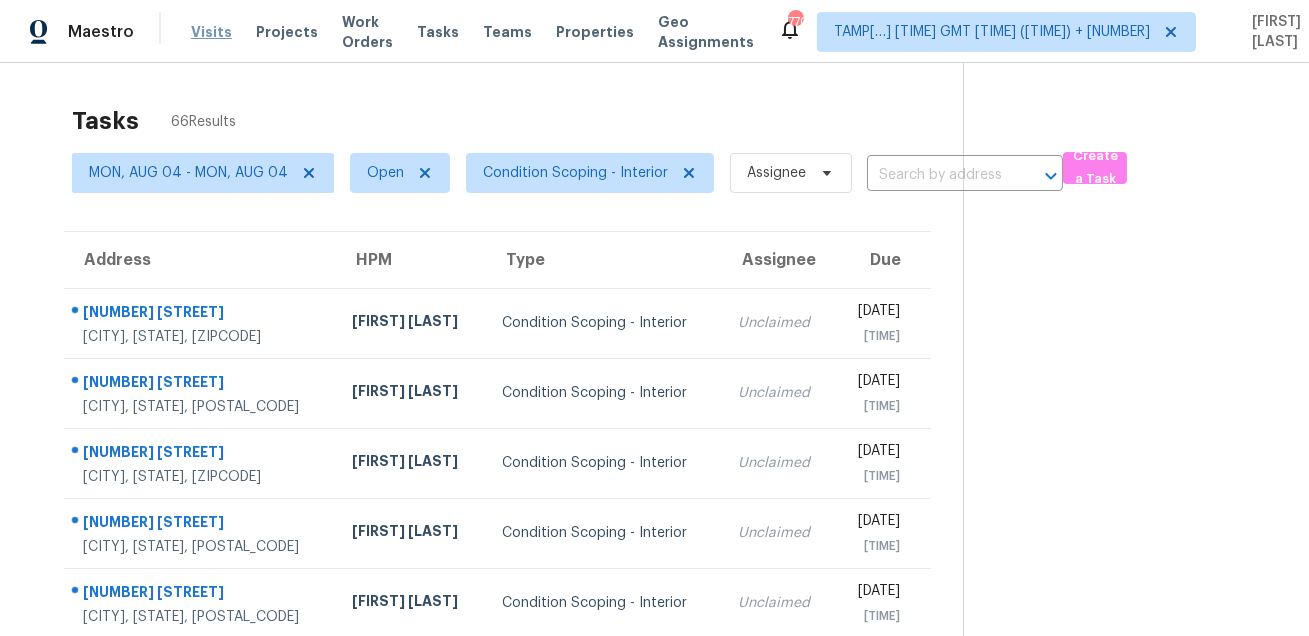 click on "Visits" at bounding box center (211, 32) 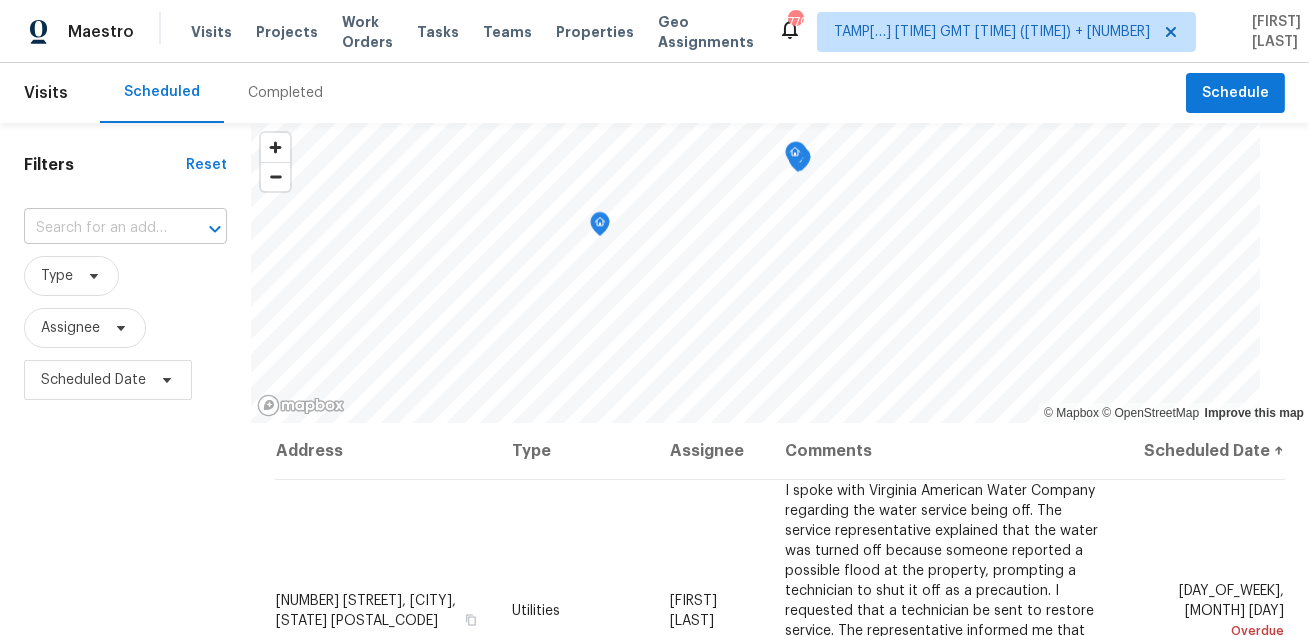 click at bounding box center (97, 228) 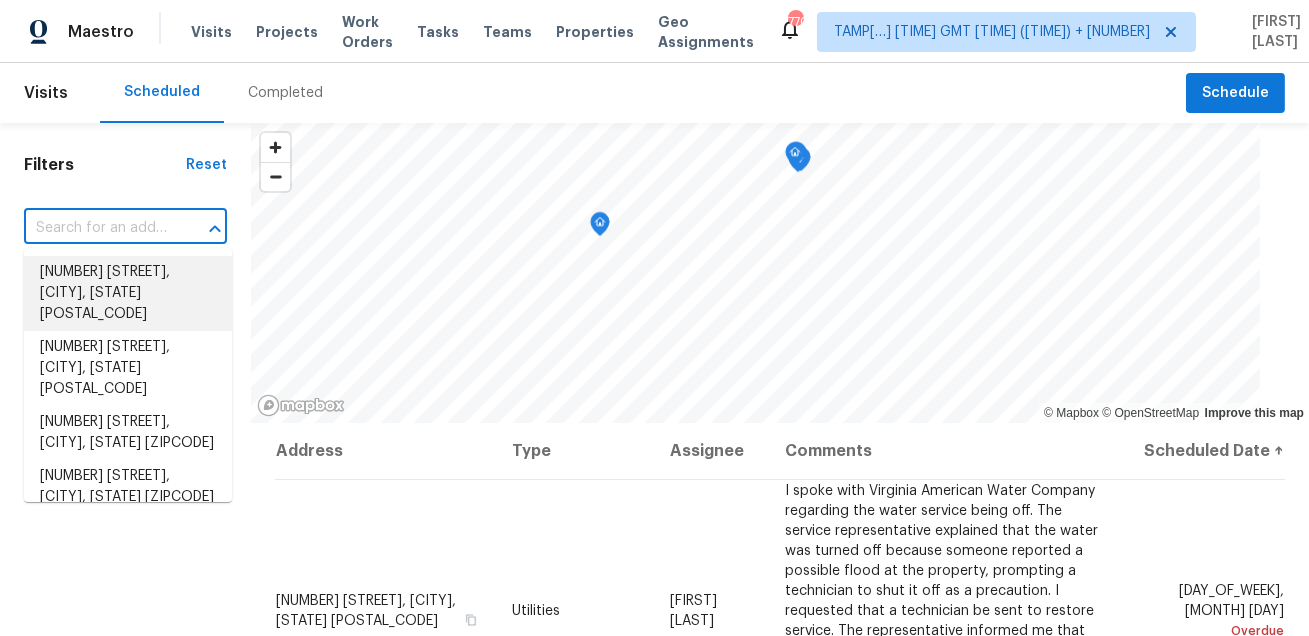 click on "Filters" at bounding box center [105, 165] 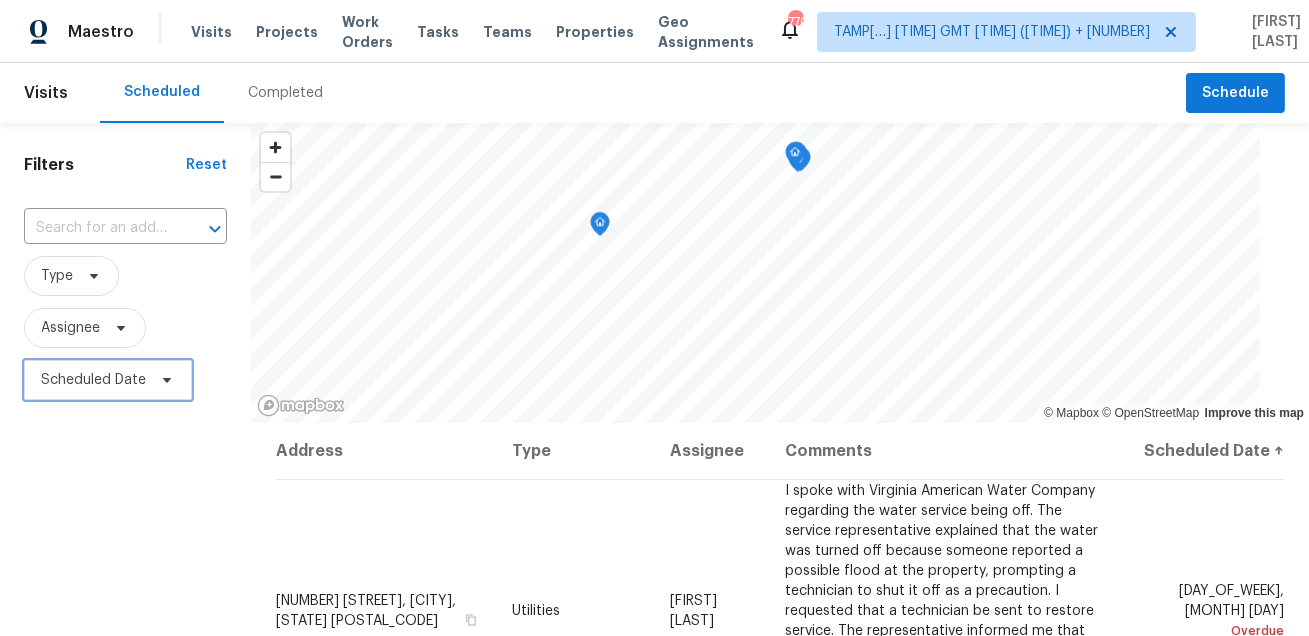 click on "Scheduled Date" at bounding box center (93, 380) 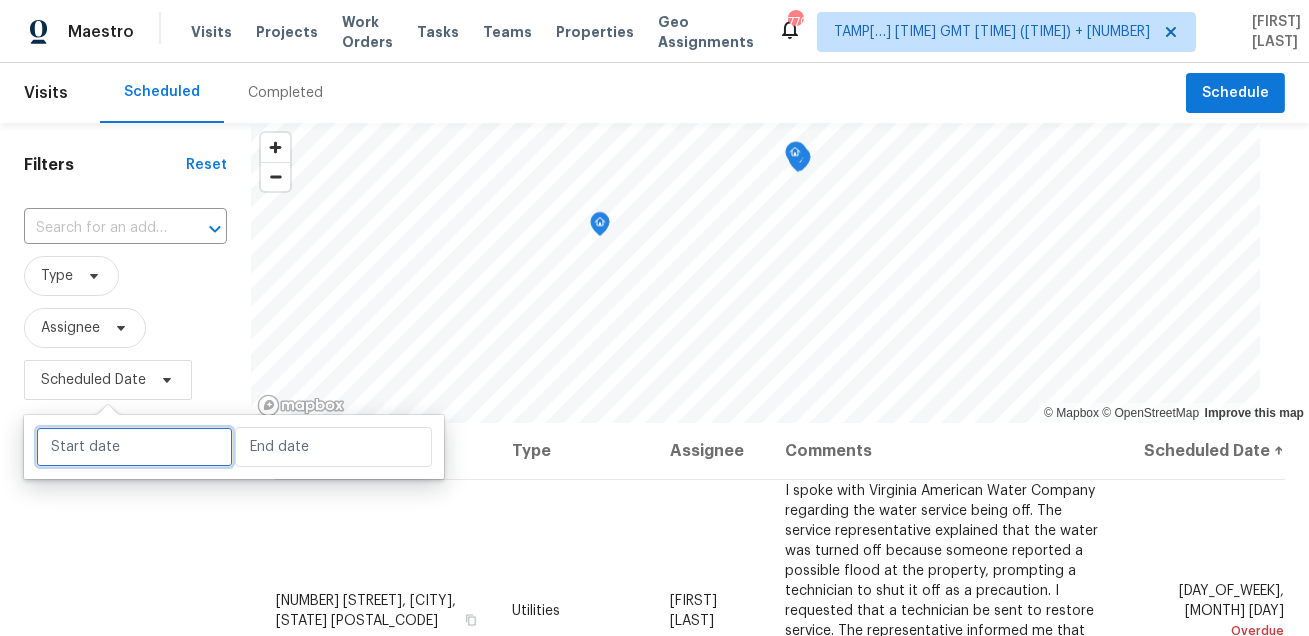 click at bounding box center (134, 447) 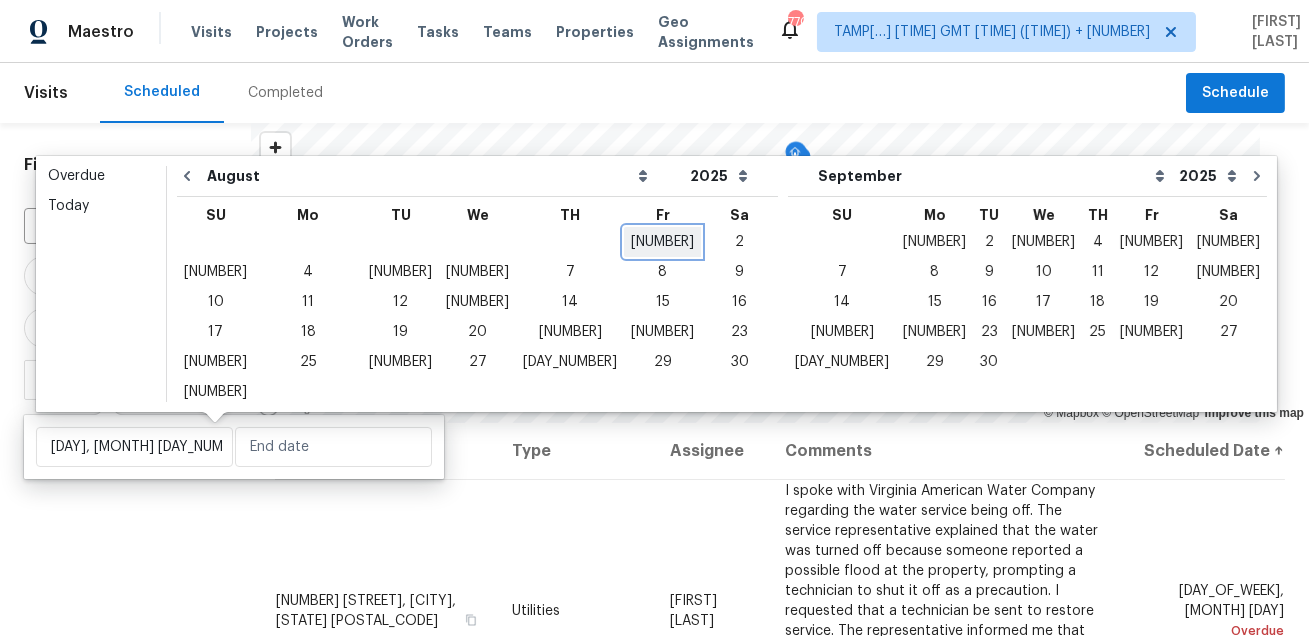 click on "[NUMBER]" at bounding box center [662, 242] 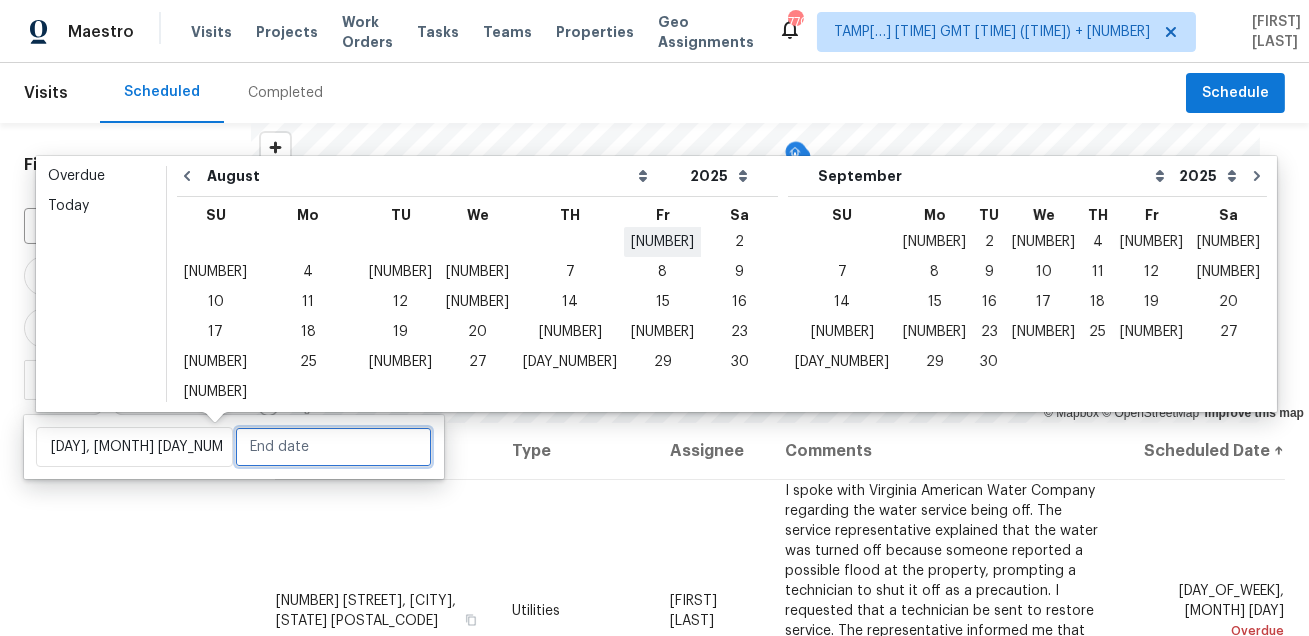 type on "[DAY], [MONTH] [DAY_NUMBER]" 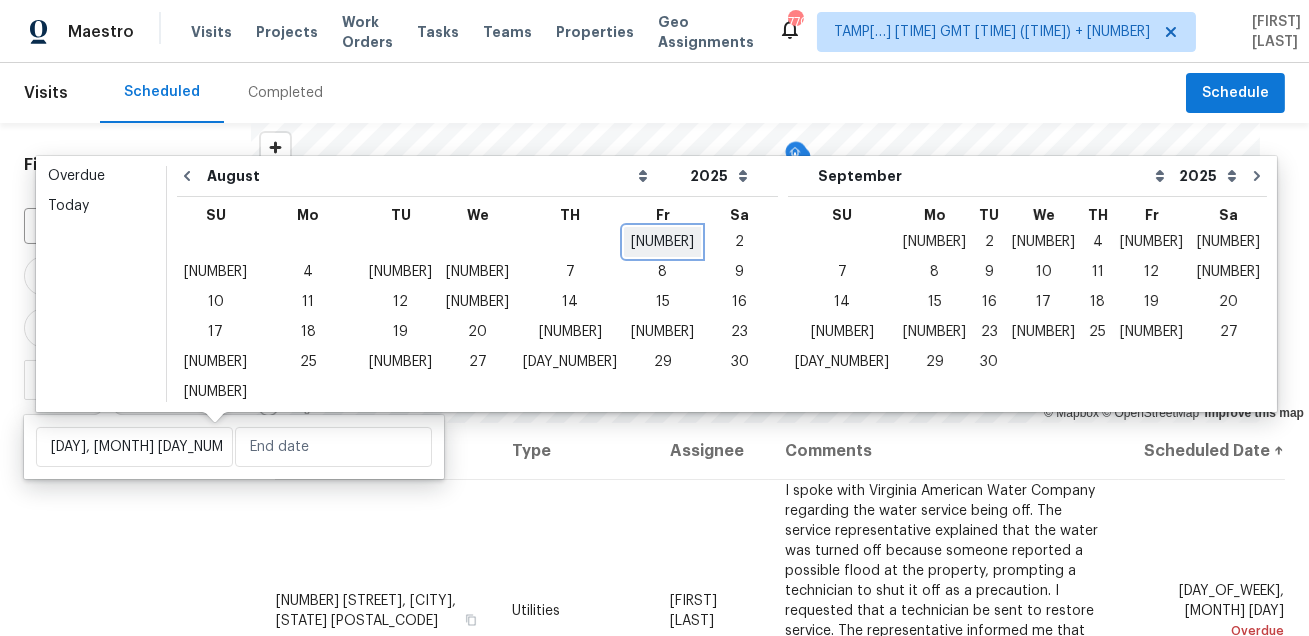 click on "[NUMBER]" at bounding box center (662, 242) 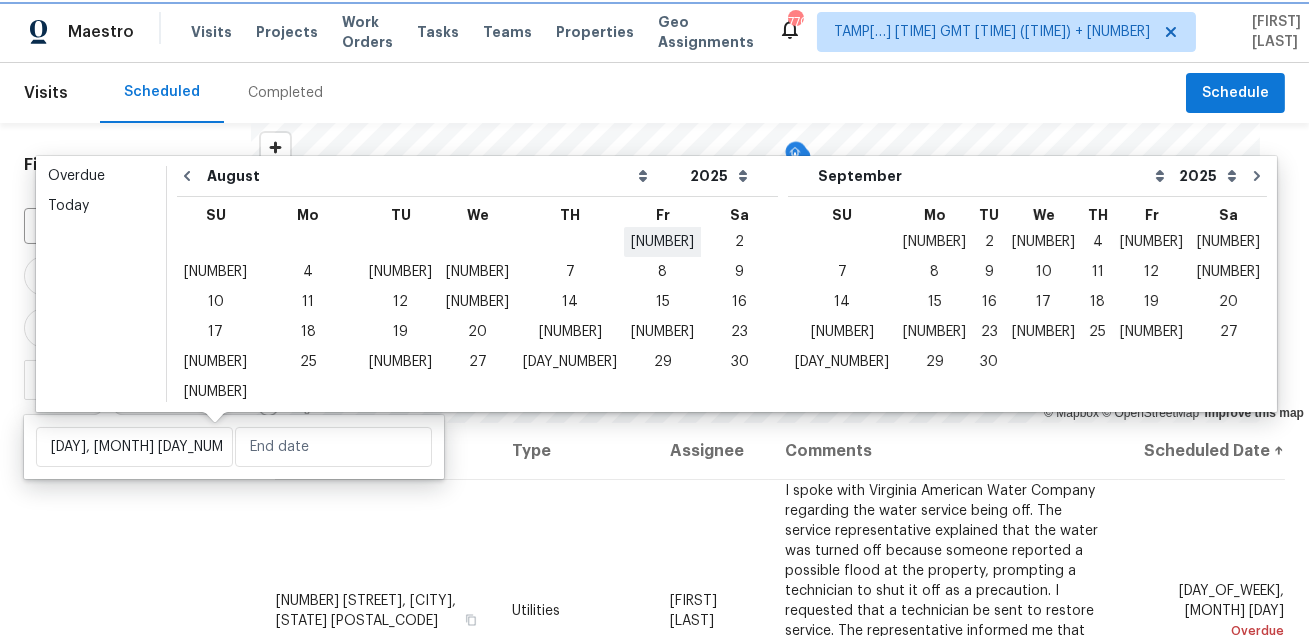 type on "[DAY], [MONTH] [DAY_NUMBER]" 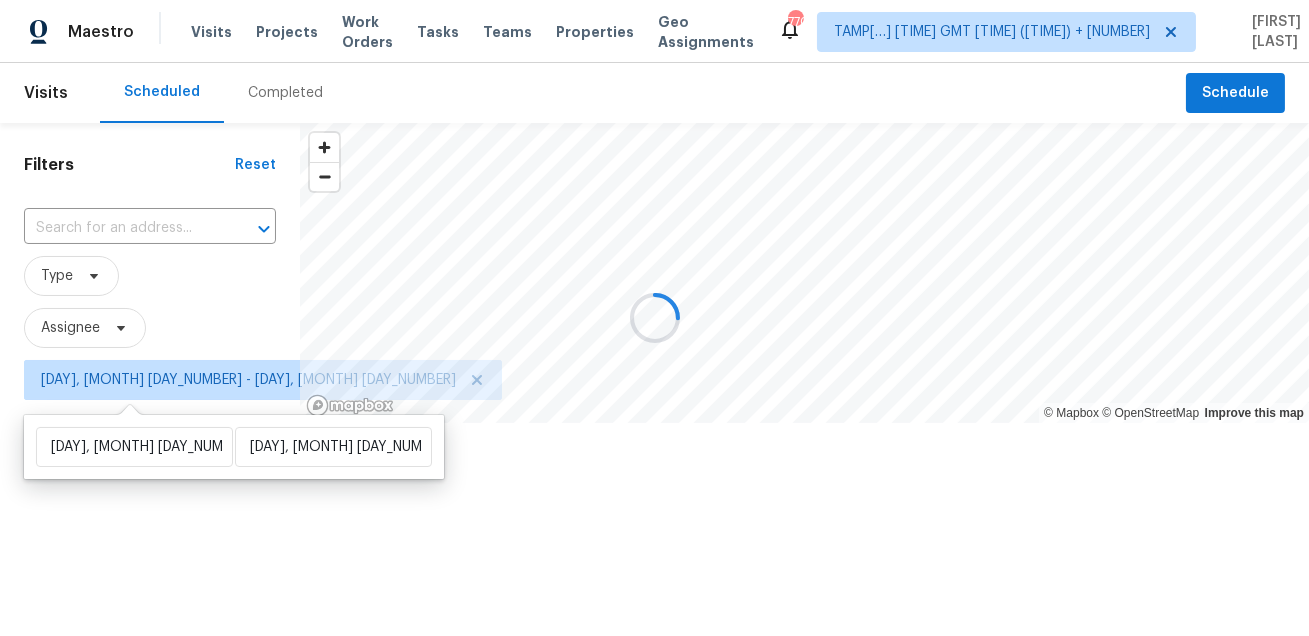 click at bounding box center (654, 318) 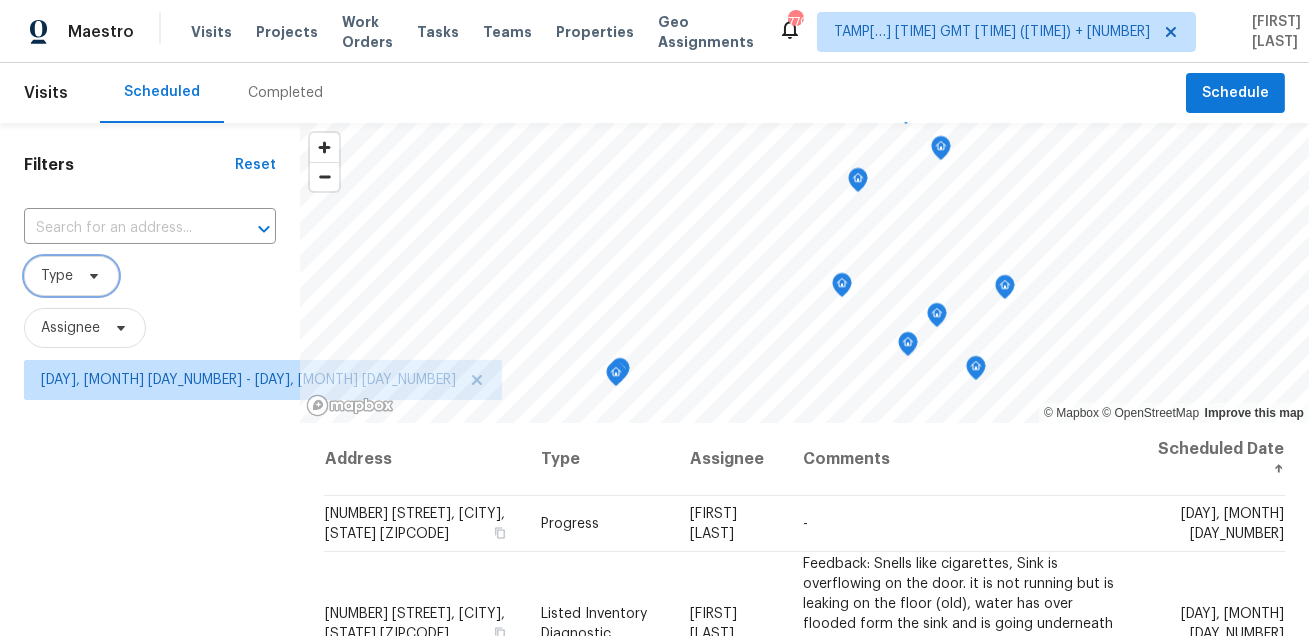 click on "Type" at bounding box center (57, 276) 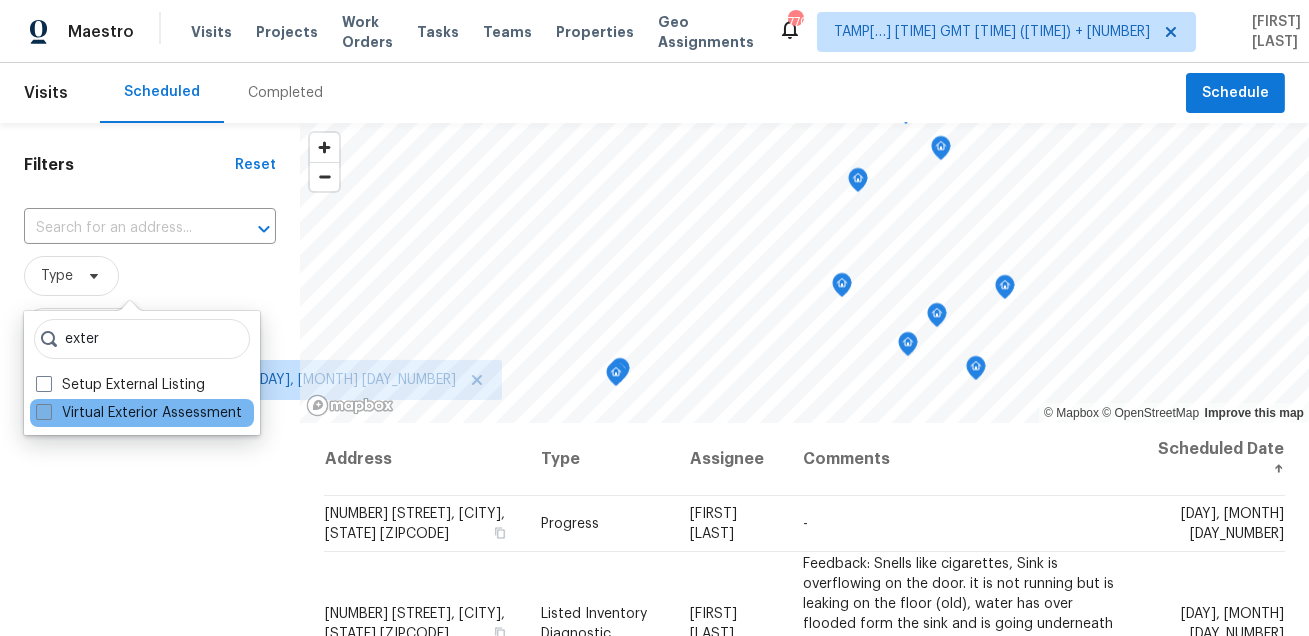type on "exter" 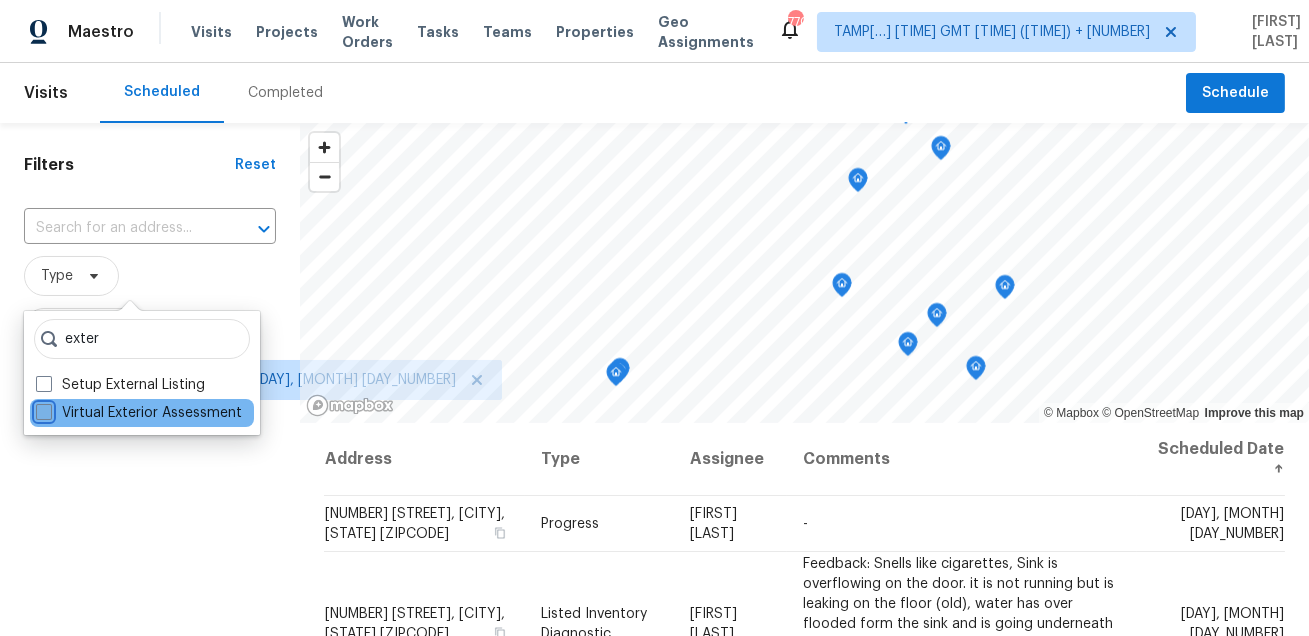 click on "Virtual Exterior Assessment" at bounding box center [42, 409] 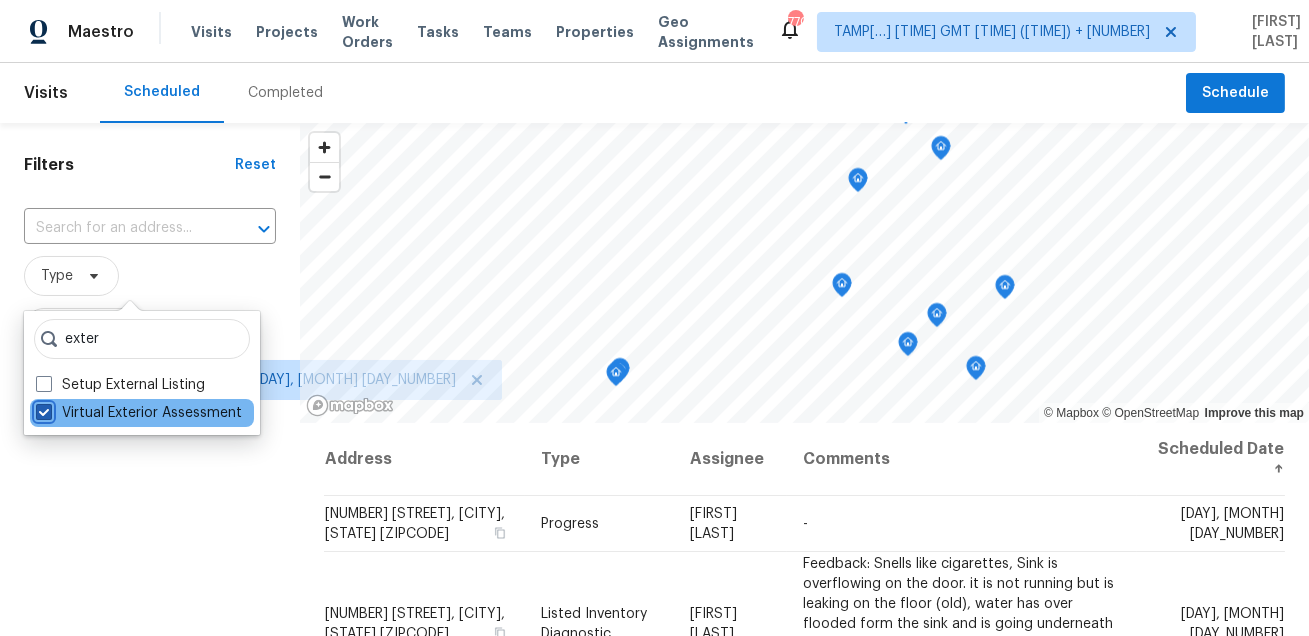 checkbox on "true" 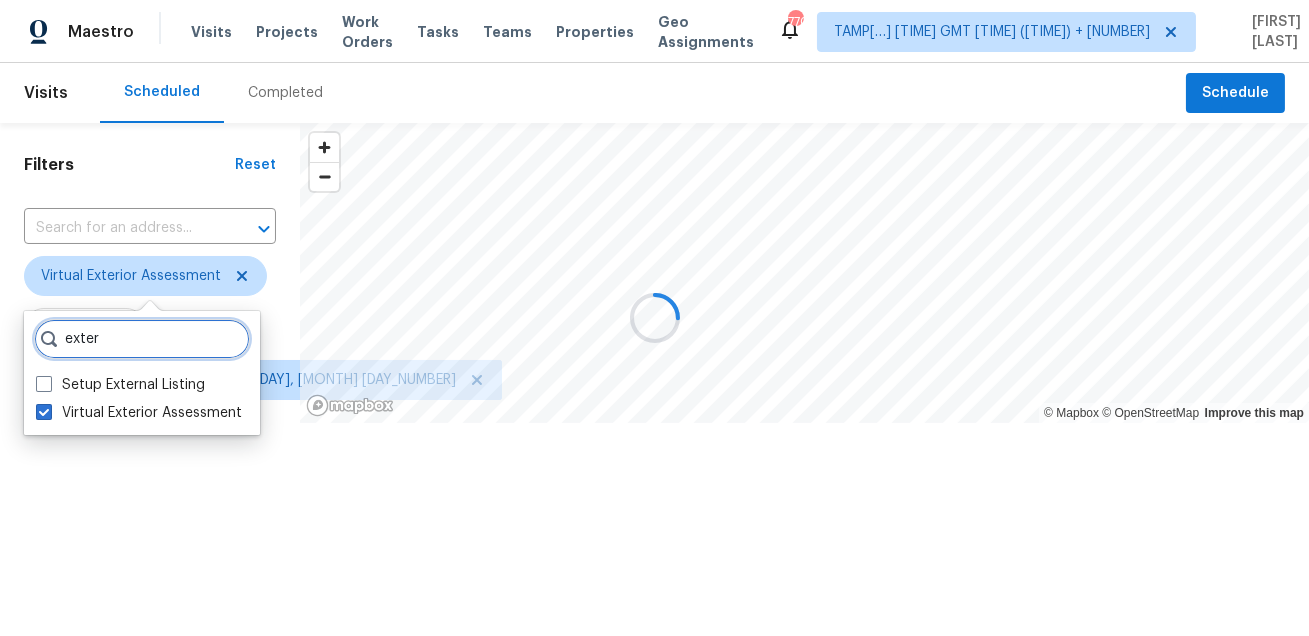 click on "exter" at bounding box center [142, 339] 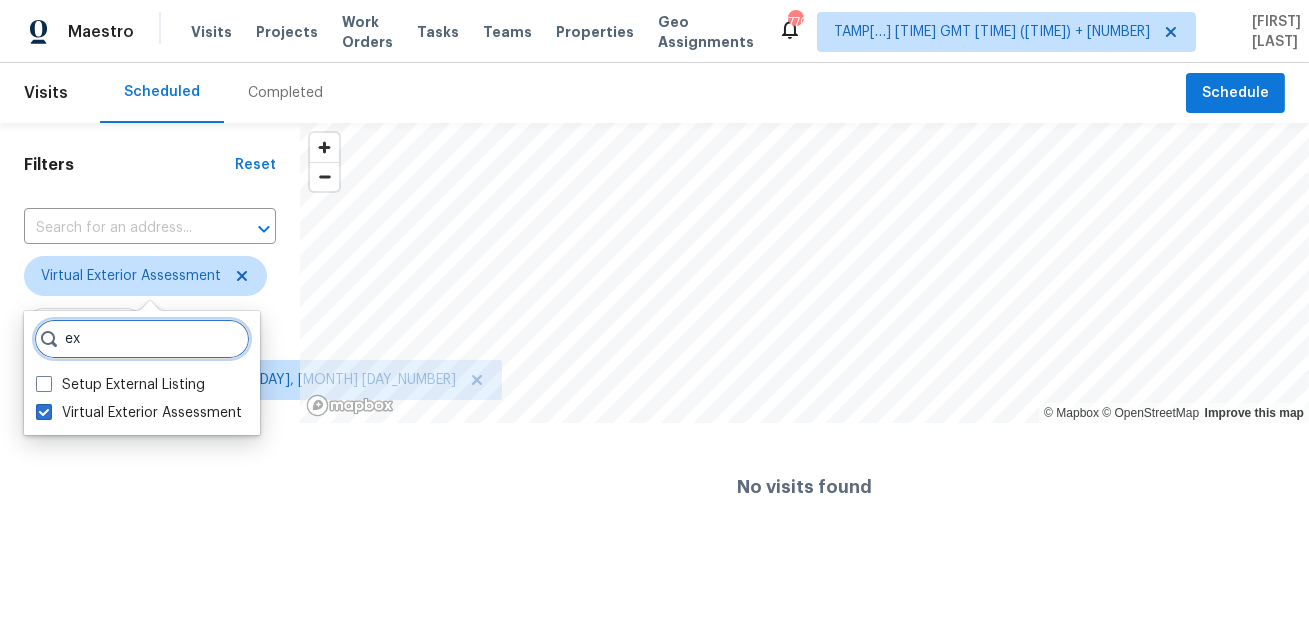 type on "e" 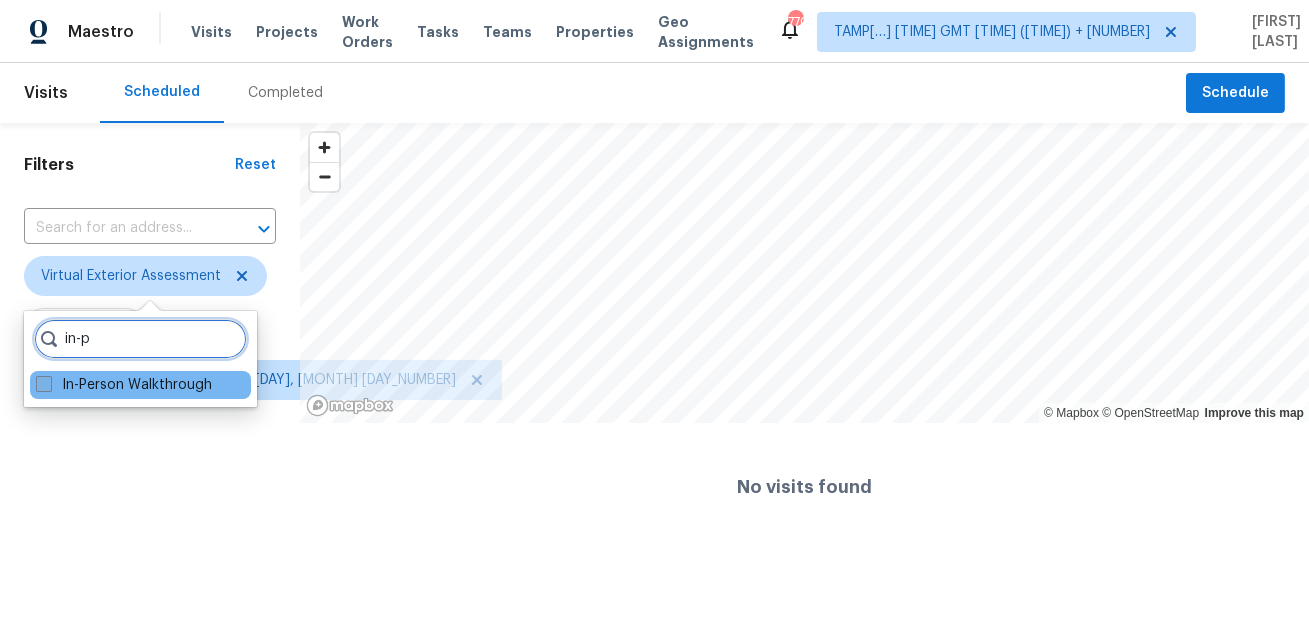 type on "in-p" 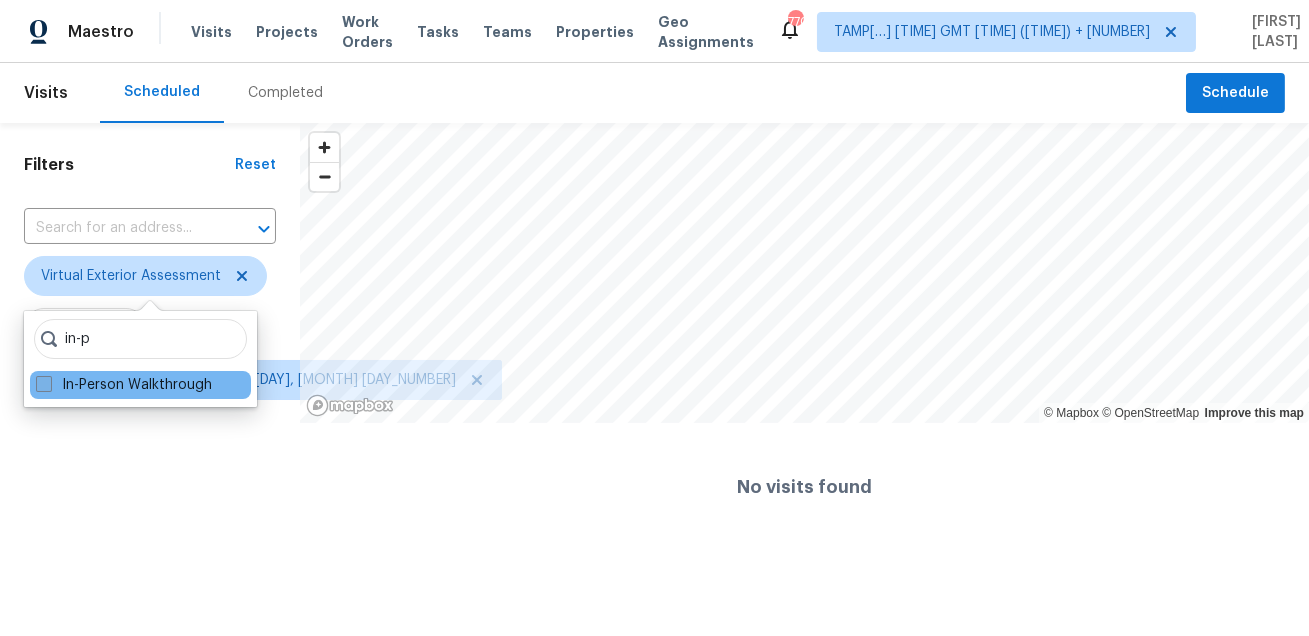 click on "In-Person Walkthrough" at bounding box center (124, 385) 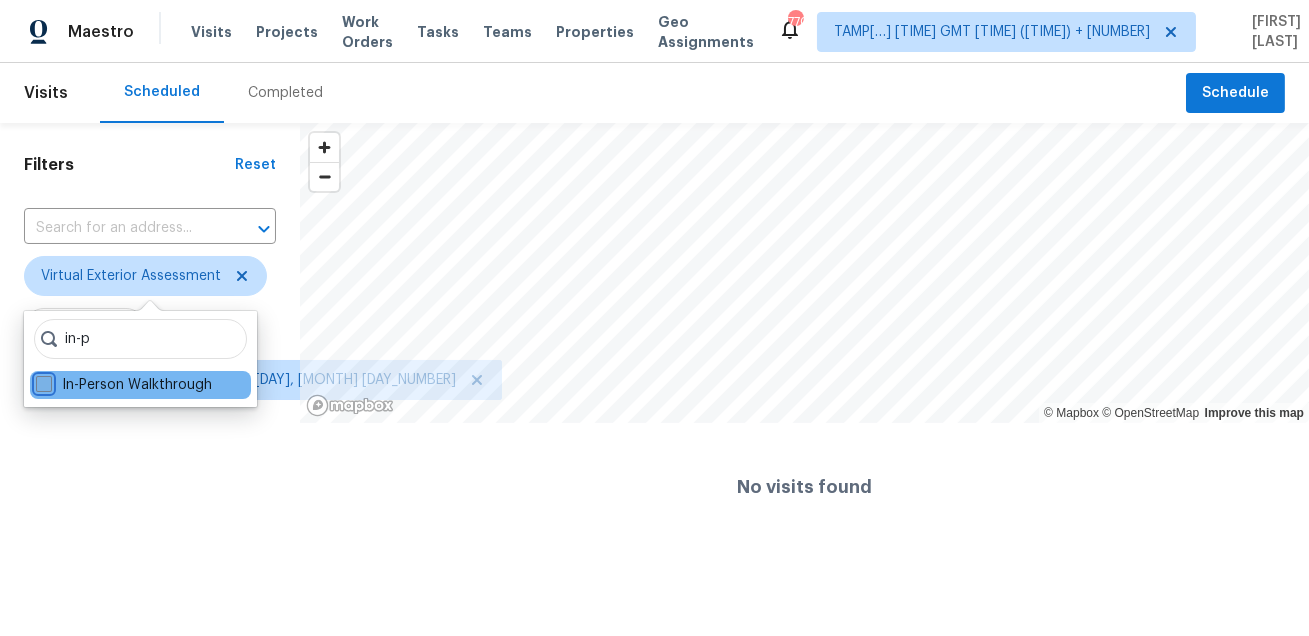 click on "In-Person Walkthrough" at bounding box center (42, 381) 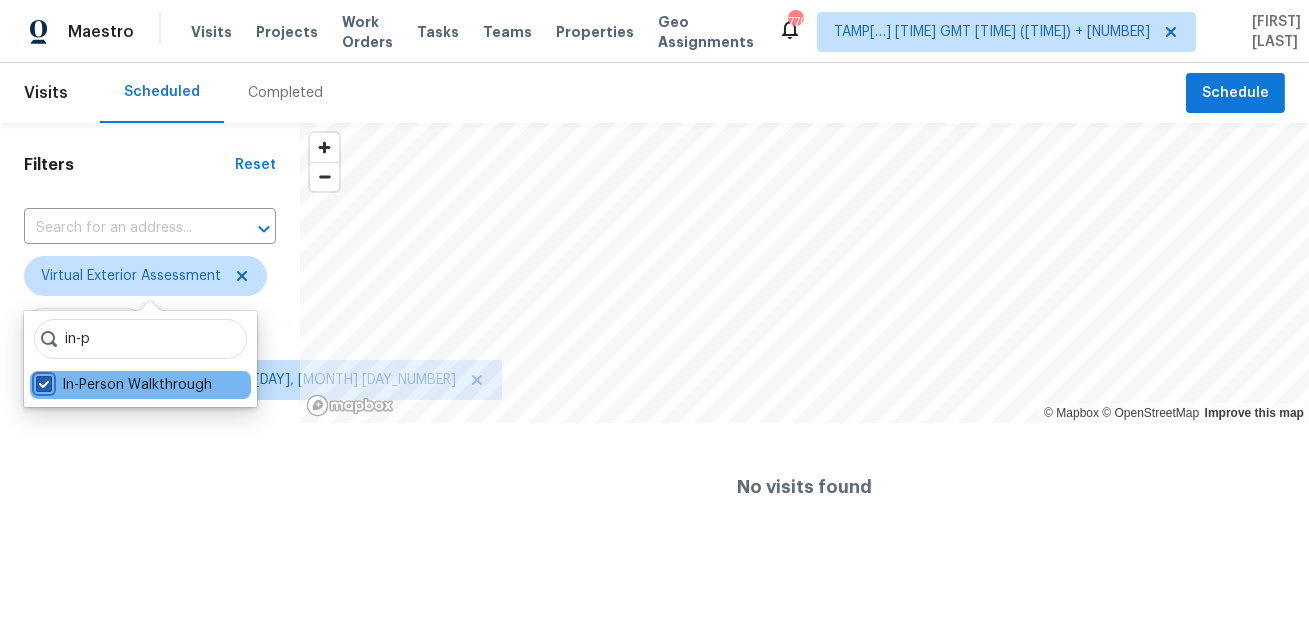 checkbox on "true" 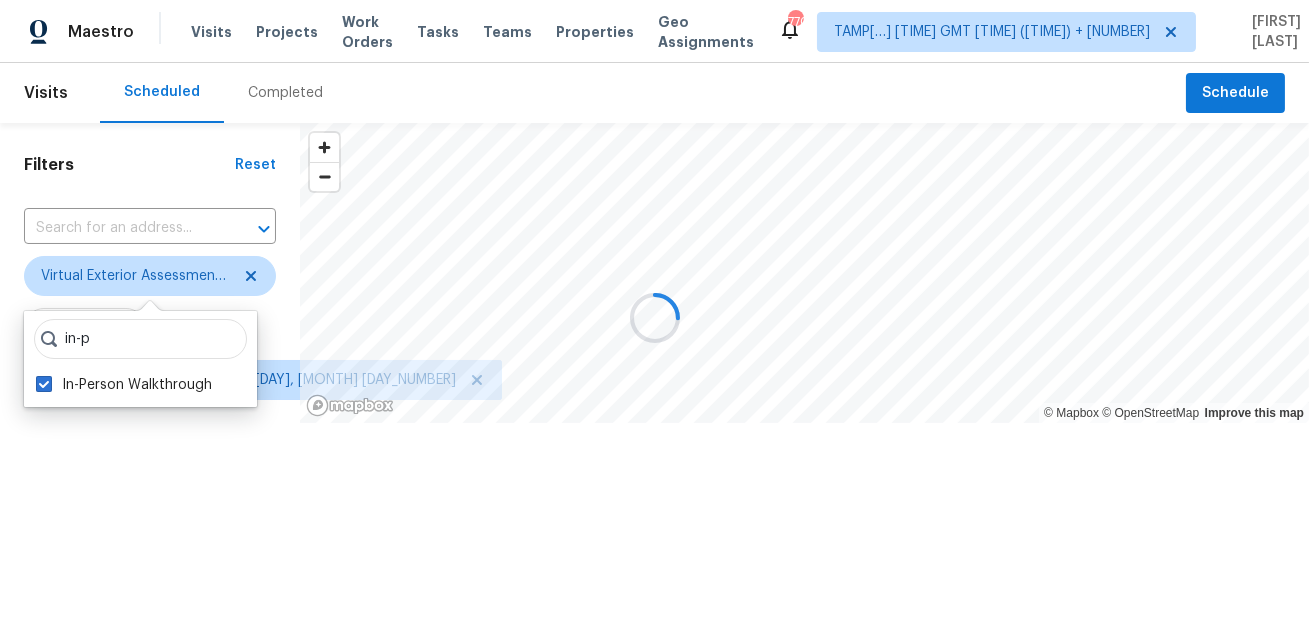 click at bounding box center (654, 318) 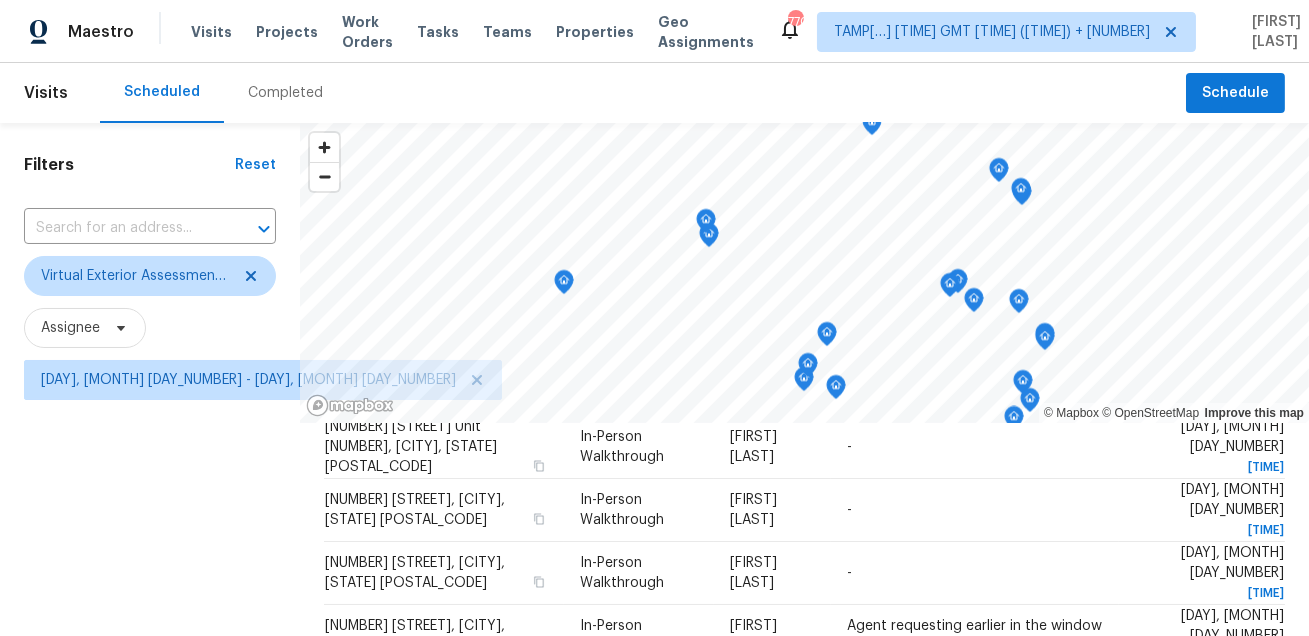 scroll, scrollTop: 748, scrollLeft: 0, axis: vertical 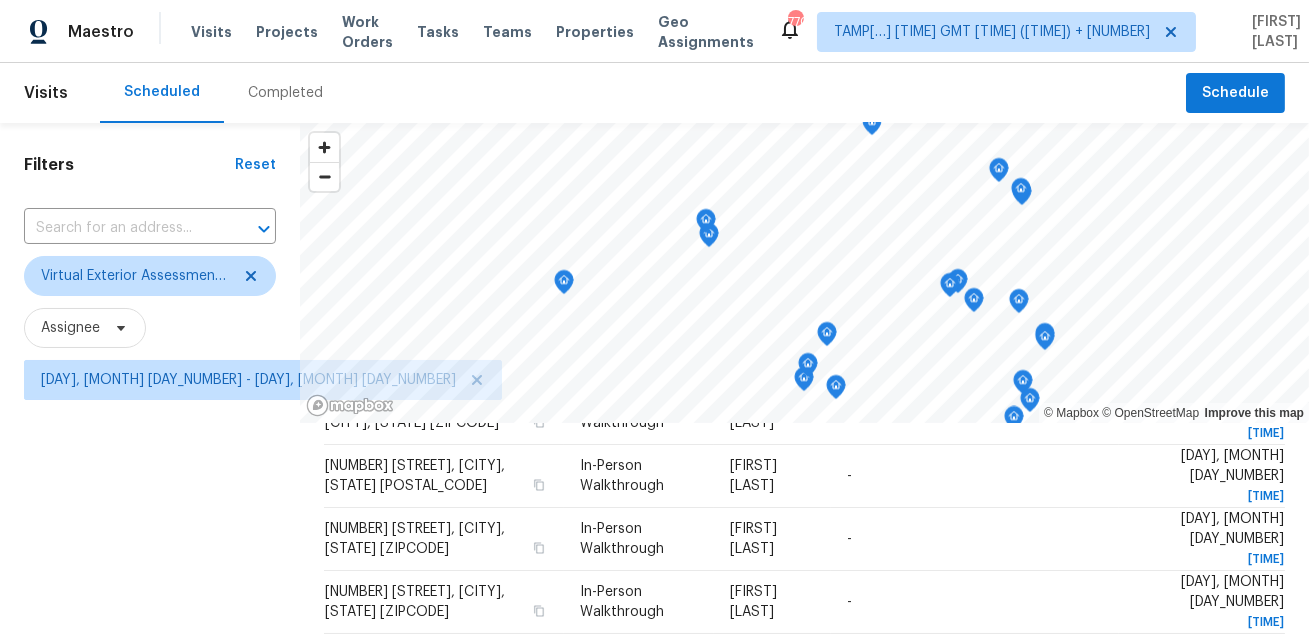 click on "Filters Reset ​ Virtual Exterior Assessment + 1 Assignee [DAY], [MONTH] [DAY_NUMBER] - [DAY], [MONTH] [DAY_NUMBER]" at bounding box center [150, 527] 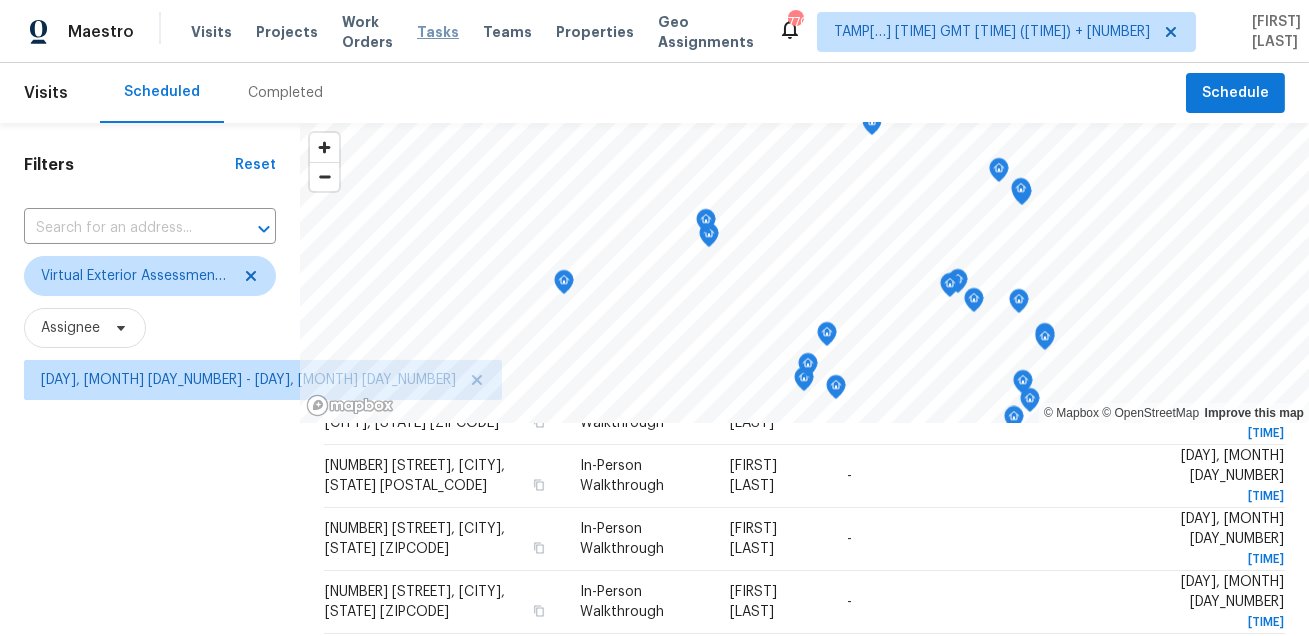 click on "Tasks" at bounding box center (438, 32) 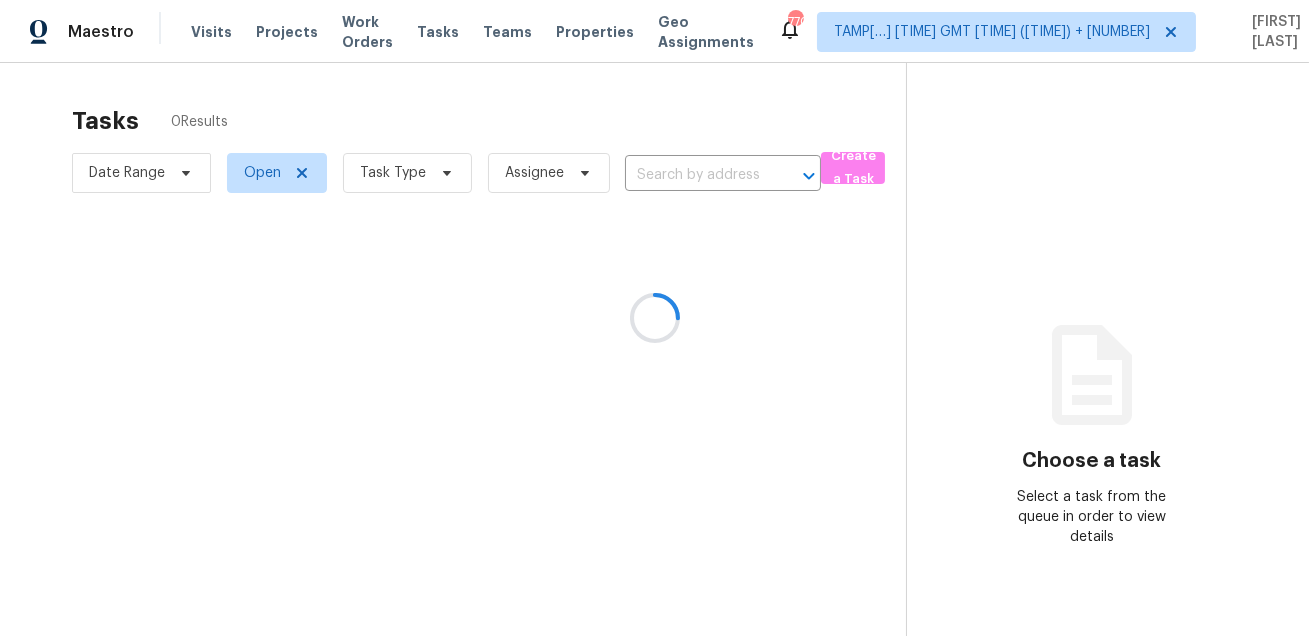 click at bounding box center (654, 318) 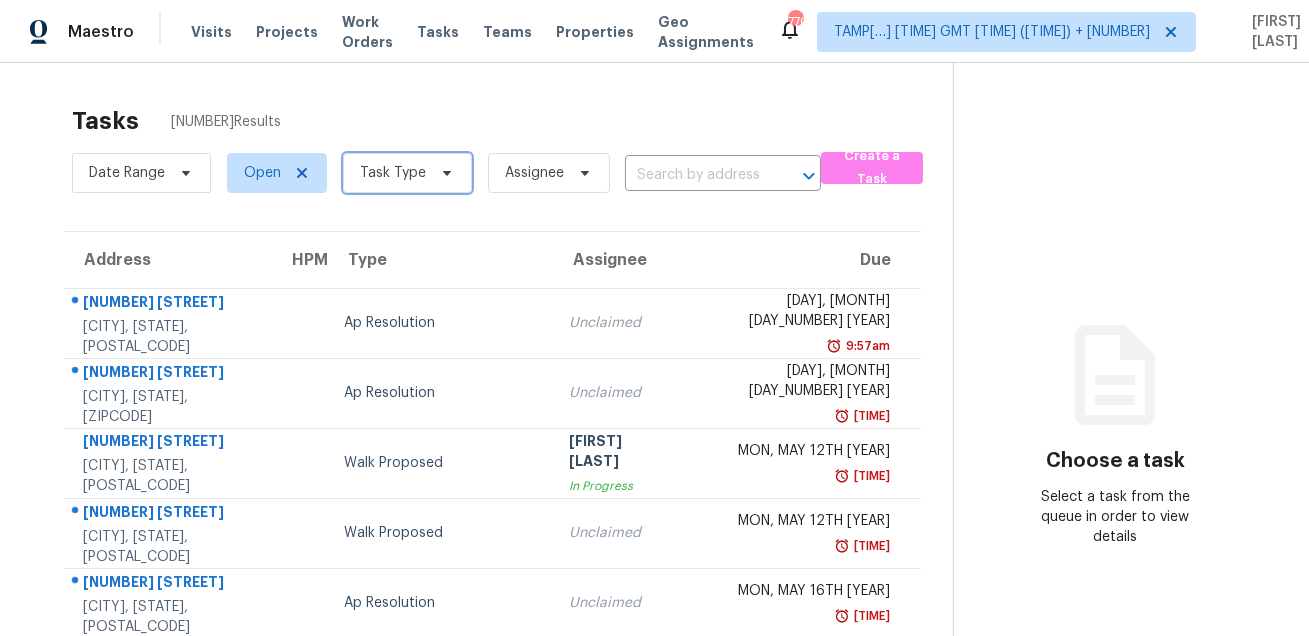click on "Task Type" at bounding box center (393, 173) 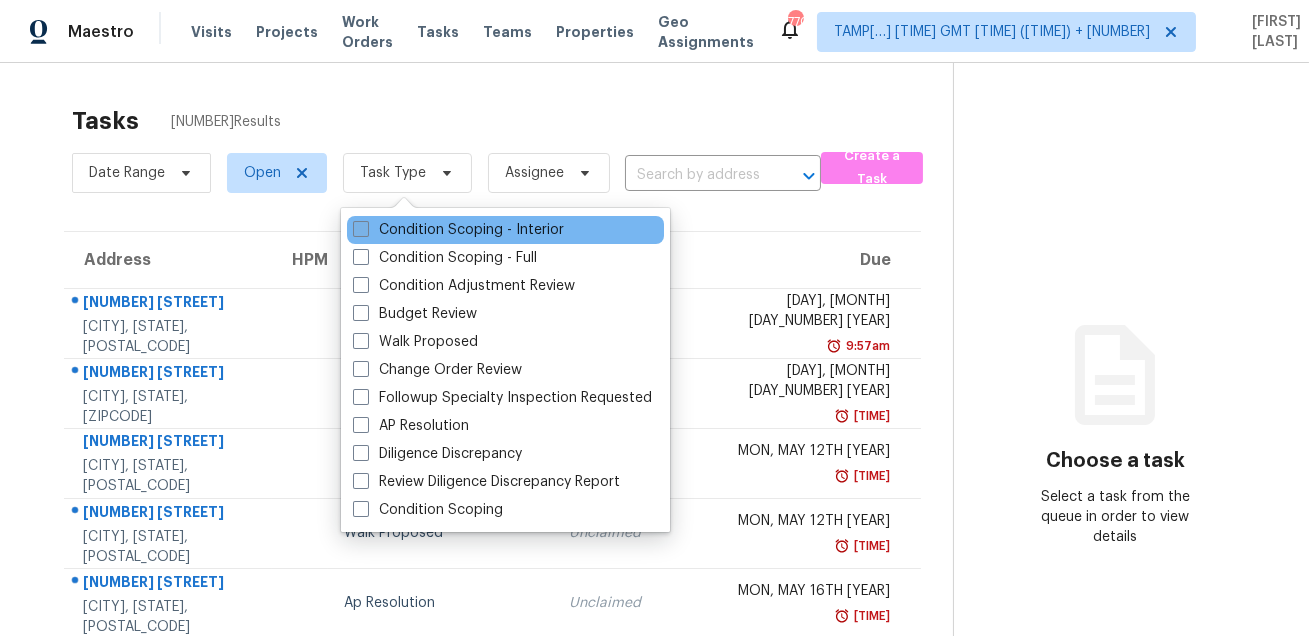 click on "Condition Scoping - Interior" at bounding box center (458, 230) 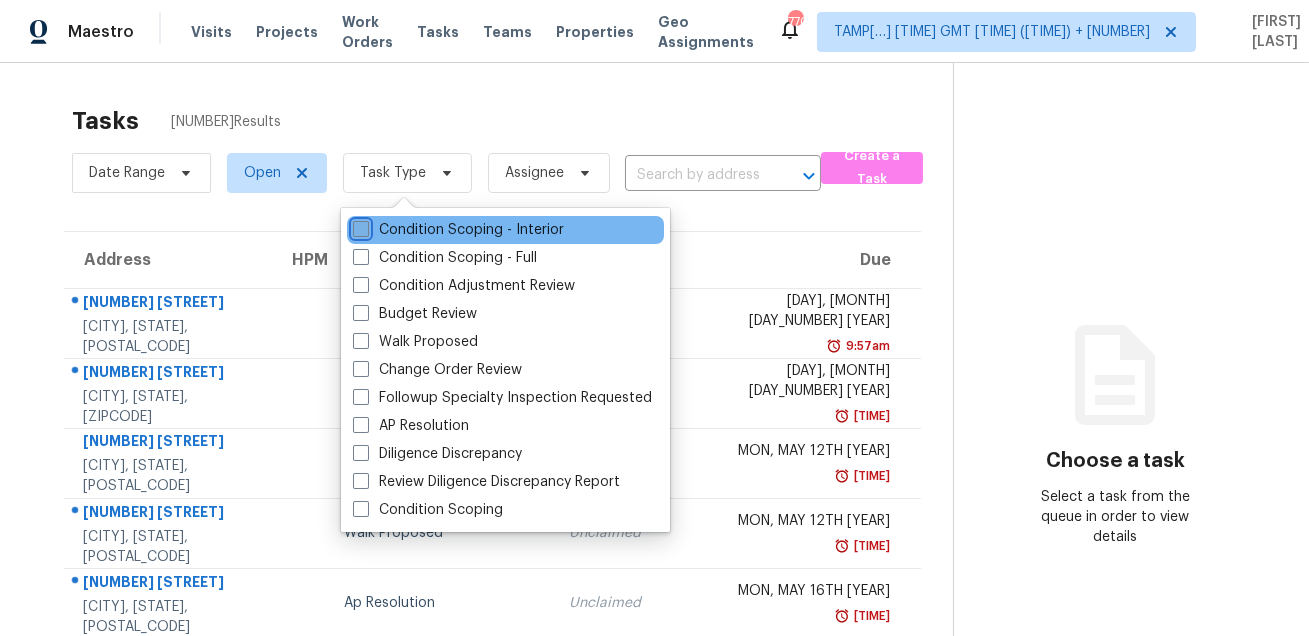 click on "Condition Scoping - Interior" at bounding box center (359, 226) 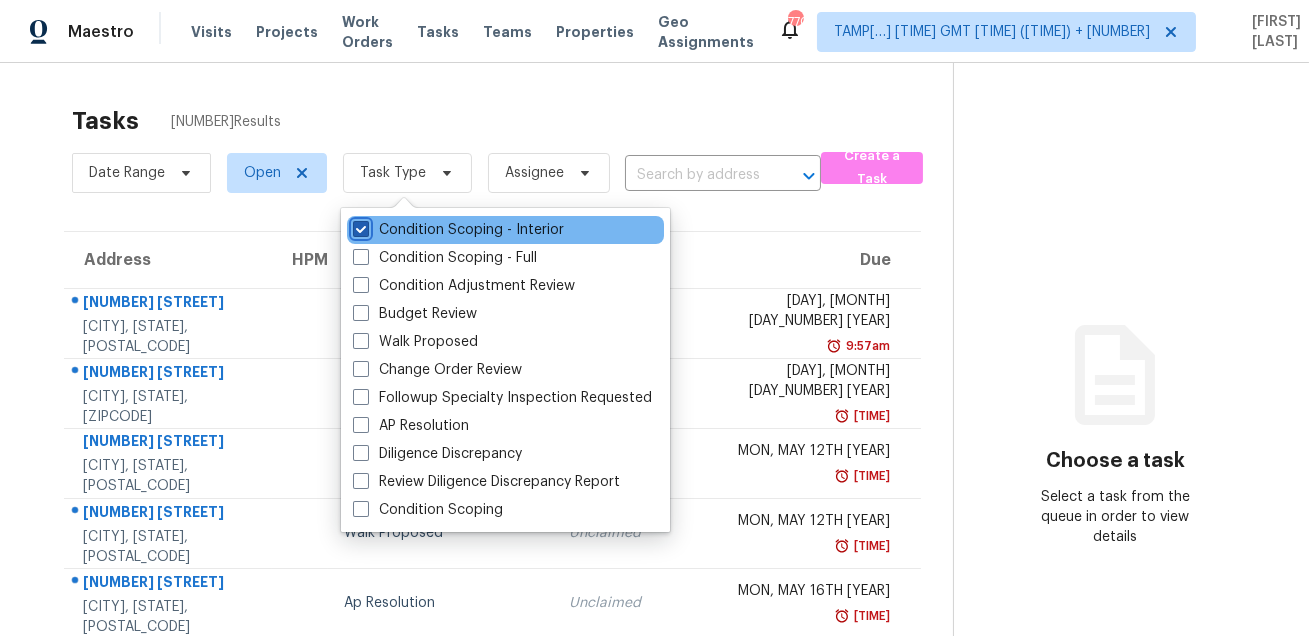 checkbox on "true" 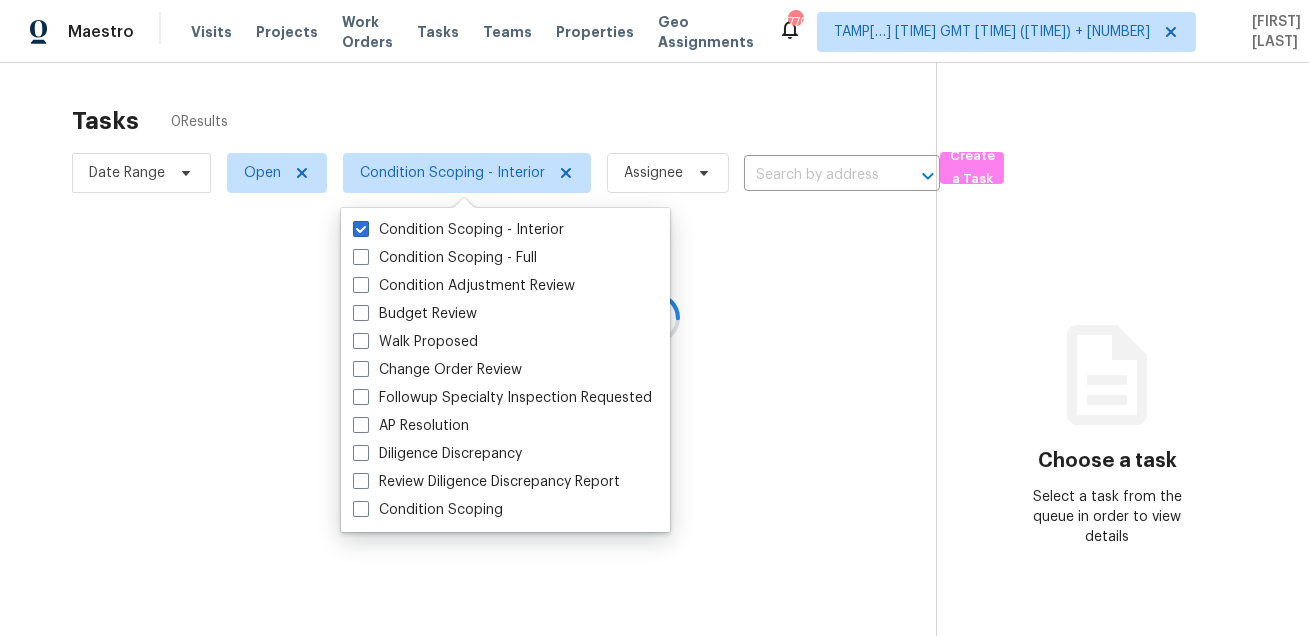 click at bounding box center (654, 318) 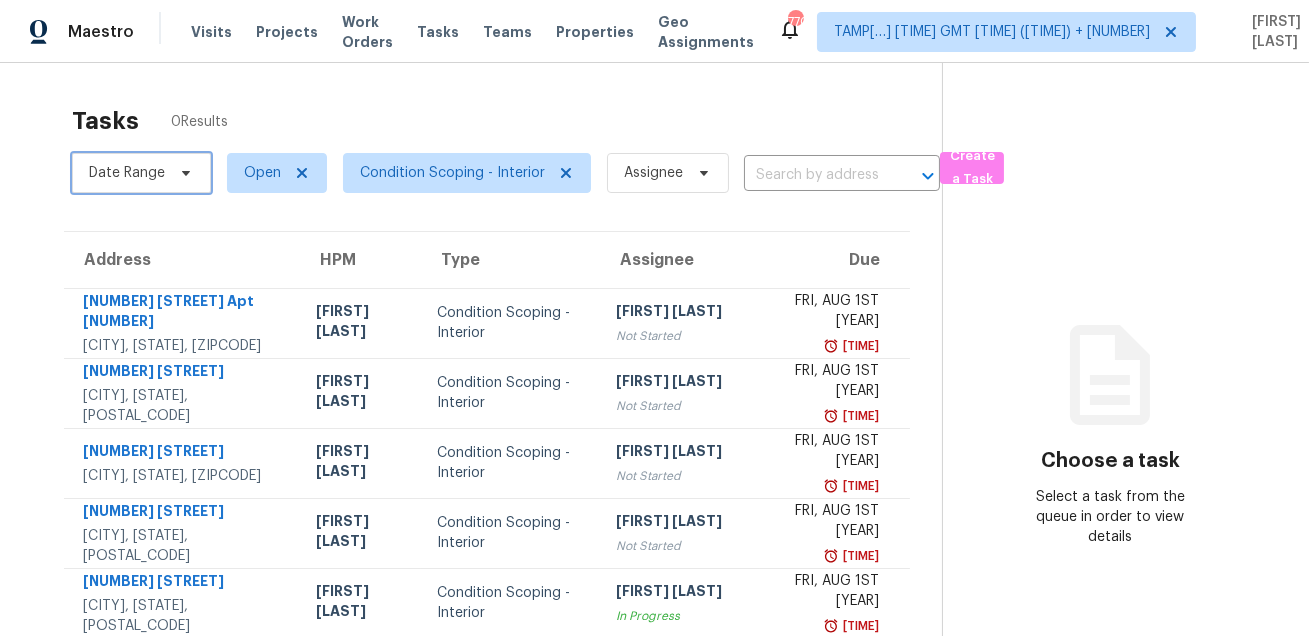 click on "Date Range" at bounding box center [127, 173] 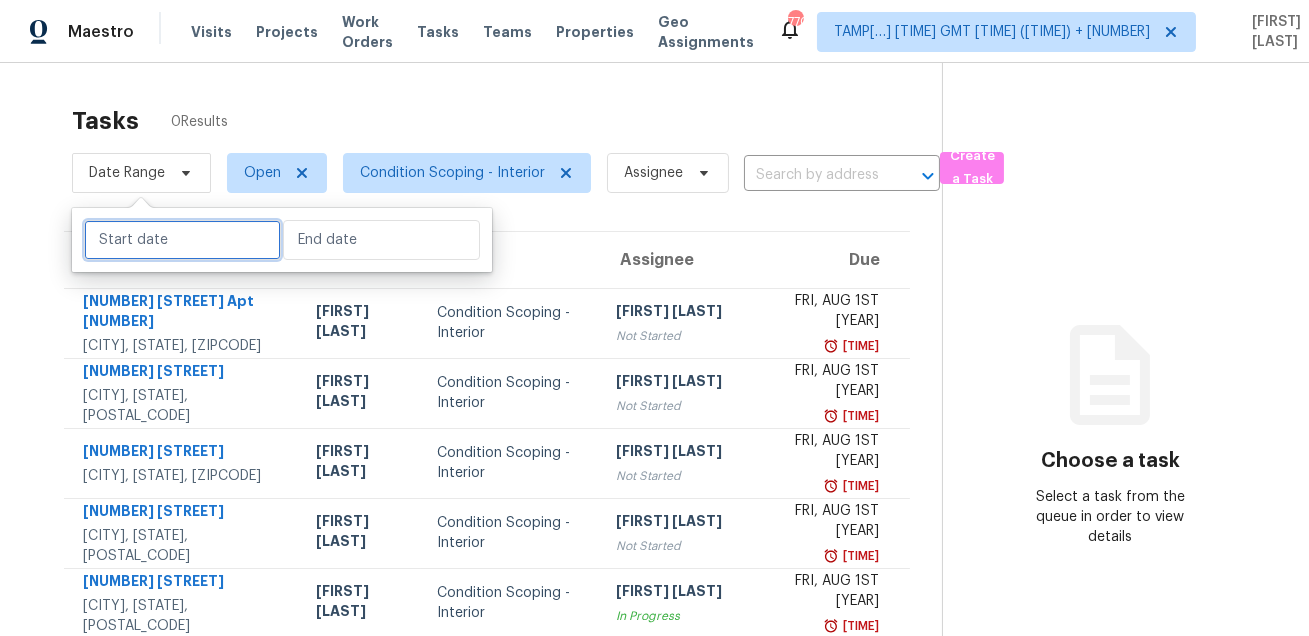 click at bounding box center [182, 240] 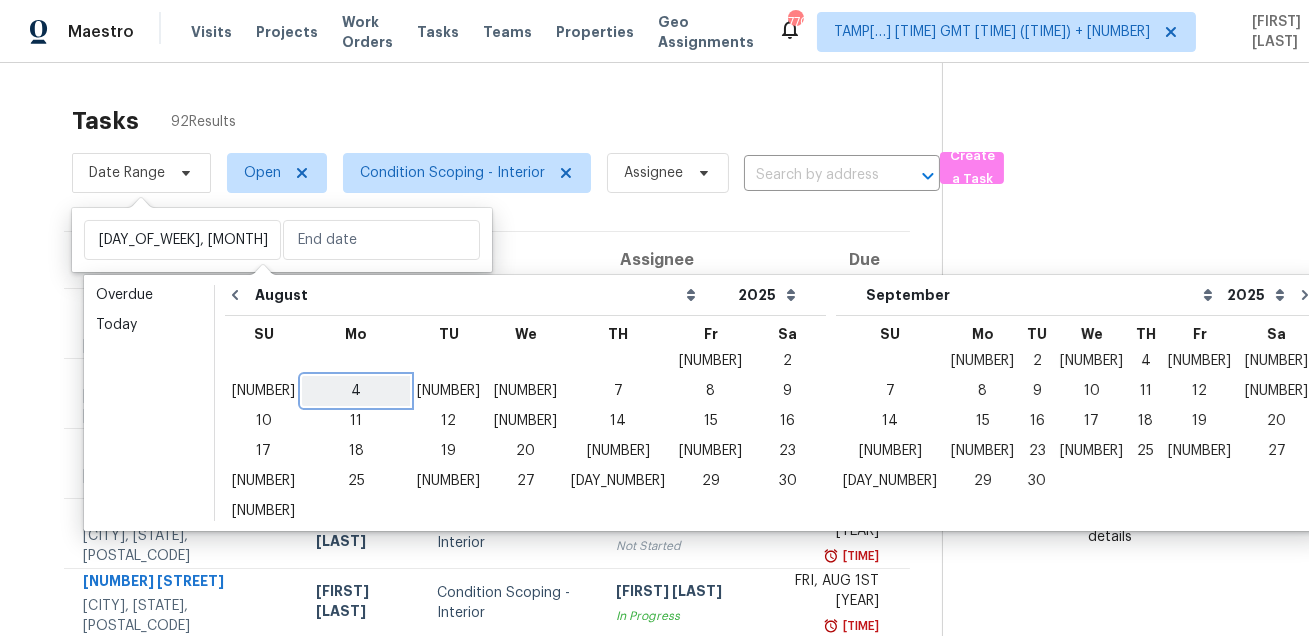 click on "4" at bounding box center [356, 391] 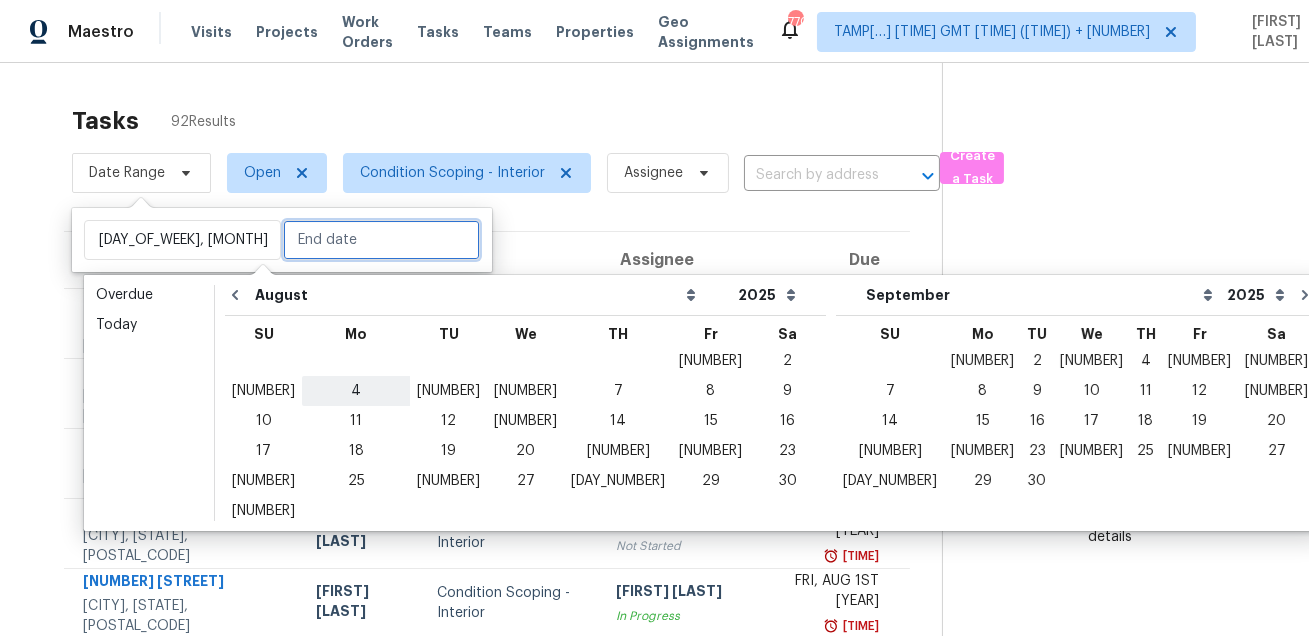 type on "[DAY_OF_WEEK], [MONTH] [DAY]" 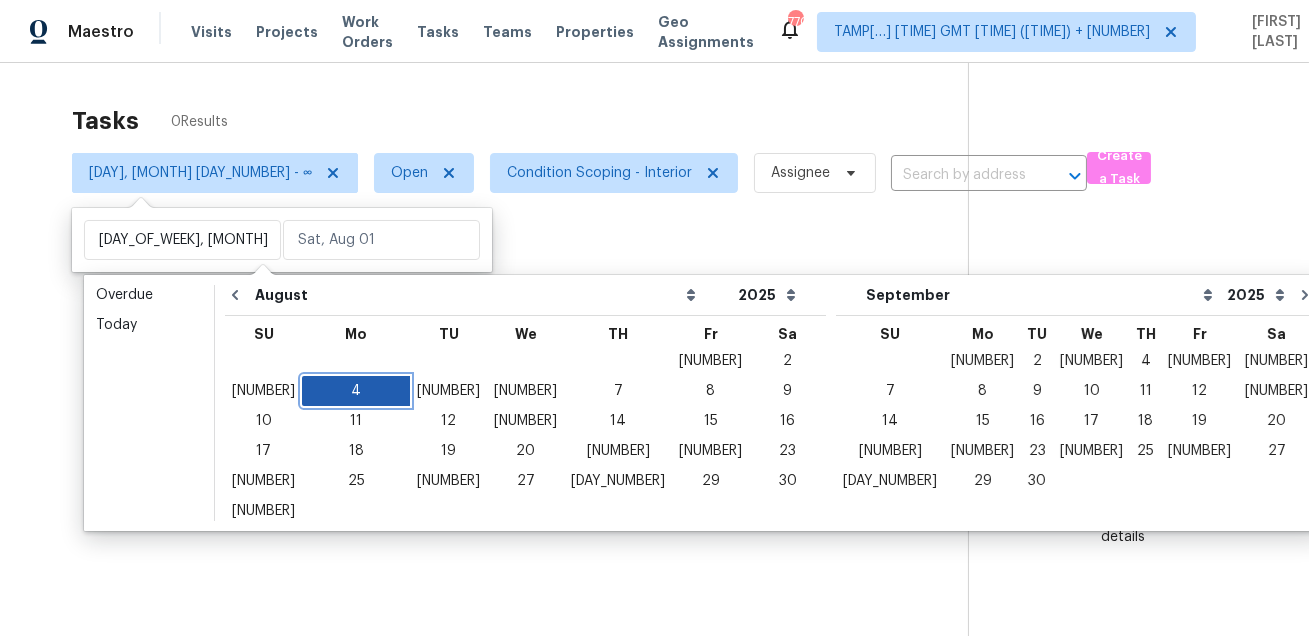 click on "4" at bounding box center (356, 391) 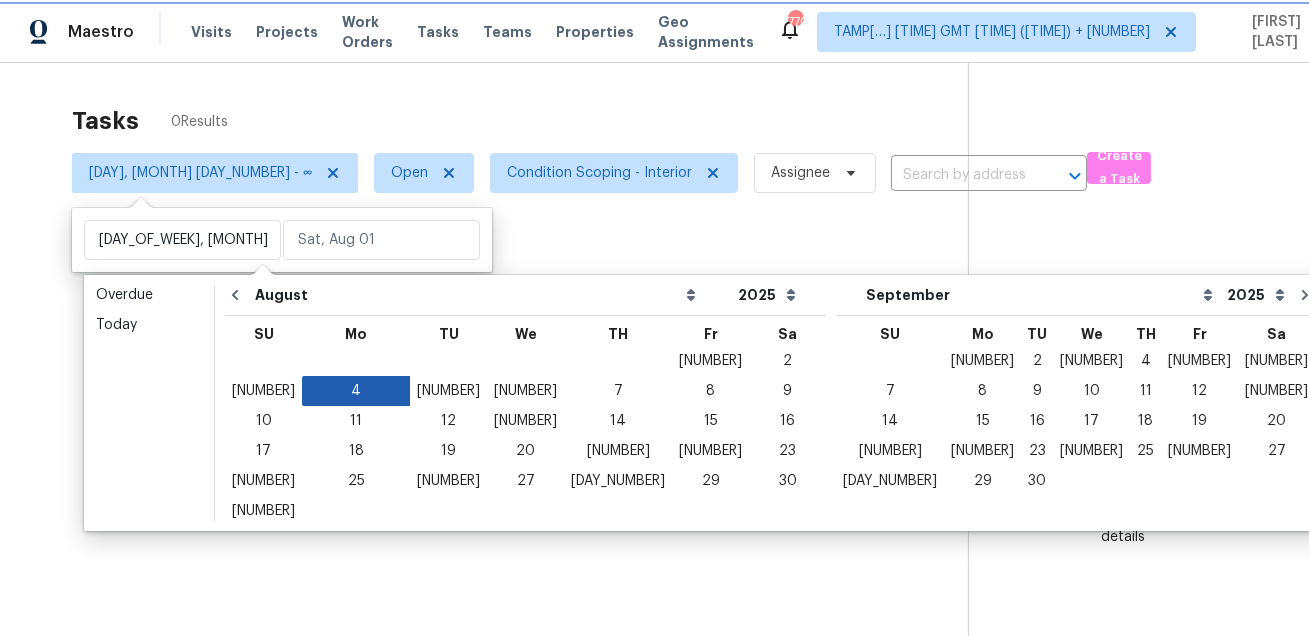 type on "[DAY_OF_WEEK], [MONTH] [DAY]" 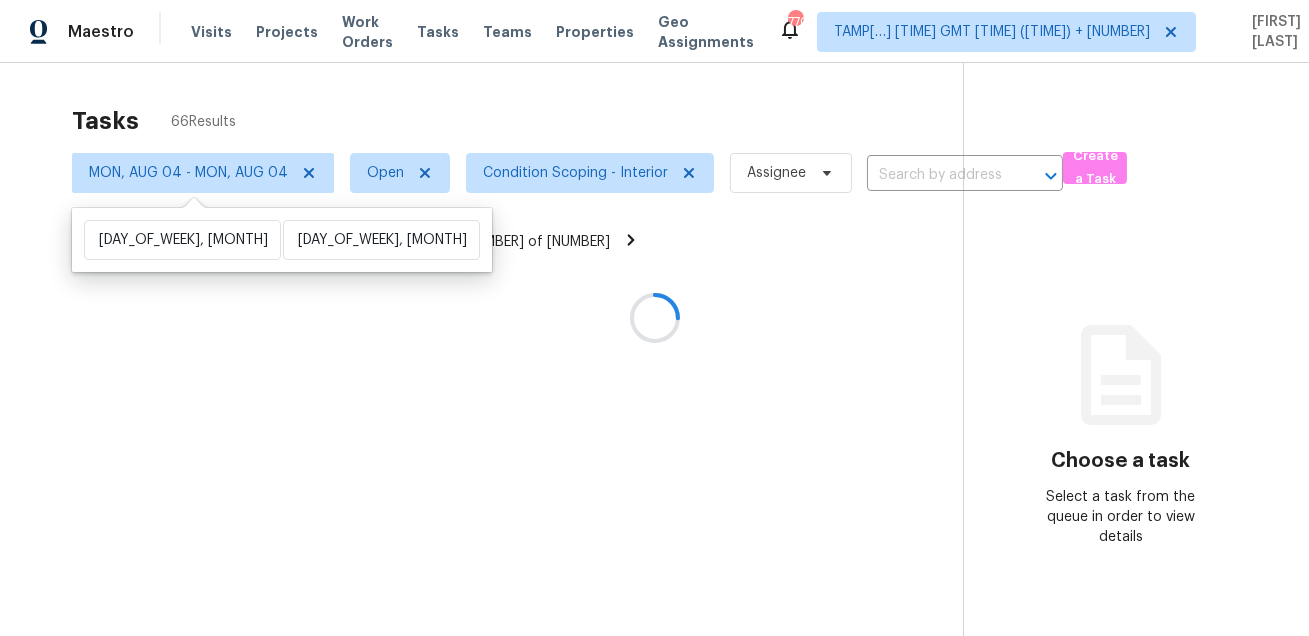 click at bounding box center [654, 318] 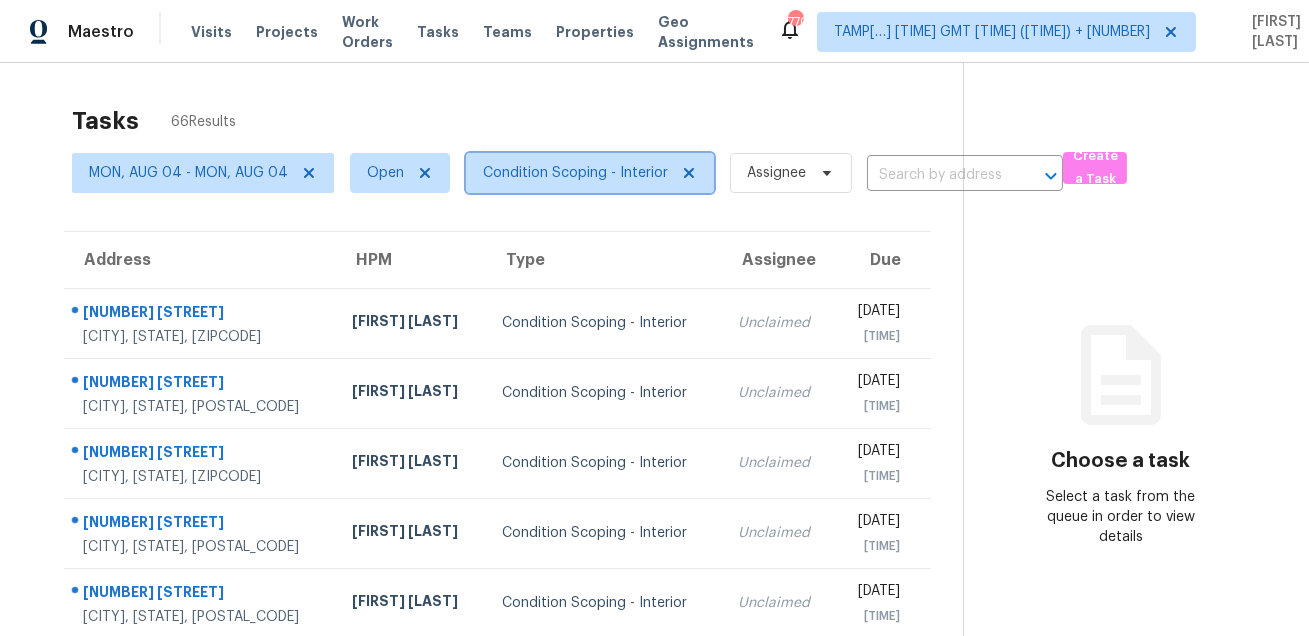 click on "Condition Scoping - Interior" at bounding box center (575, 173) 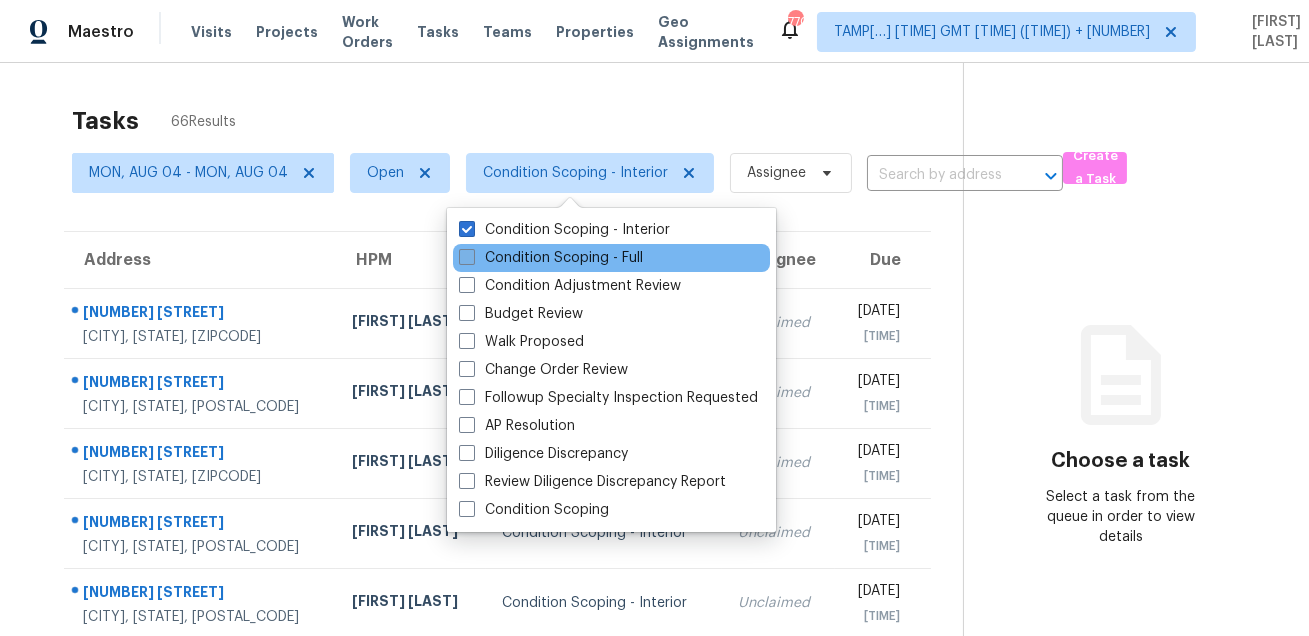 click on "Condition Scoping - Full" at bounding box center [551, 258] 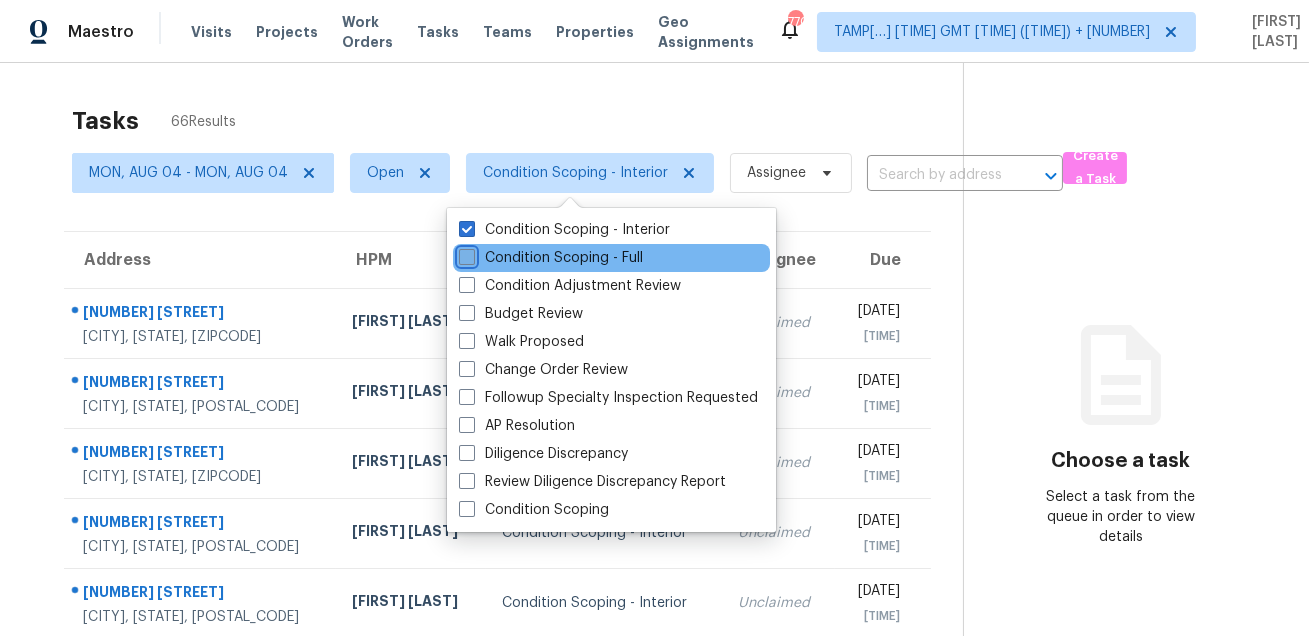 click on "Condition Scoping - Full" at bounding box center (465, 254) 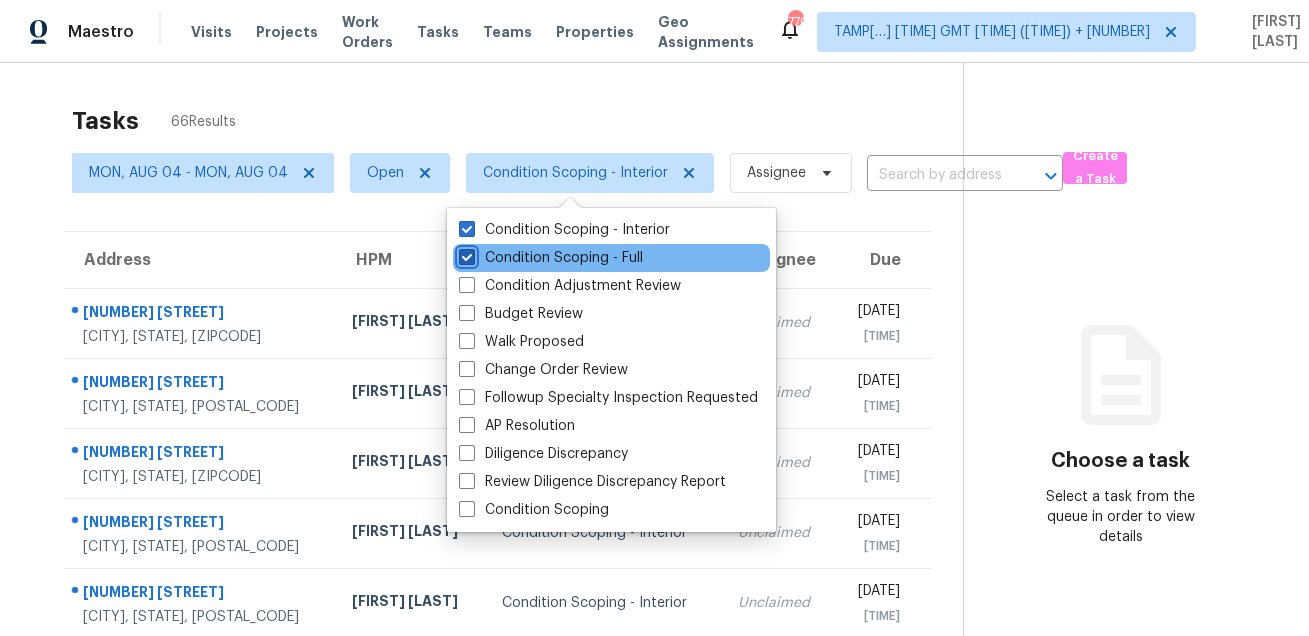 checkbox on "true" 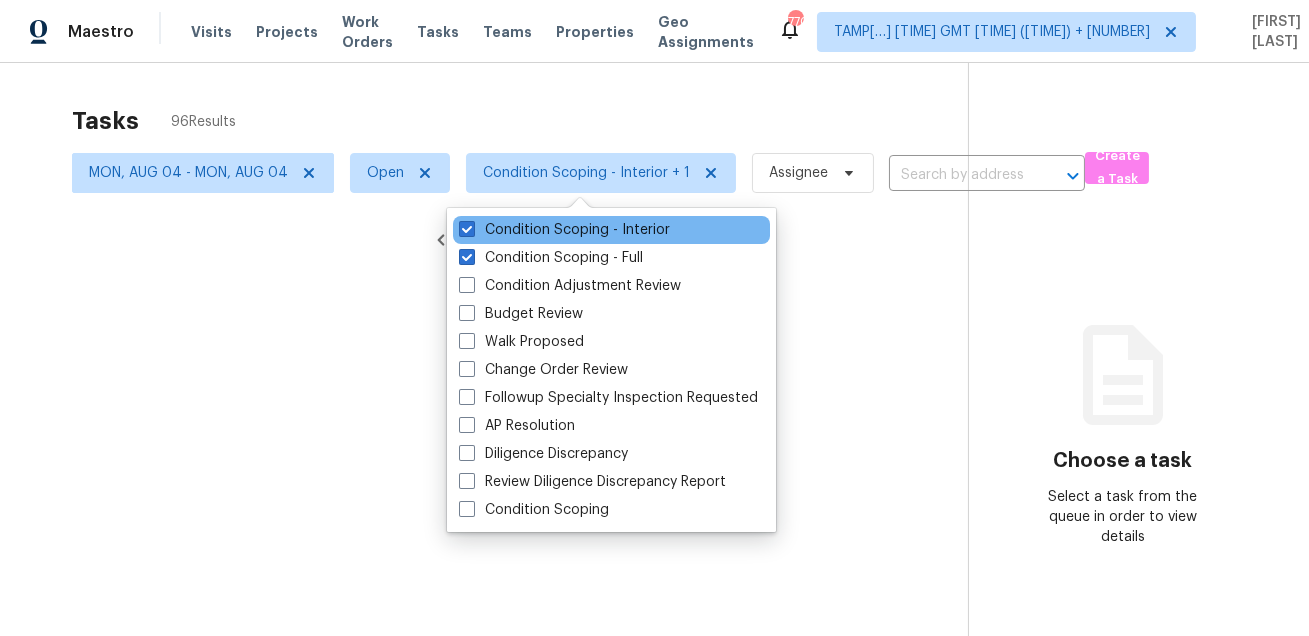 click on "Condition Scoping - Interior" at bounding box center [611, 230] 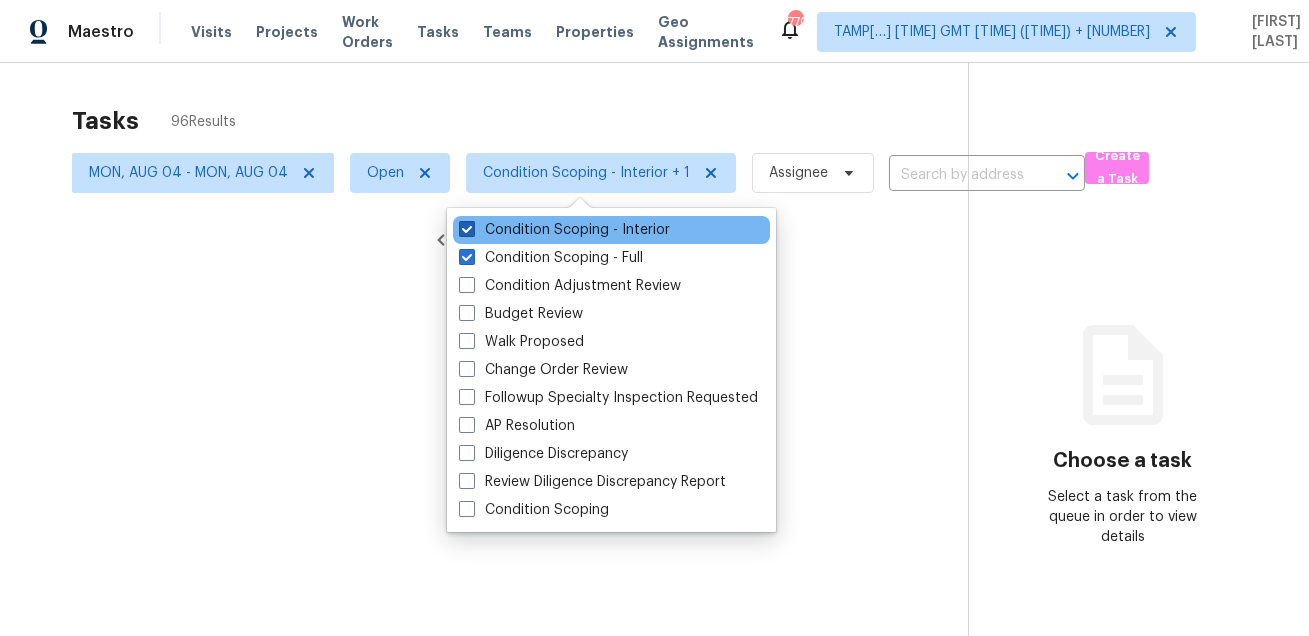 click on "Condition Scoping - Interior" at bounding box center (564, 230) 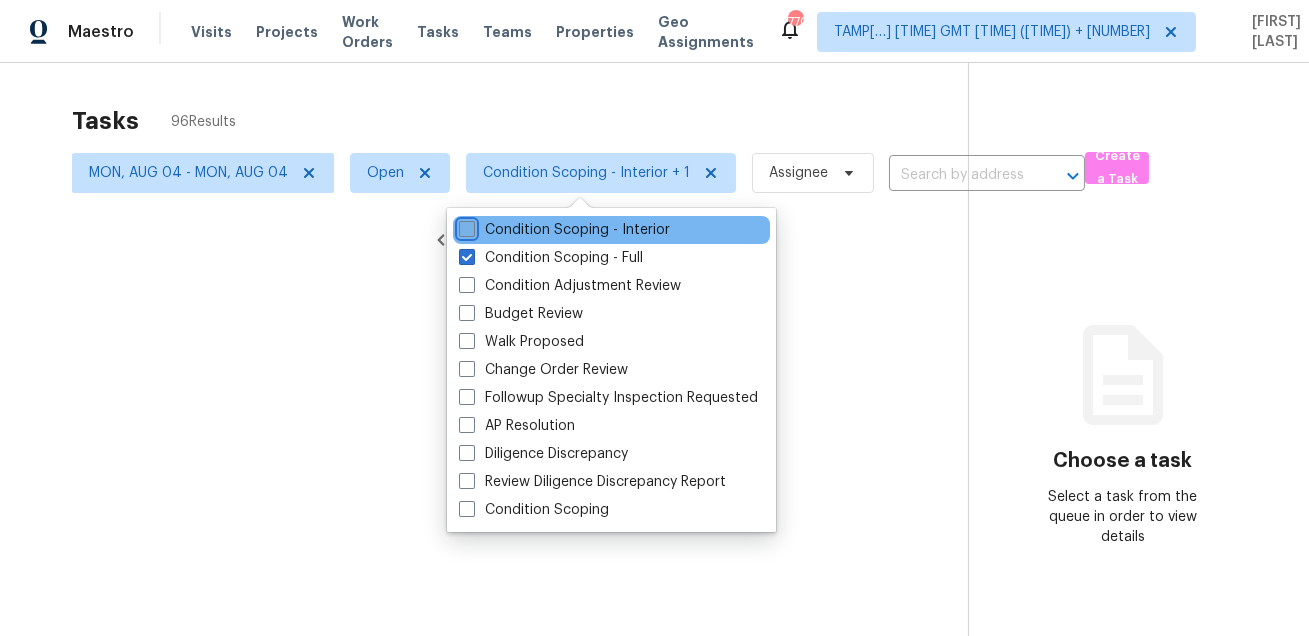 checkbox on "false" 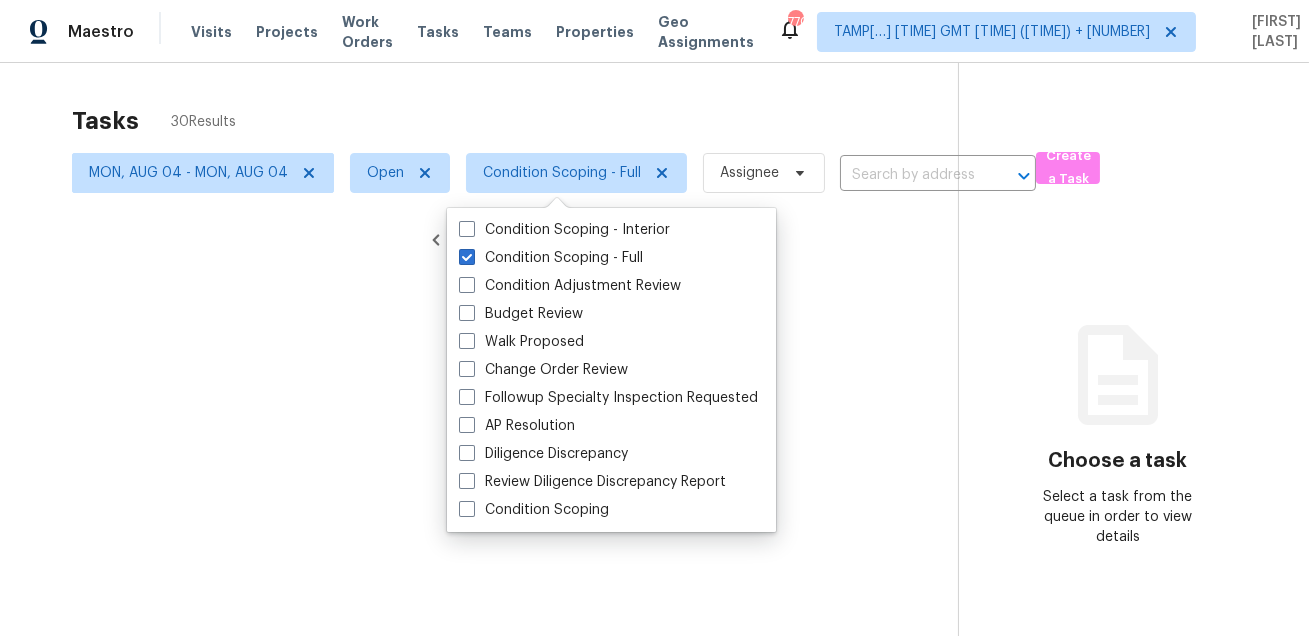 click at bounding box center [654, 318] 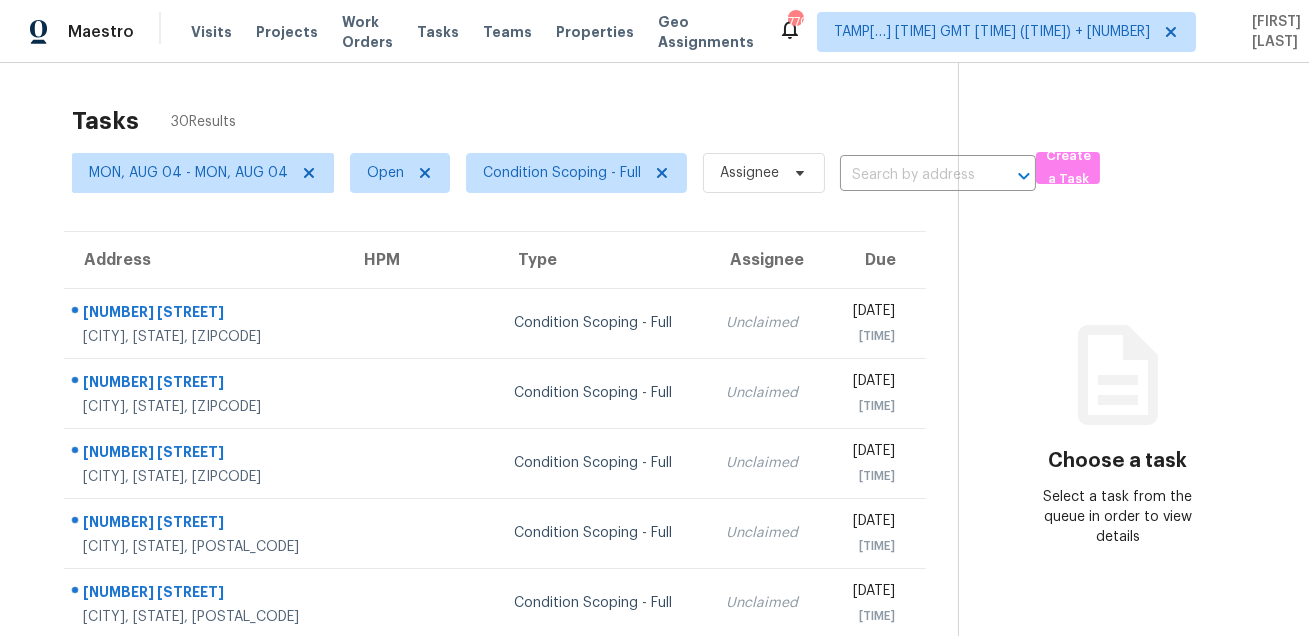 click on "Tasks [NUMBER] Results" at bounding box center (515, 121) 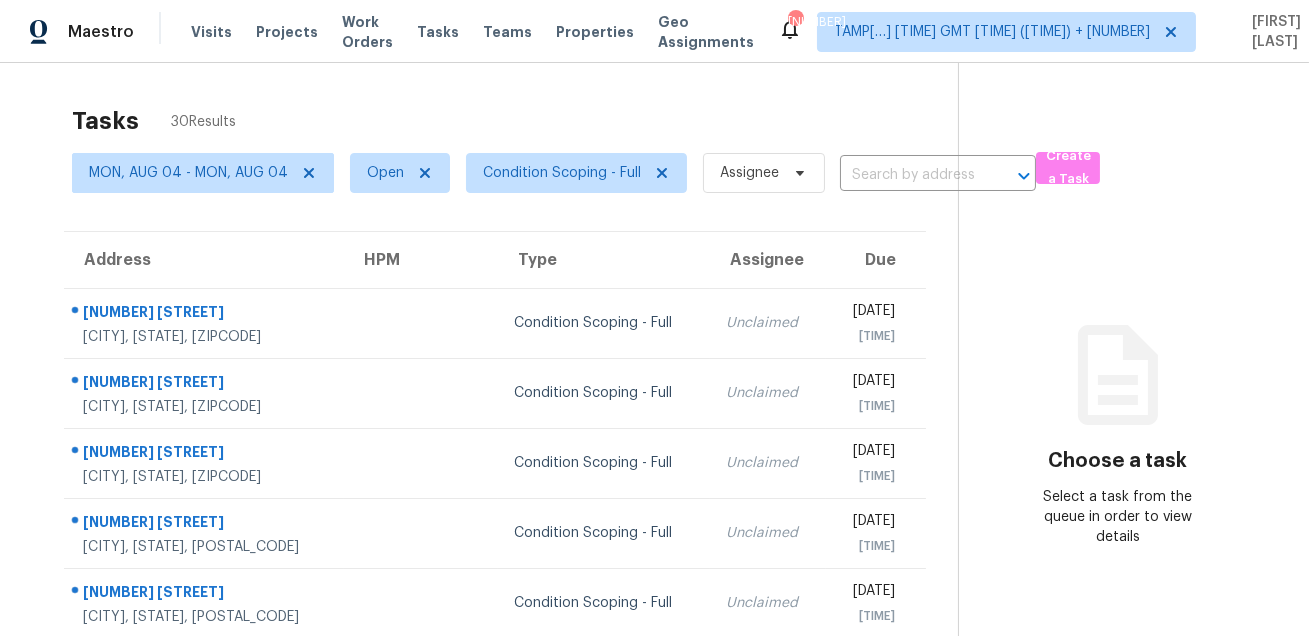 click on "Tasks [NUMBER] Results" at bounding box center (515, 121) 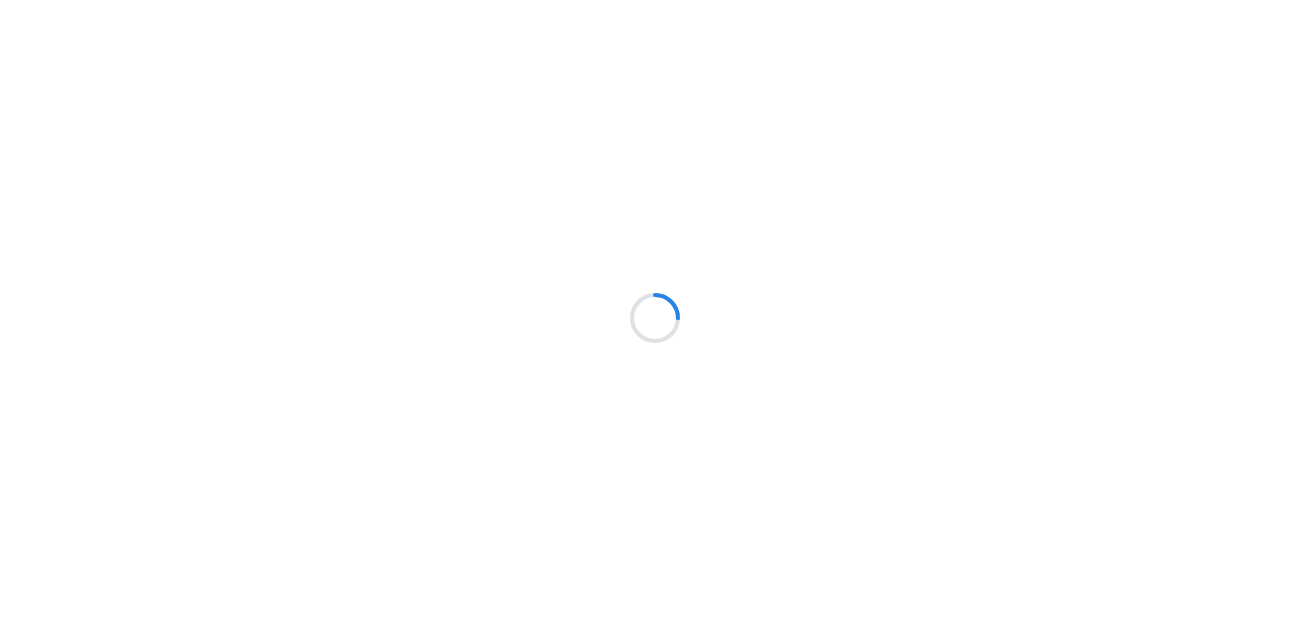scroll, scrollTop: 0, scrollLeft: 0, axis: both 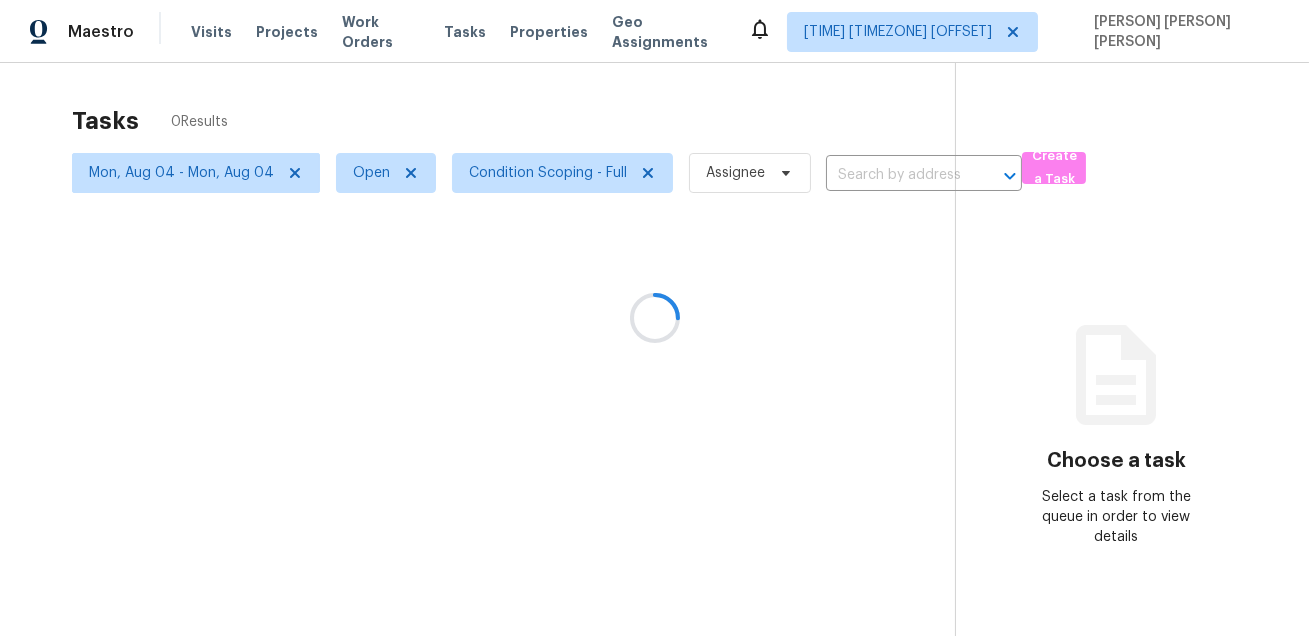 click at bounding box center [654, 318] 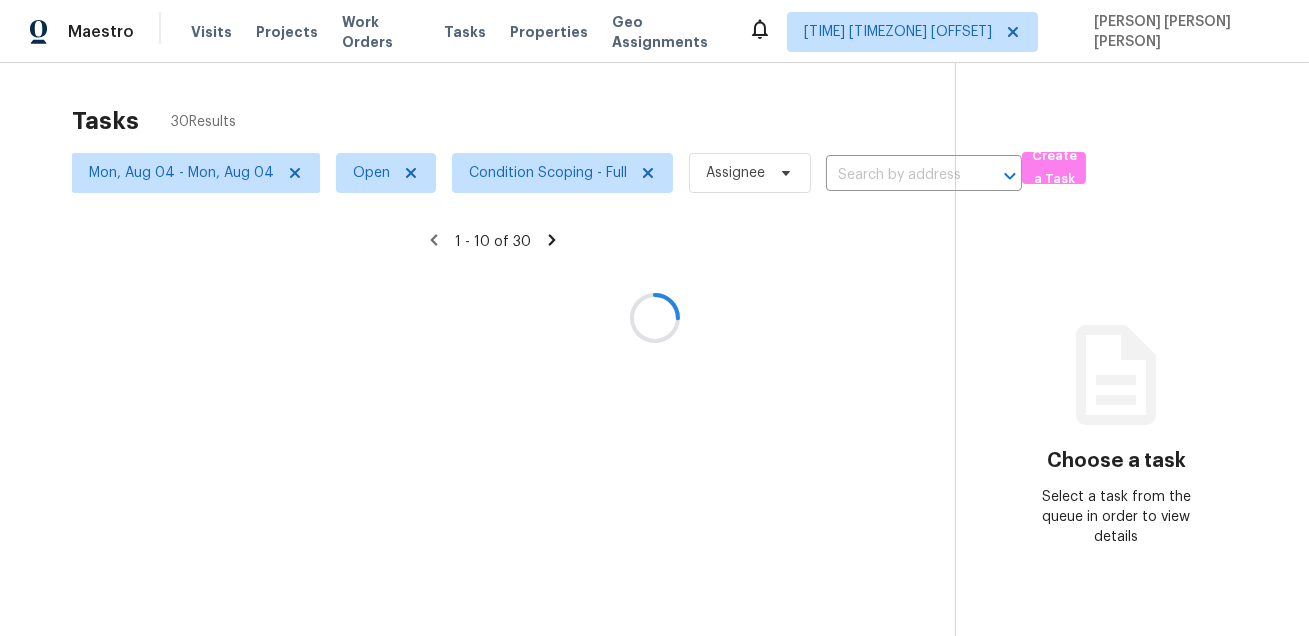 click at bounding box center (654, 318) 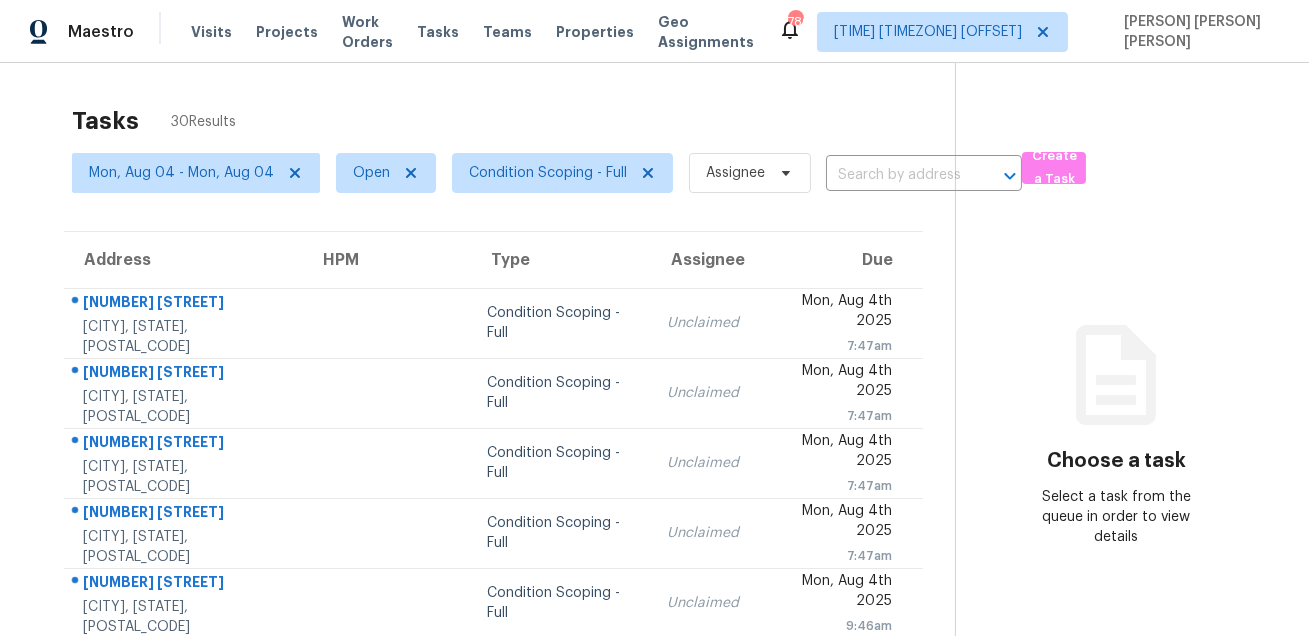 click on "Tasks 30  Results Mon, Aug 04 - Mon, Aug 04 Open Condition Scoping - Full Assignee ​ Create a Task Address HPM Type Assignee Due [NUMBER] [STREET]   [CITY], [STATE], [POSTAL_CODE] Condition Scoping - Full Unclaimed Mon, Aug 4th 2025 7:47am [NUMBER] [STREET]   [CITY], [STATE], [POSTAL_CODE] Condition Scoping - Full Unclaimed Mon, Aug 4th 2025 7:47am [NUMBER] [STREET]   [CITY], [STATE], [POSTAL_CODE] Condition Scoping - Full Unclaimed Mon, Aug 4th 2025 7:47am [NUMBER] [STREET]   [CITY], [STATE], [POSTAL_CODE] Condition Scoping - Full Unclaimed Mon, Aug 4th 2025 9:46am [NUMBER] [STREET]   [CITY], [STATE], [POSTAL_CODE] Condition Scoping - Full Unclaimed Mon, Aug 4th 2025 9:46am [NUMBER] [STREET]   [CITY], [STATE], [POSTAL_CODE] Condition Scoping - Full Unclaimed Mon, Aug 4th 2025 9:46am [NUMBER] [STREET]   [CITY], [STATE], [POSTAL_CODE] [FIRST] [LAST] Condition Scoping - Full Unclaimed Mon, Aug 4th 2025 9:46am [NUMBER] [STREET]   [CITY], [STATE], [POSTAL_CODE] [FIRST] [LAST] Condition Scoping - Full Unclaimed Mon, Aug 4th 2025 9:46am [NUMBER] [STREET]   [CITY], [STATE], [POSTAL_CODE] Unclaimed" at bounding box center (654, 552) 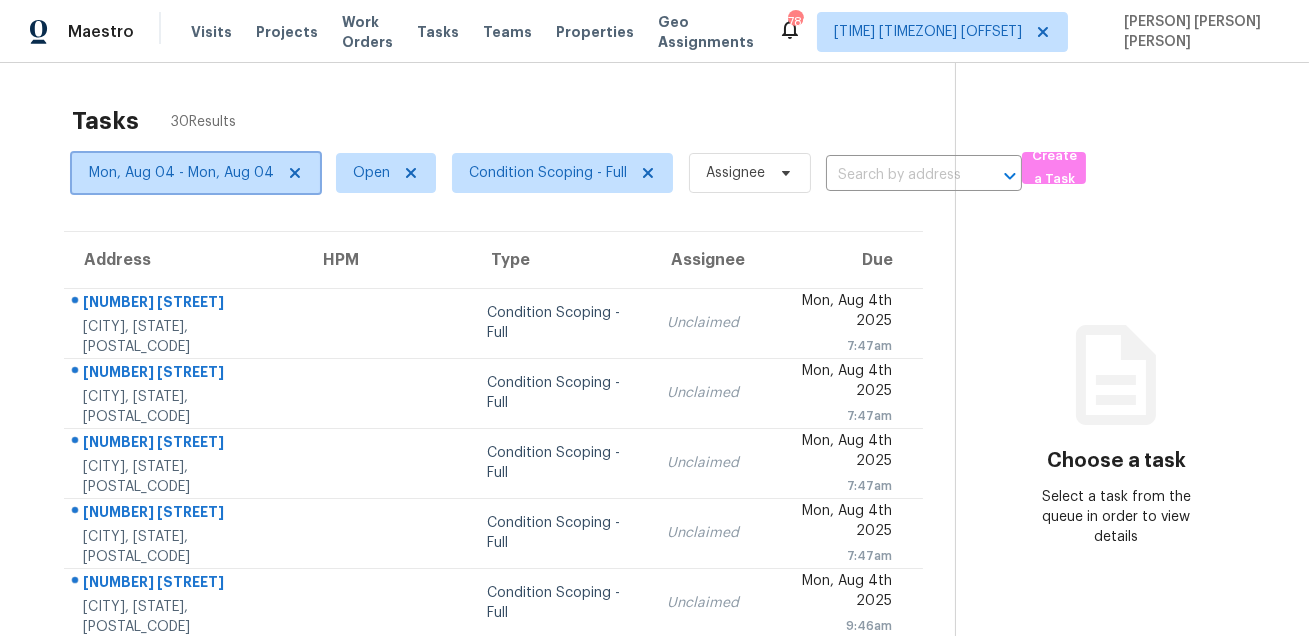 click on "Mon, Aug 04 - Mon, Aug 04" at bounding box center [181, 173] 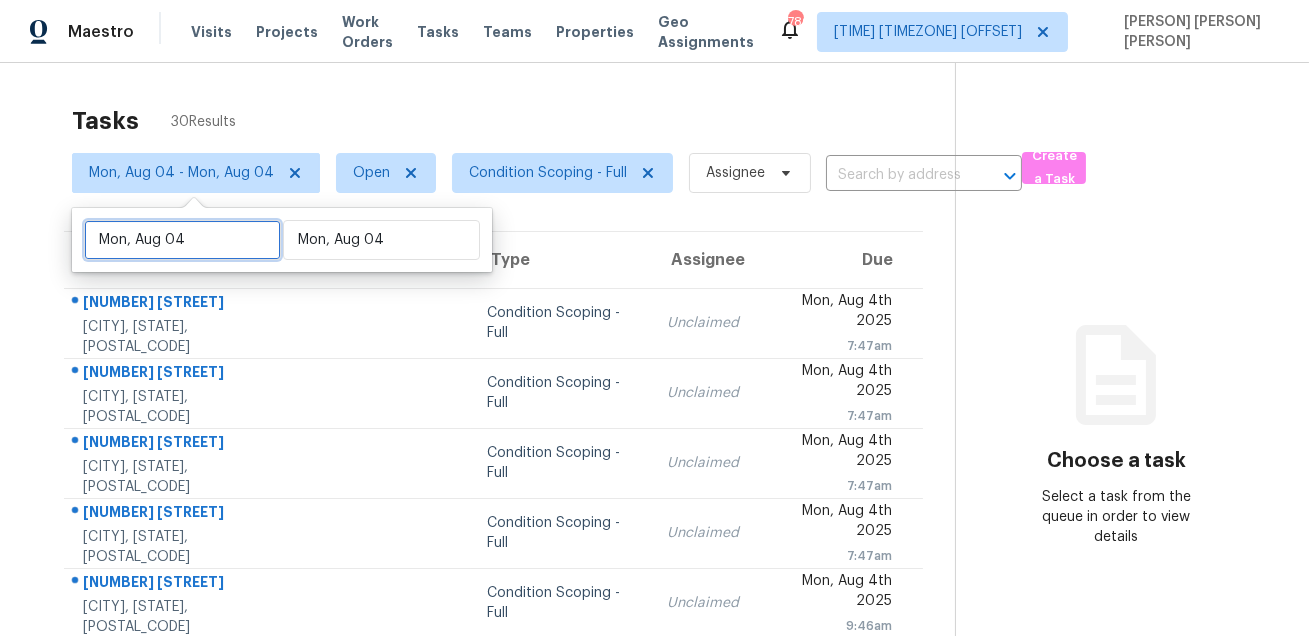click on "Mon, Aug 04" at bounding box center [182, 240] 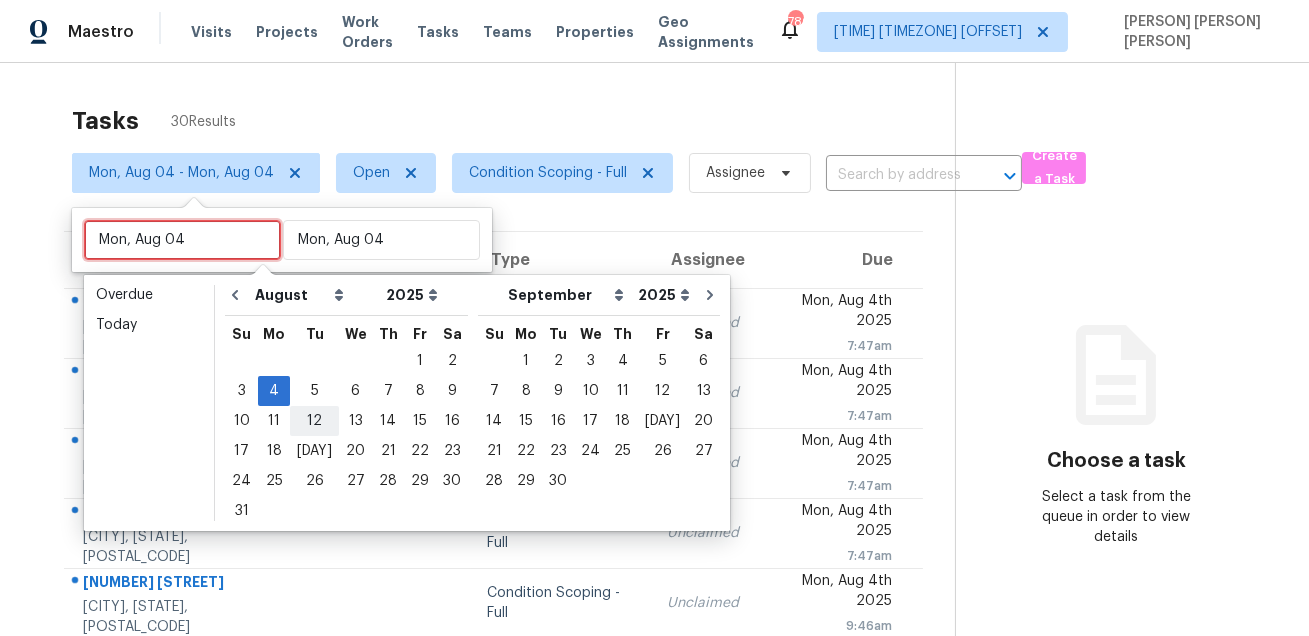type on "Tue, Aug 05" 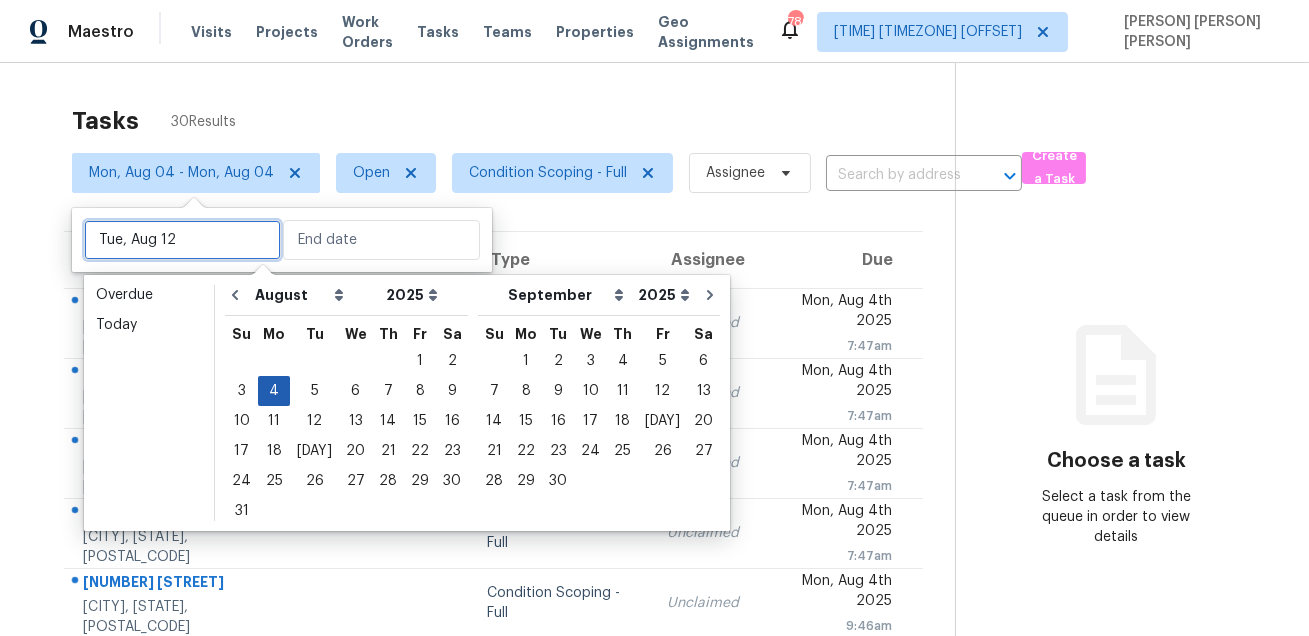 type on "Tue, Aug 05" 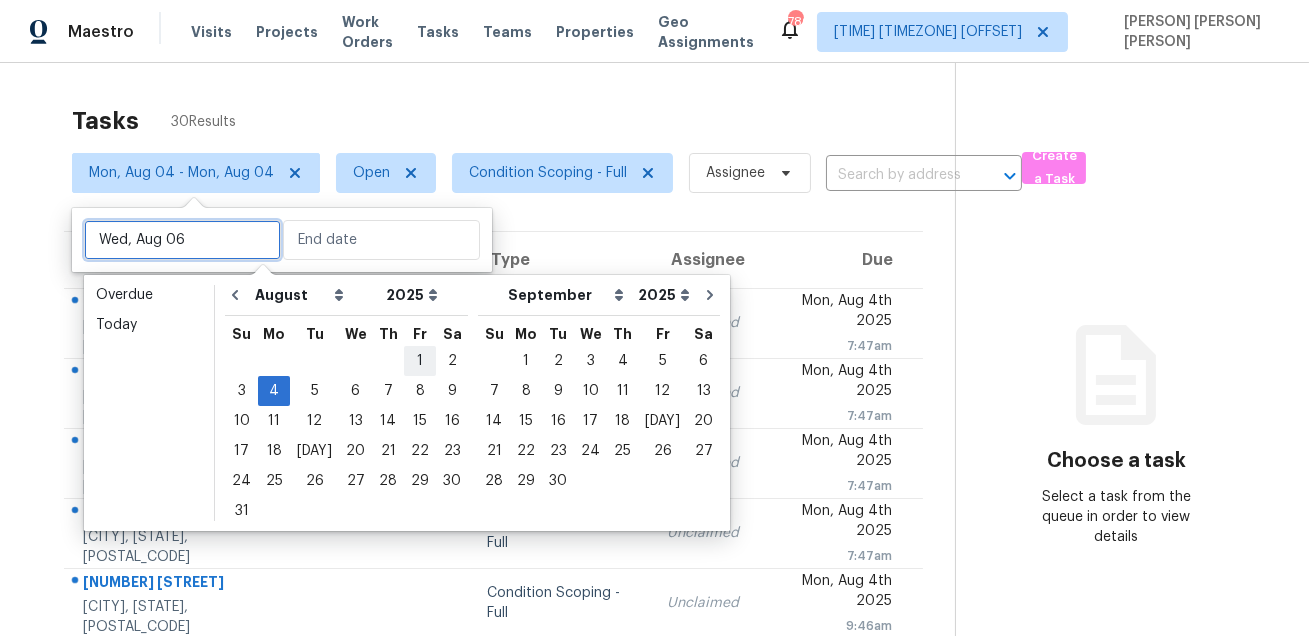 type on "Mon, Aug 04" 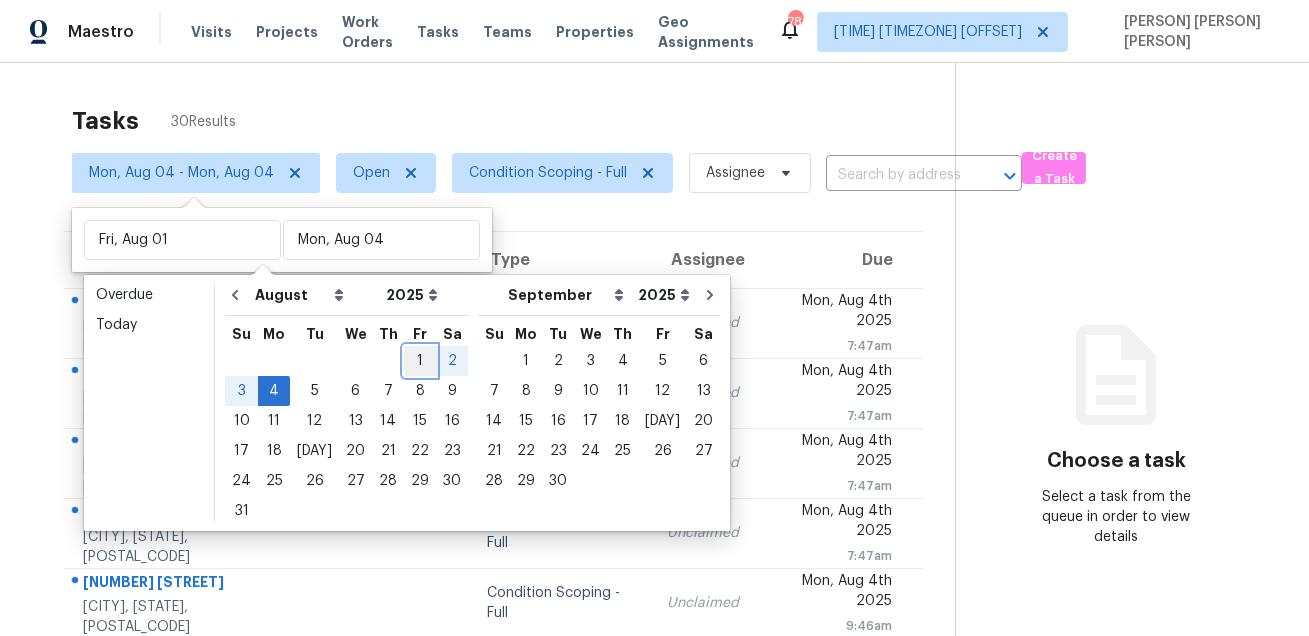 click on "1" at bounding box center (420, 361) 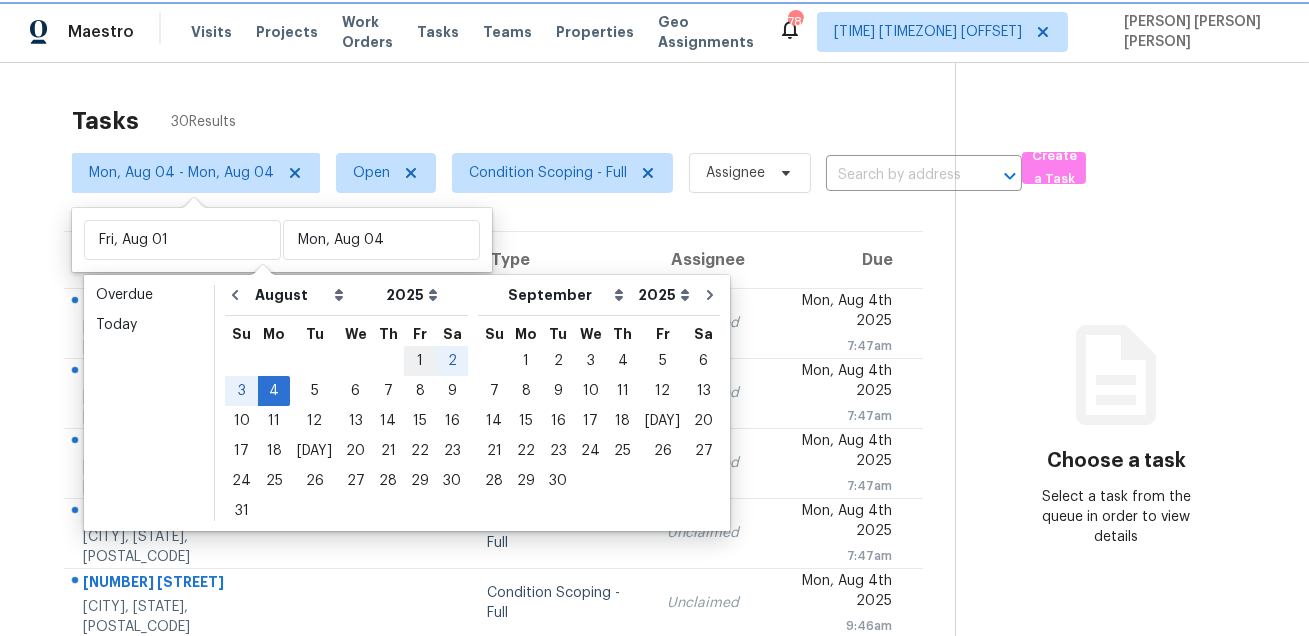 type on "Fri, Aug 01" 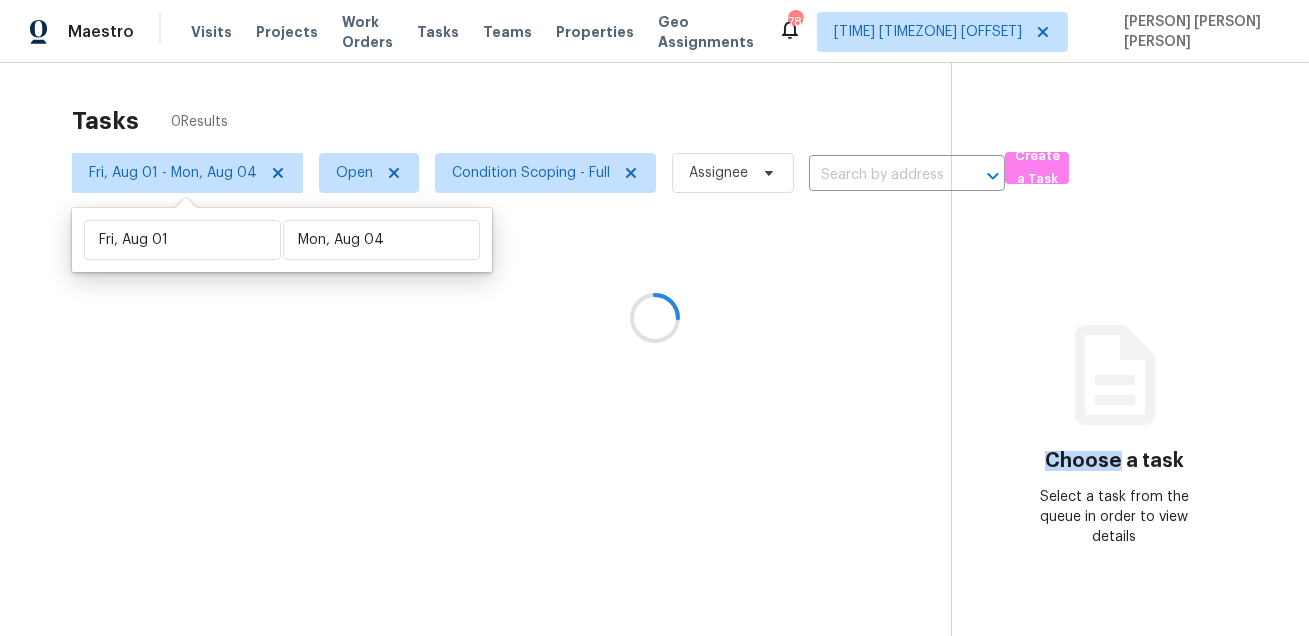 click at bounding box center [654, 318] 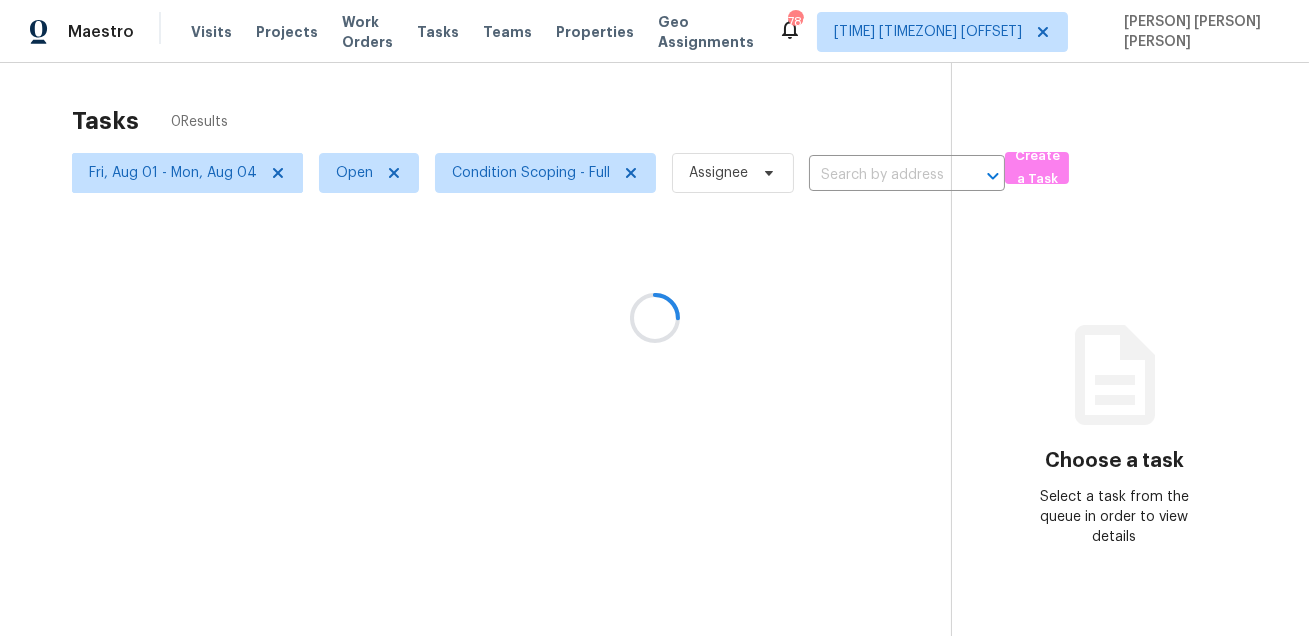 click at bounding box center [654, 318] 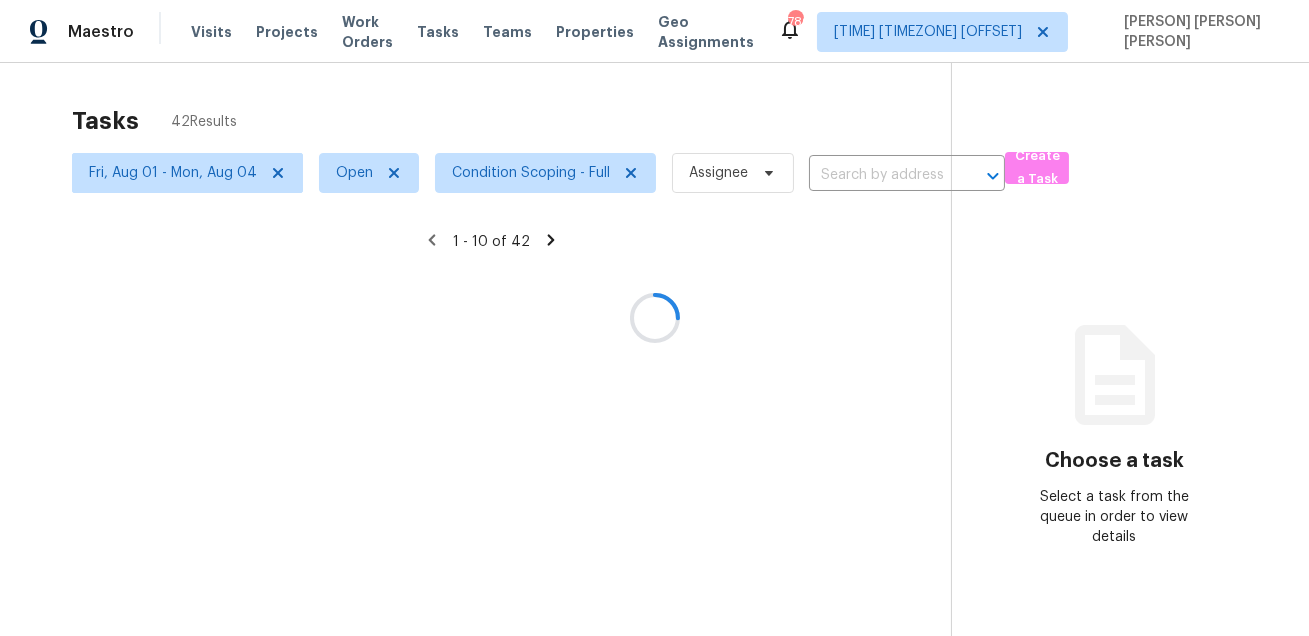 click at bounding box center [654, 318] 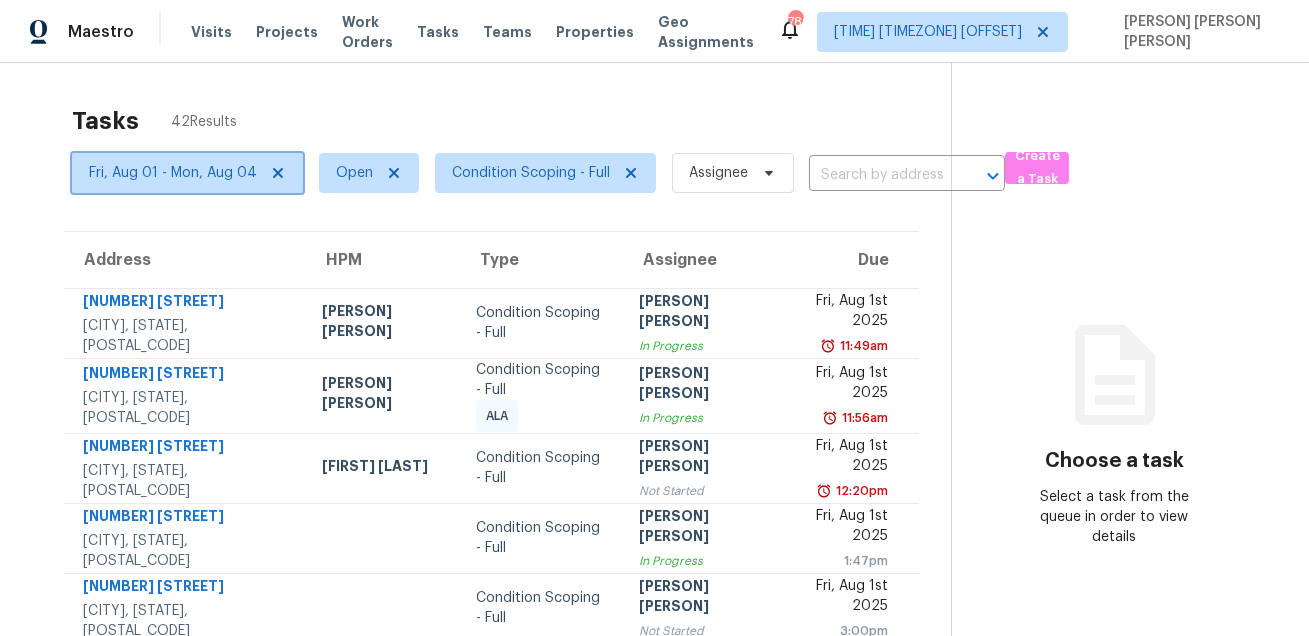 click on "Fri, Aug 01 - Mon, Aug 04" at bounding box center [173, 173] 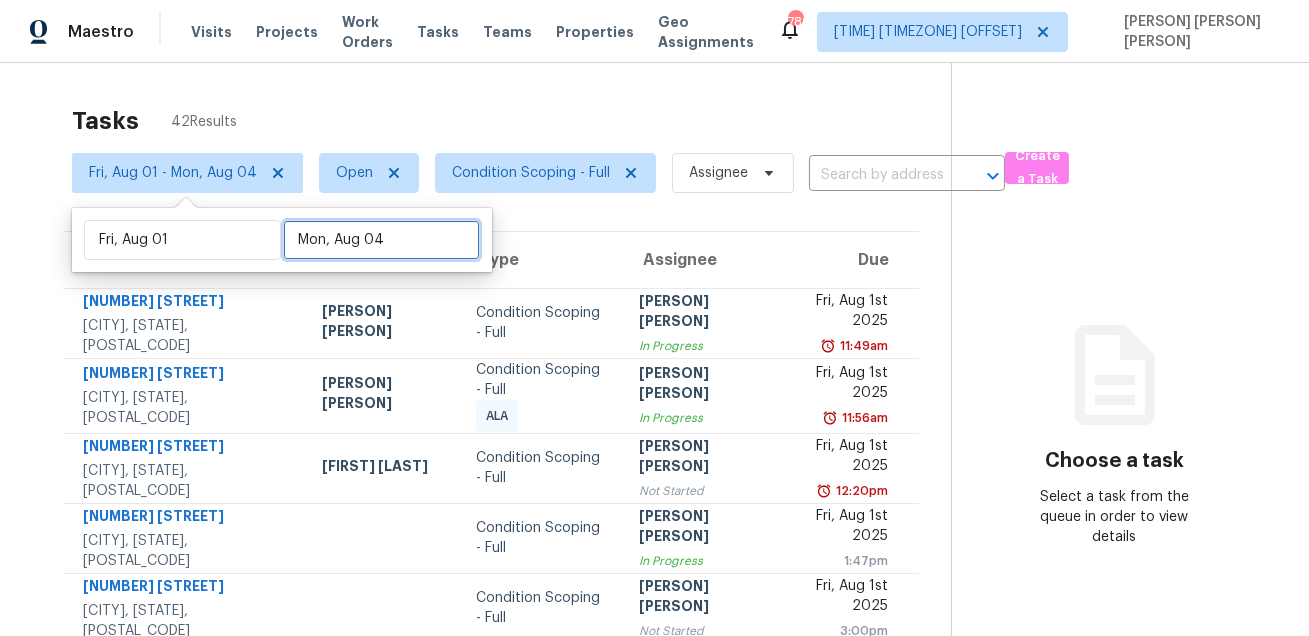 click on "Mon, Aug 04" at bounding box center [381, 240] 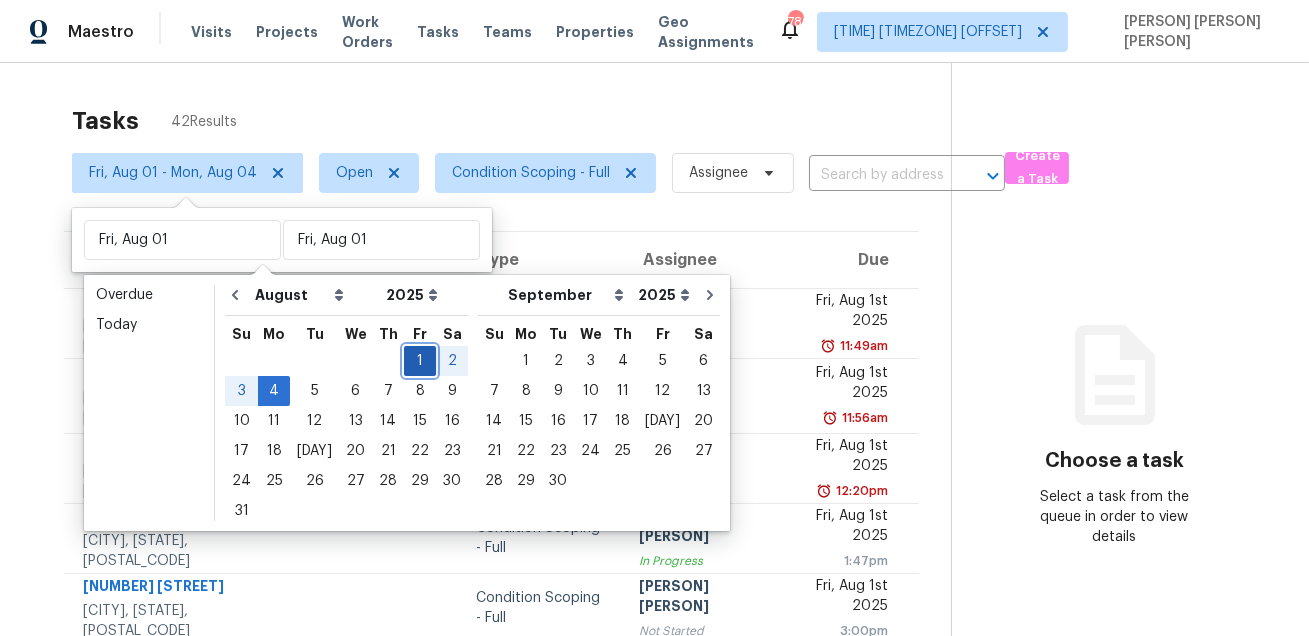 click on "[NUMBER]" at bounding box center (420, 361) 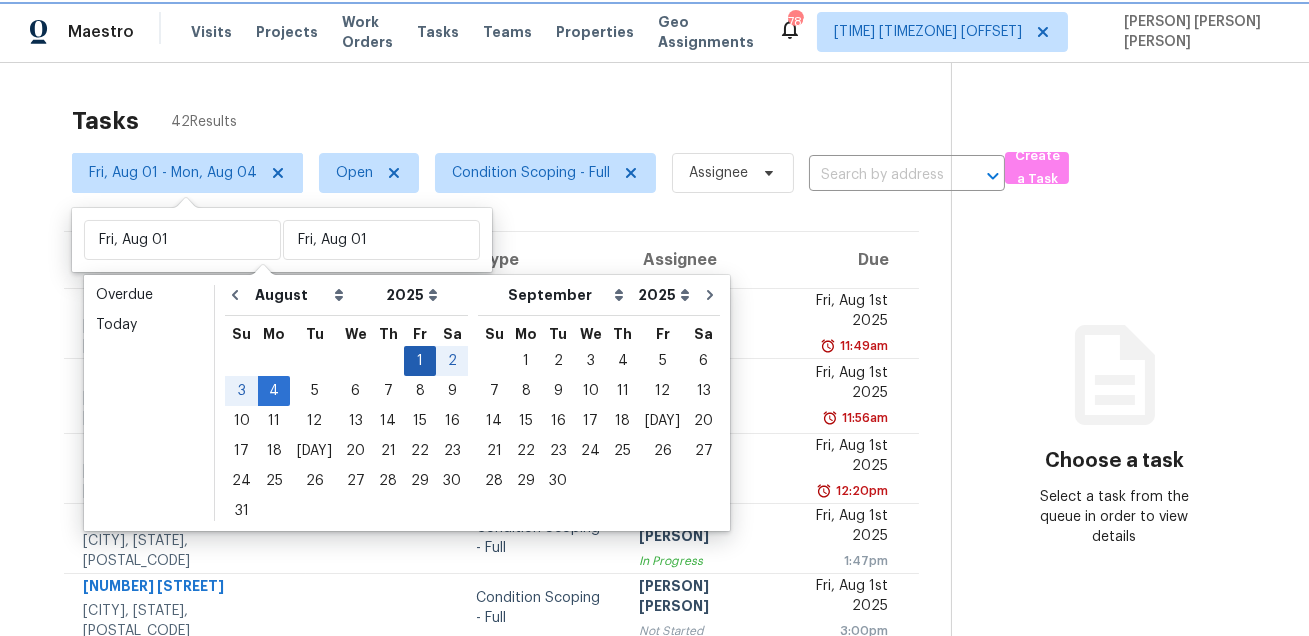 type on "[DAY], [MONTH] [DAY_NUMBER]" 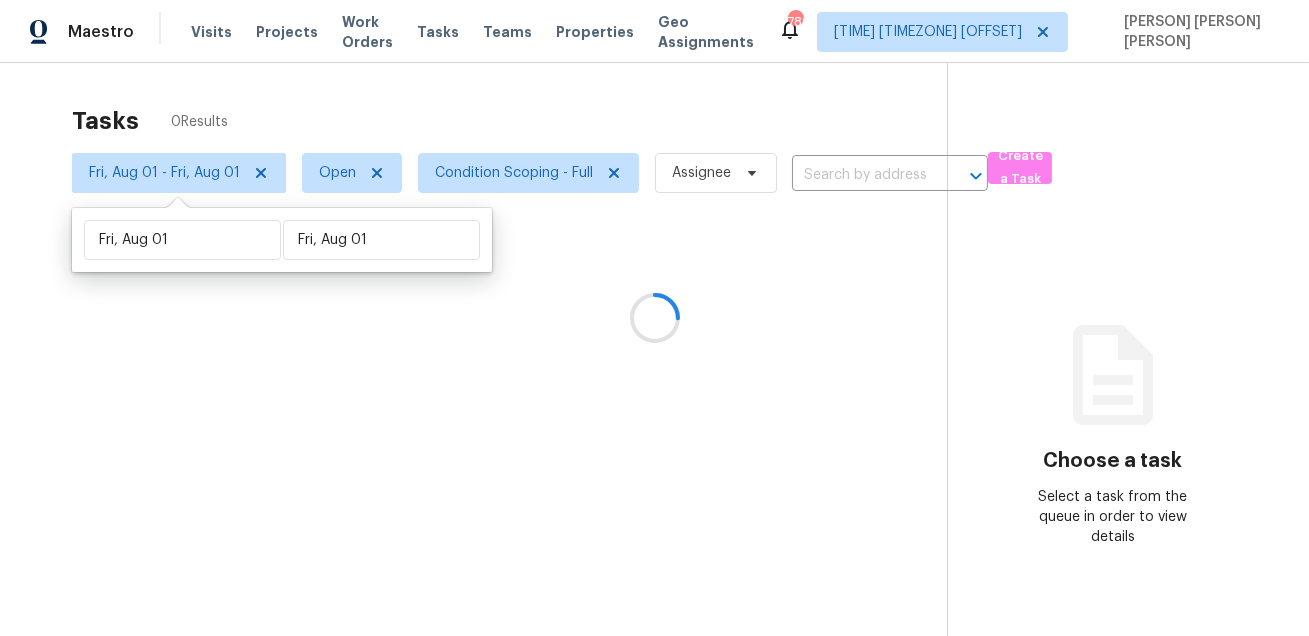click at bounding box center [654, 318] 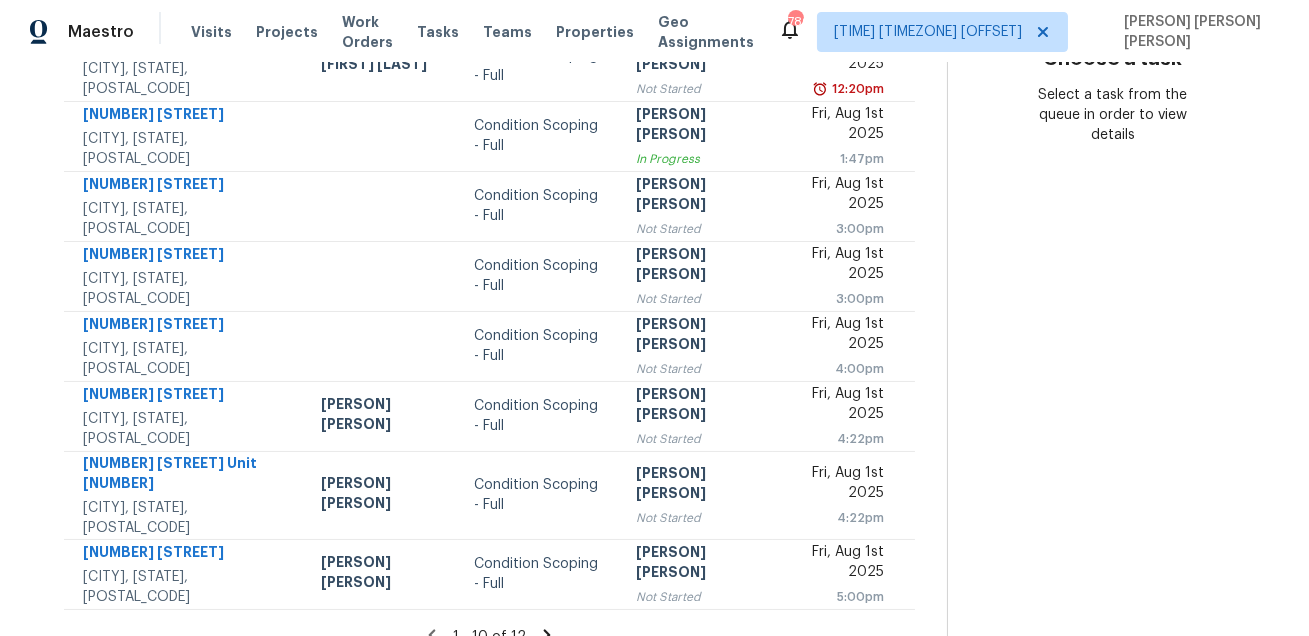 scroll, scrollTop: 409, scrollLeft: 0, axis: vertical 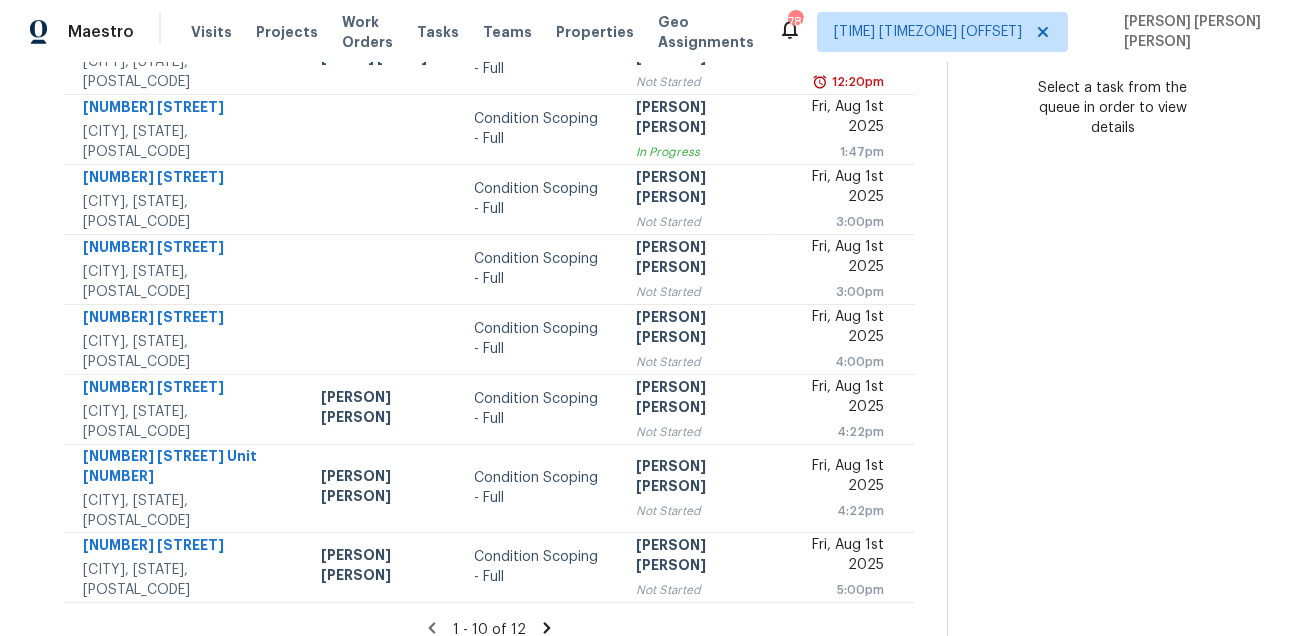 click 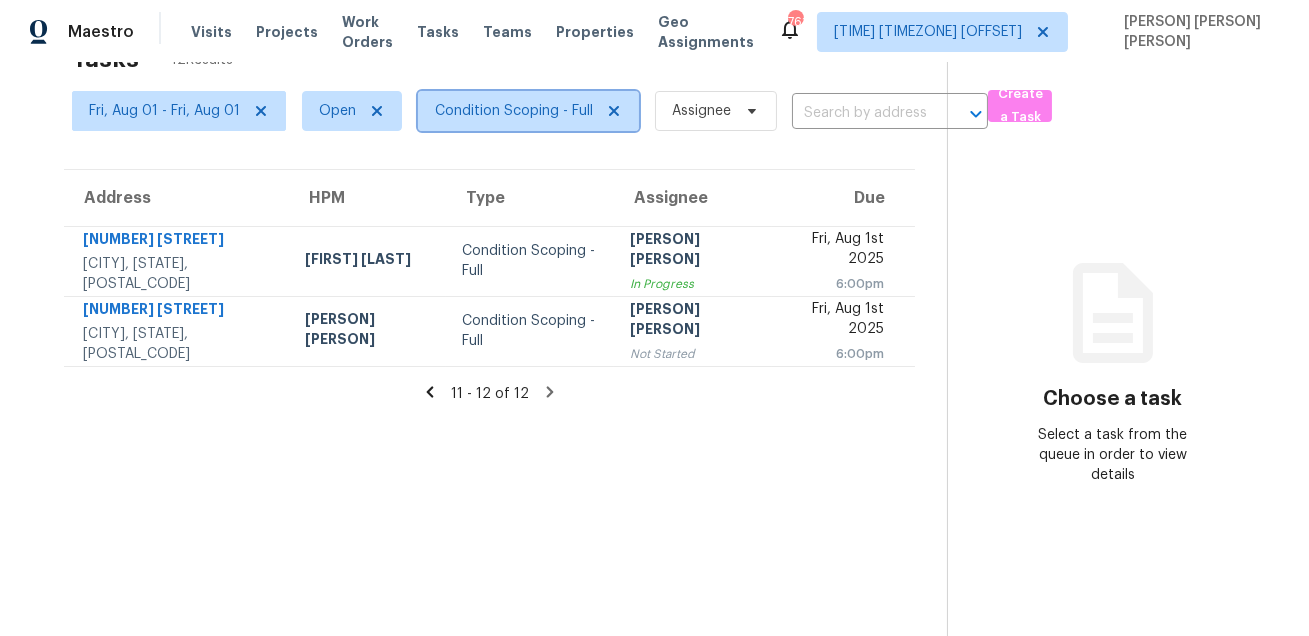 click on "Condition Scoping - Full" at bounding box center (528, 111) 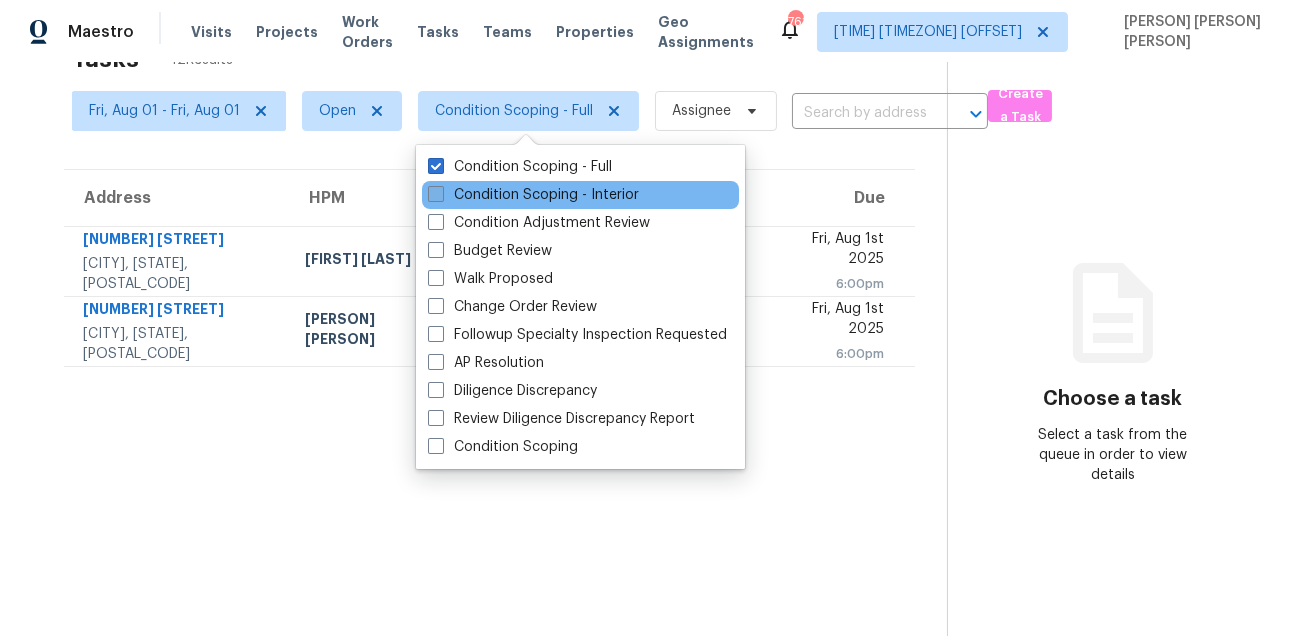 click on "Condition Scoping - Interior" at bounding box center [533, 195] 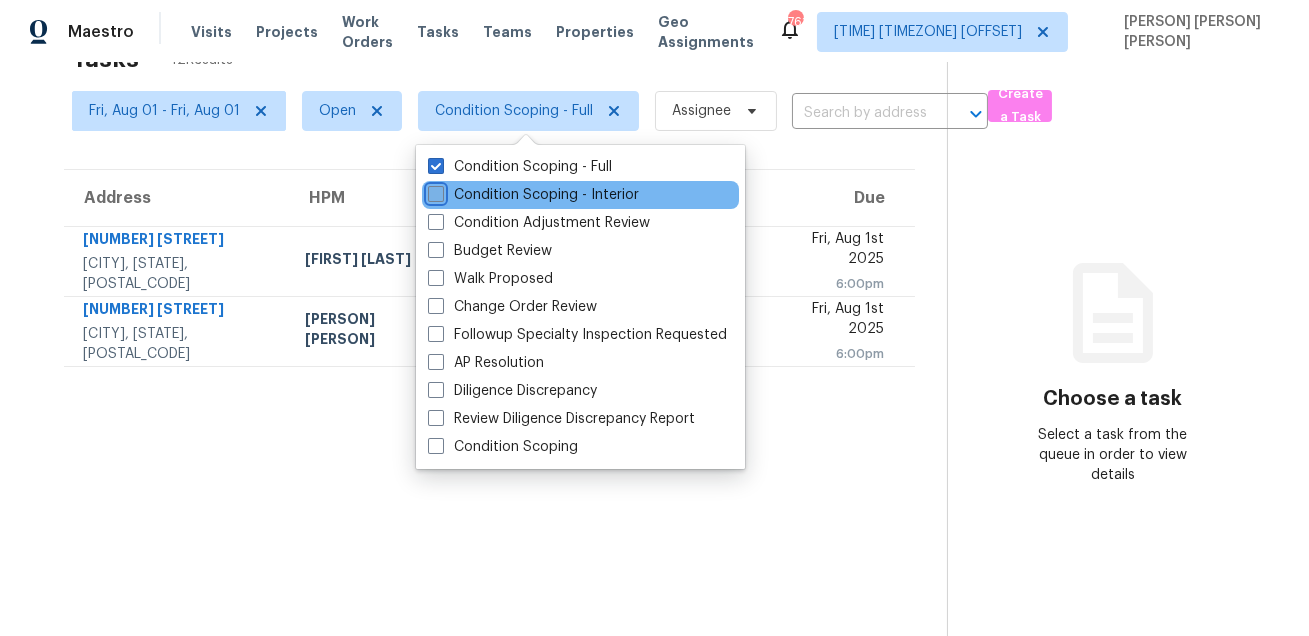 click on "Condition Scoping - Interior" at bounding box center [434, 191] 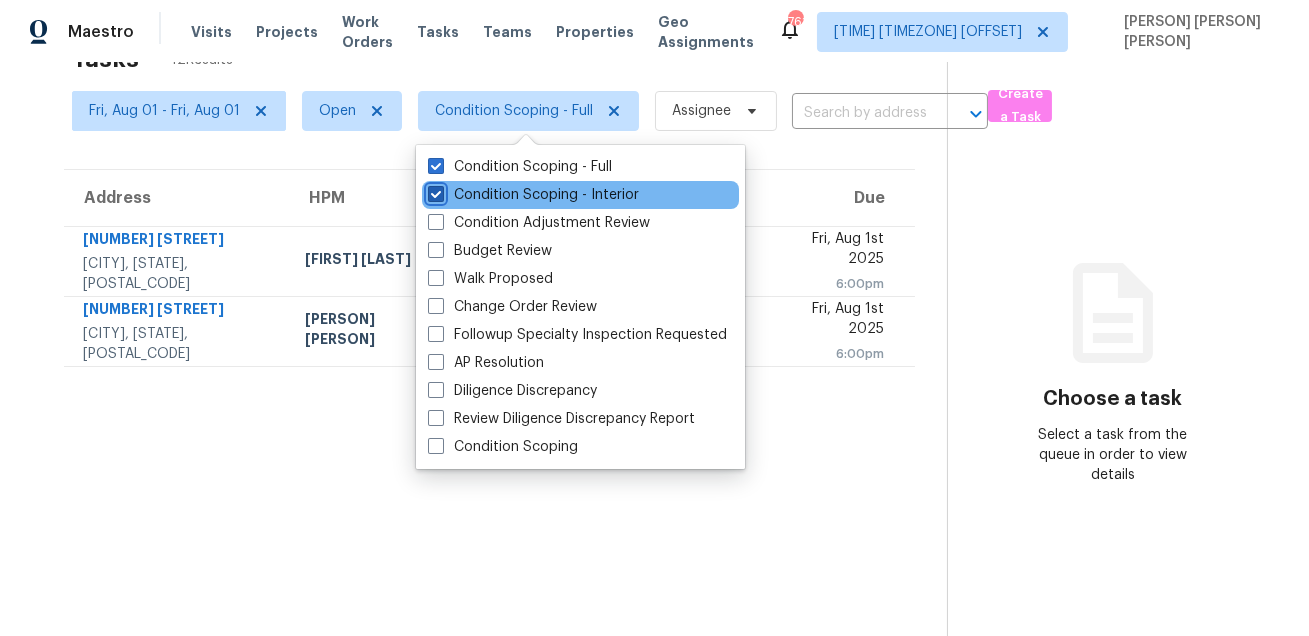 checkbox on "true" 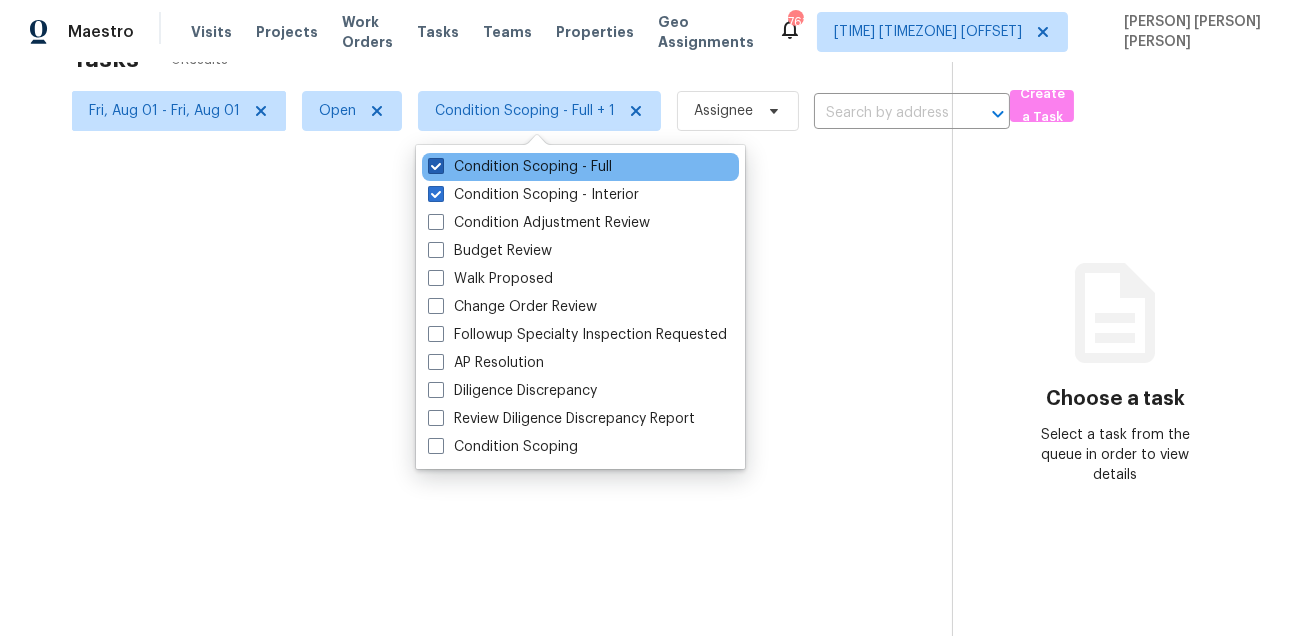 click on "Condition Scoping - Full" at bounding box center [520, 167] 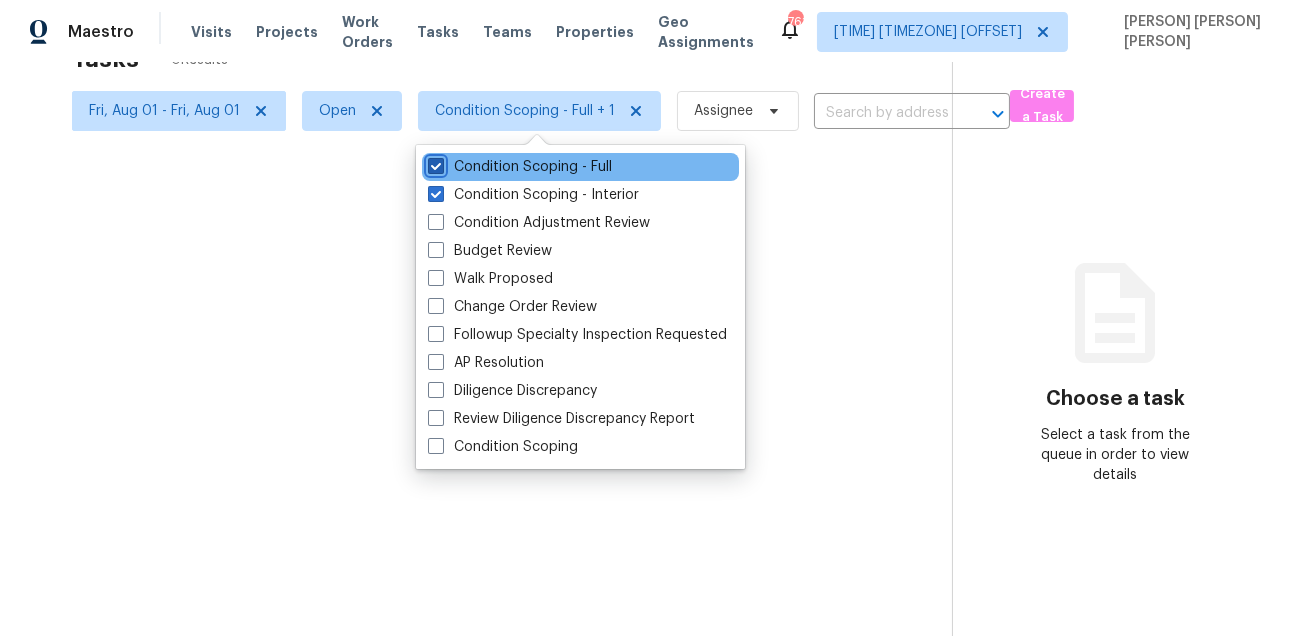 click on "Condition Scoping - Full" at bounding box center [434, 163] 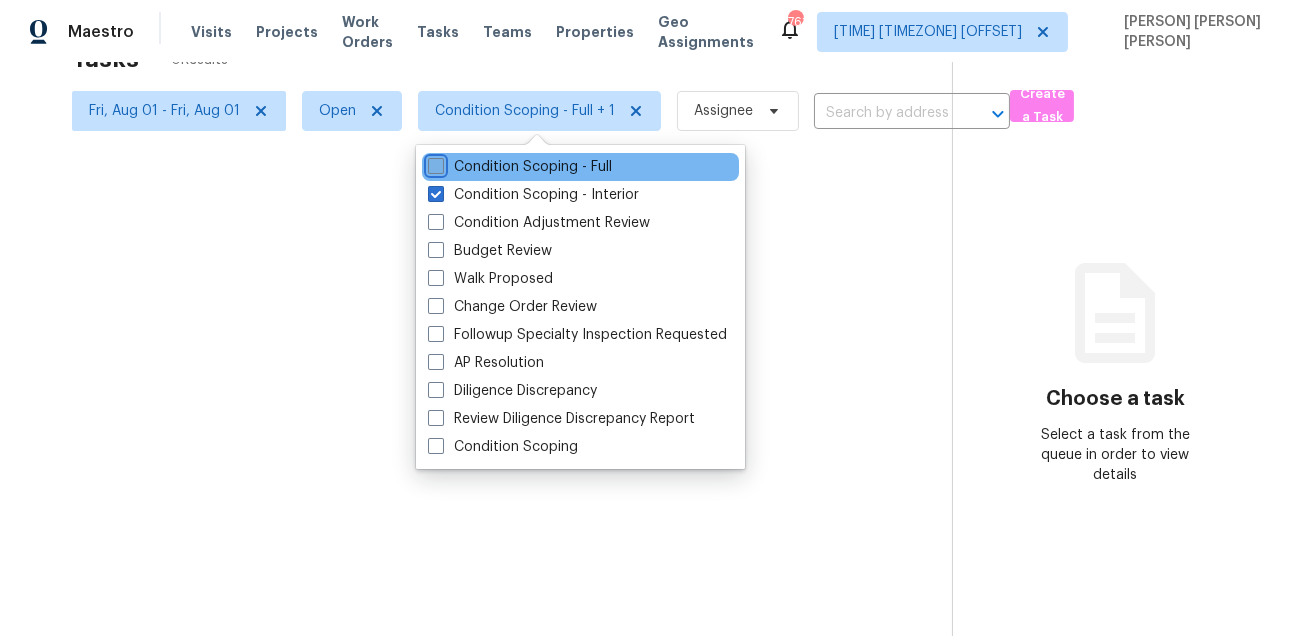 checkbox on "false" 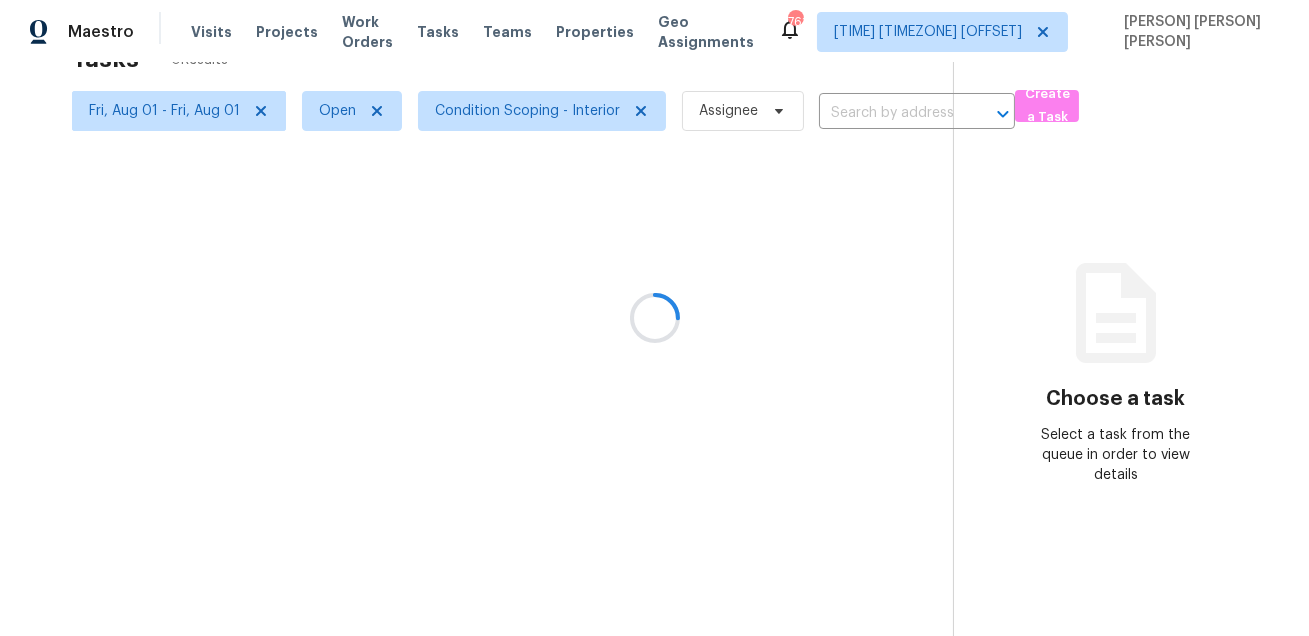 click at bounding box center (654, 318) 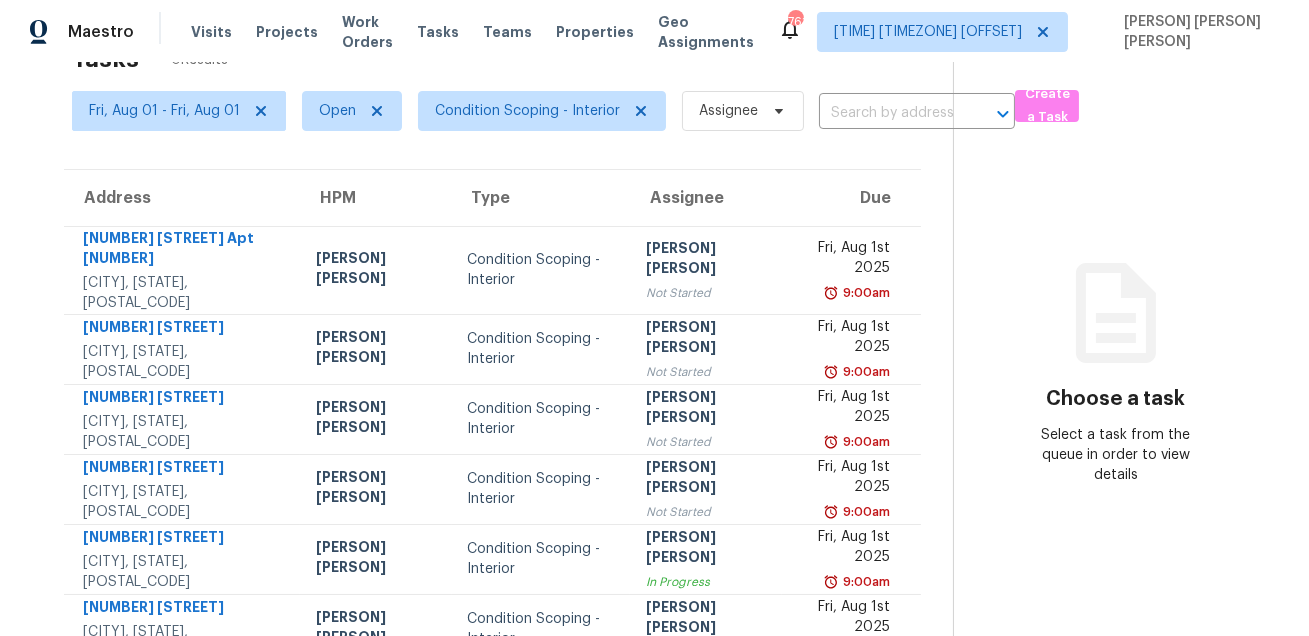 scroll, scrollTop: 0, scrollLeft: 0, axis: both 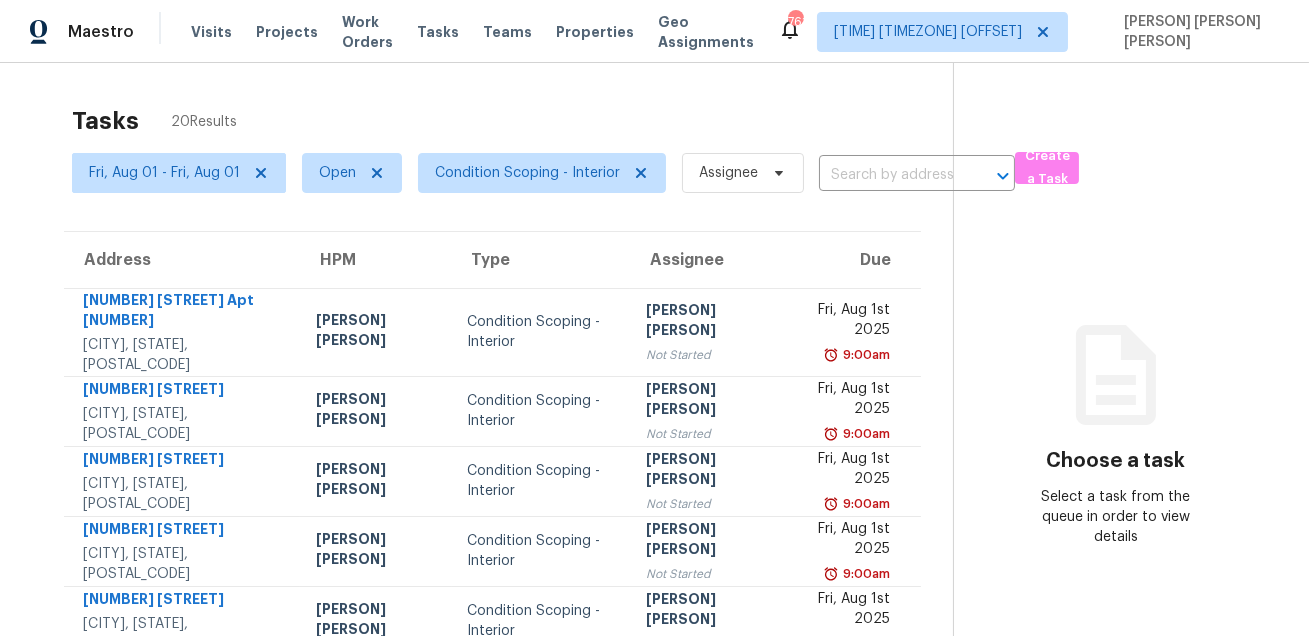 click on "Maestro Visits Projects Work Orders Tasks Teams Properties Geo Assignments 761 Tamp[…]3:59:59 Gmt 0700 (pacific Daylight Time) + 61 Mohammed Moshin Ali" at bounding box center [654, 31] 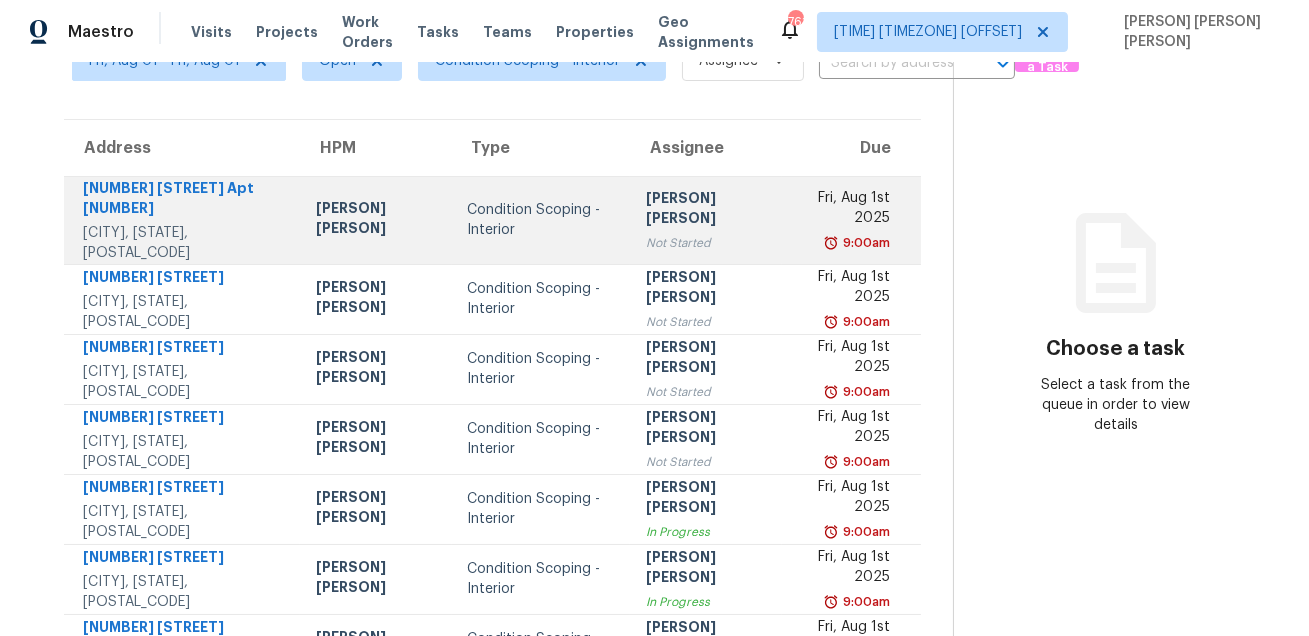 scroll, scrollTop: 119, scrollLeft: 0, axis: vertical 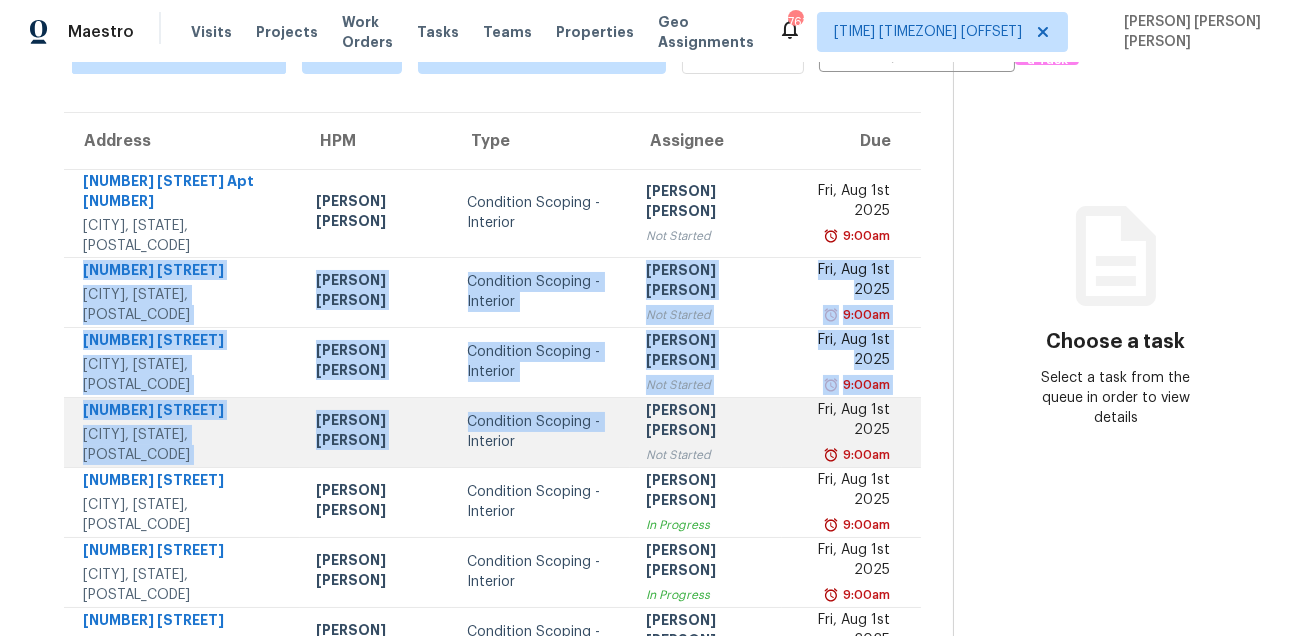 drag, startPoint x: 79, startPoint y: 250, endPoint x: 436, endPoint y: 414, distance: 392.86768 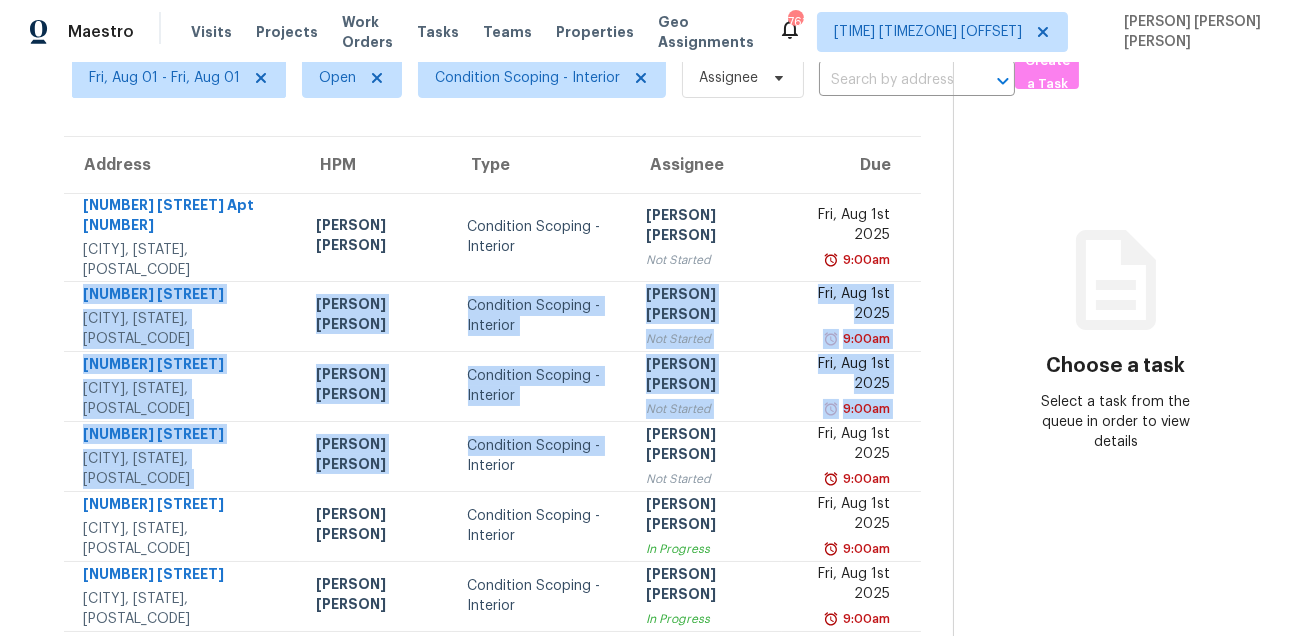 scroll, scrollTop: 57, scrollLeft: 0, axis: vertical 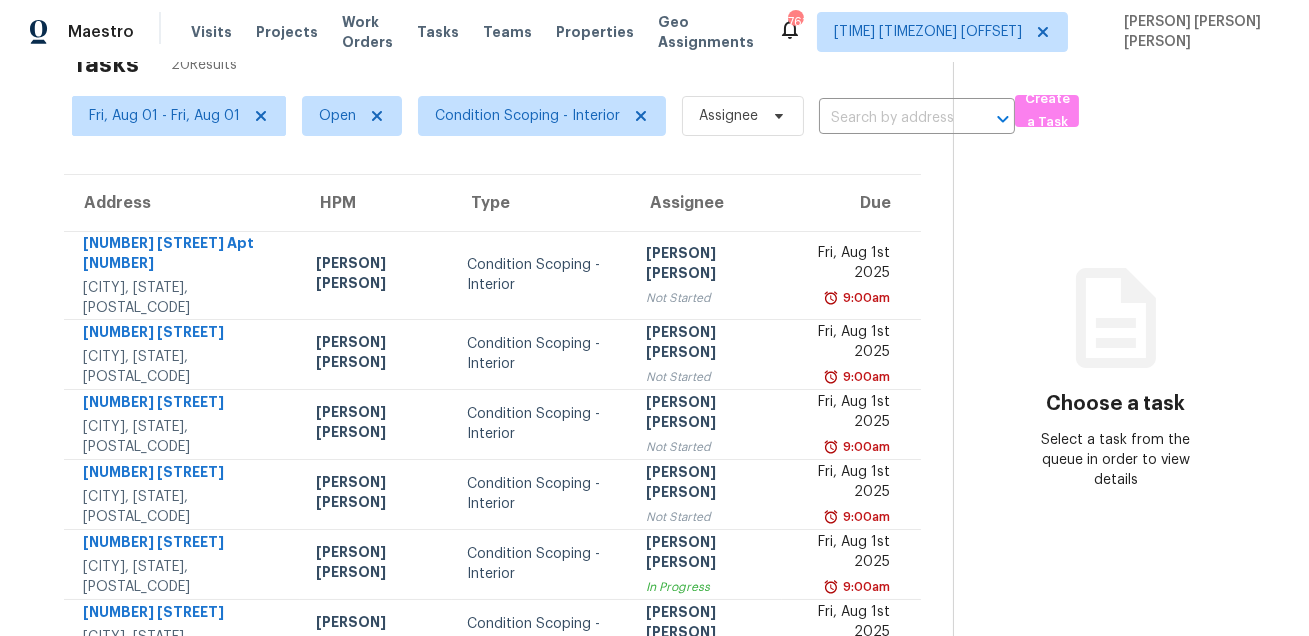 click on "Address HPM Type Assignee Due 1400 El Camino Real Apt 125 South San Francisco, CA, 94080 Adam Clark Condition Scoping - Interior Prabhu Raja Not Started Fri, Aug 1st 2025 9:00am 967 Avalon Ave   San Francisco, CA, 94112 Erwin Alberty Condition Scoping - Interior Prabhu Raja Not Started Fri, Aug 1st 2025 9:00am 2029 Merchant Dr   Knoxville, TN, 37912 Tucker Trent Condition Scoping - Interior Prabhu Raja Not Started Fri, Aug 1st 2025 9:00am 524 Hay Market Rd   Clarksville, TN, 37043 Cynthia Upshaw Condition Scoping - Interior Prabhu Raja Not Started Fri, Aug 1st 2025 9:00am 685 Lake View Dr   Milford, OH, 45150 Alison Brice Condition Scoping - Interior Ranjith Kumar P In Progress Fri, Aug 1st 2025 9:00am 4670 Dilworth Ct   Fort Worth, TX, 76116 Jason Fletcher Condition Scoping - Interior Vigneshwaran B In Progress Fri, Aug 1st 2025 9:00am 221 Wilshire Blvd   Liberty, MO, 64068 Joshua Beatty Condition Scoping - Interior Vigneshwaran B Not Started Fri, Aug 1st 2025 9:00am 2318 Pittsfield Blvd   Dominic Herron" at bounding box center [492, 571] 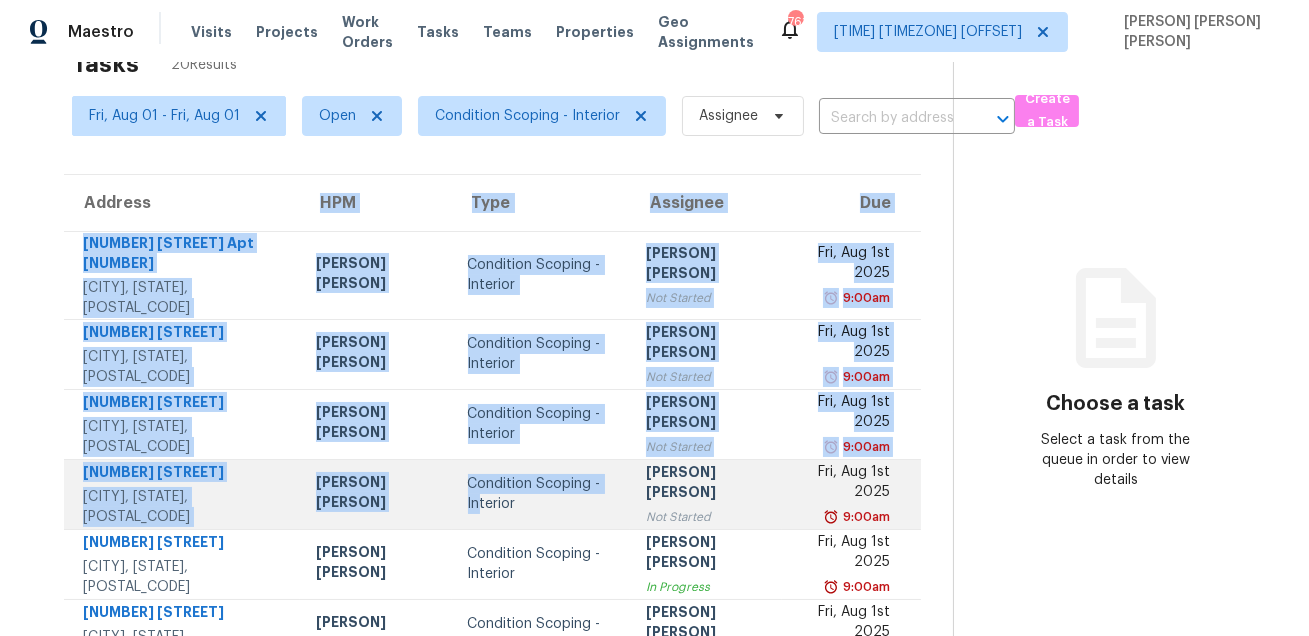 drag, startPoint x: 72, startPoint y: 229, endPoint x: 456, endPoint y: 485, distance: 461.51056 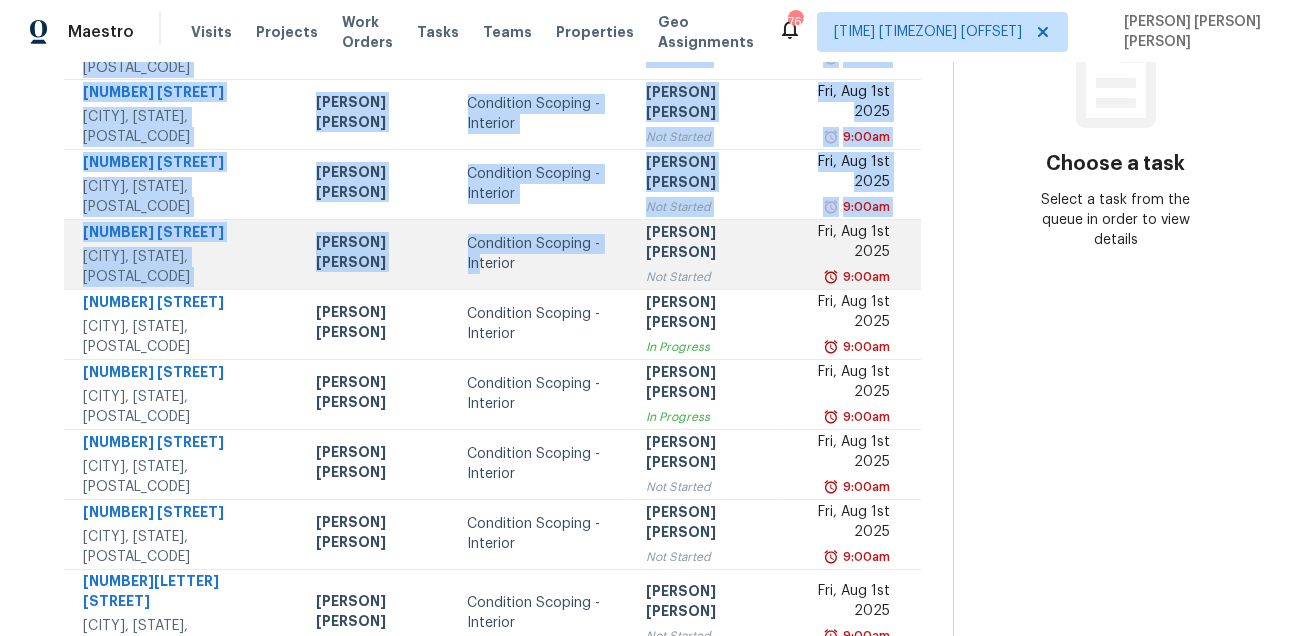 scroll, scrollTop: 405, scrollLeft: 0, axis: vertical 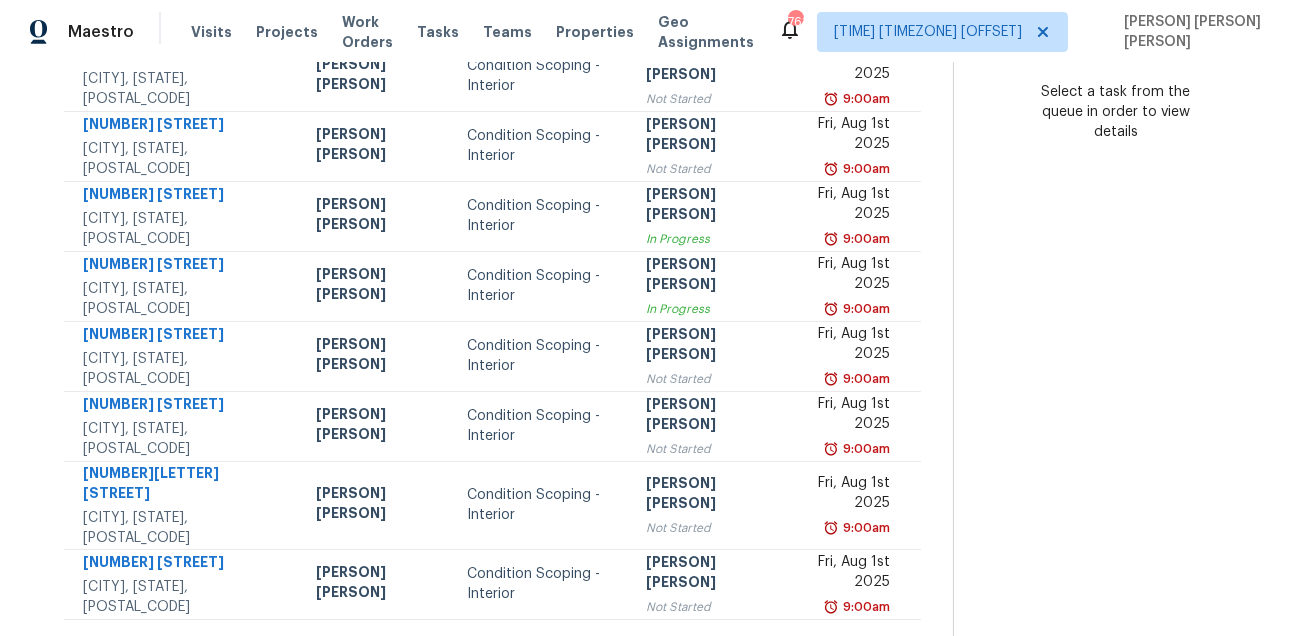 click 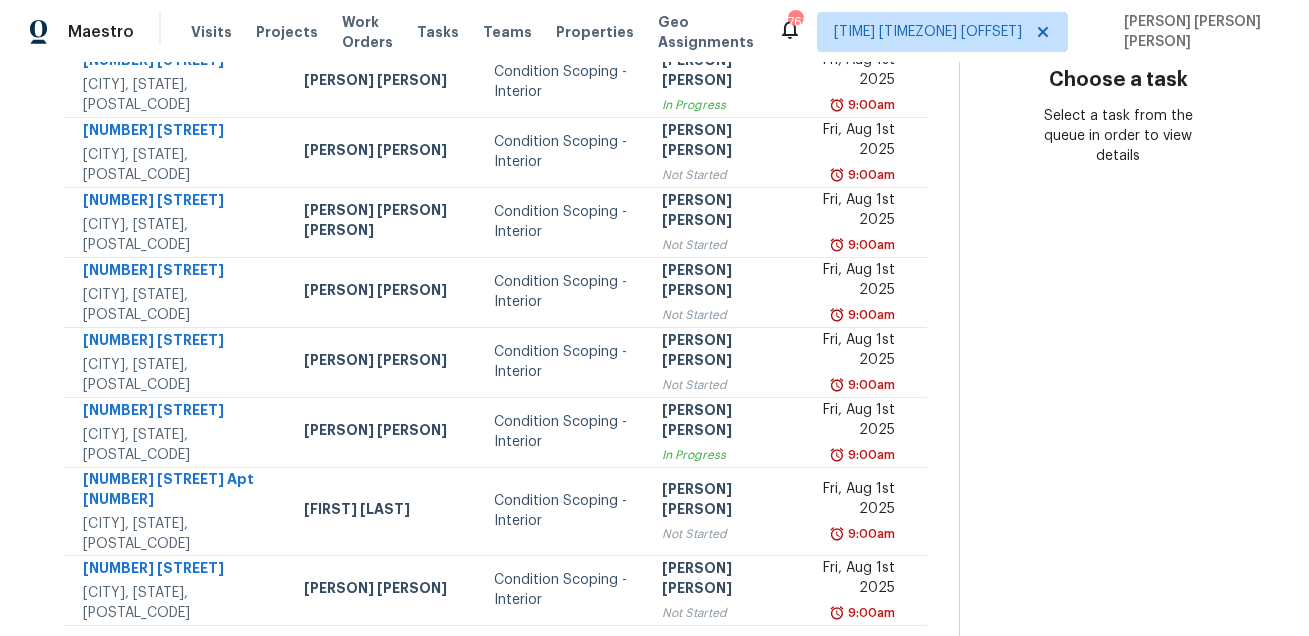scroll, scrollTop: 405, scrollLeft: 0, axis: vertical 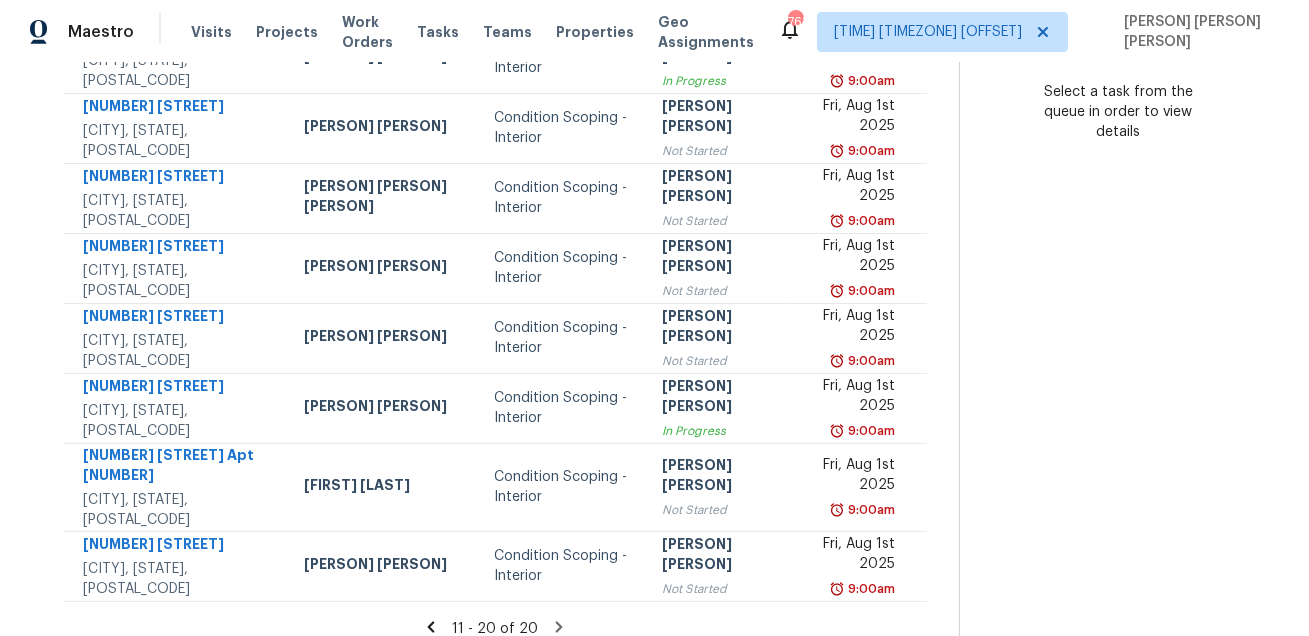 click 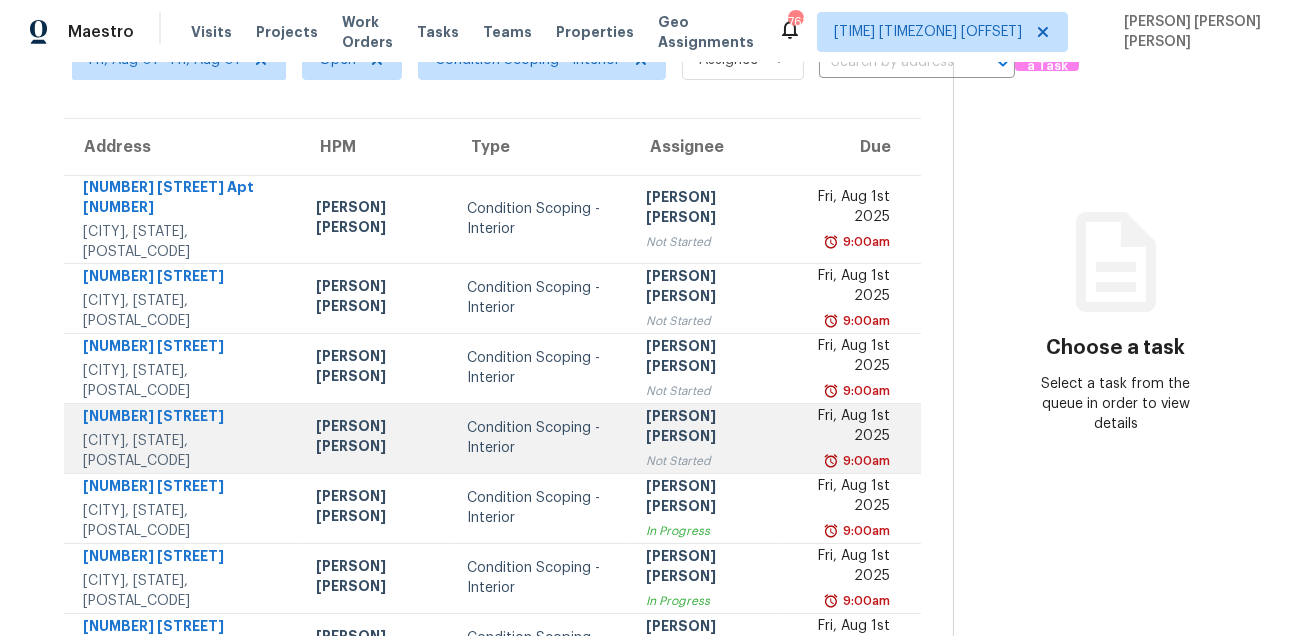 scroll, scrollTop: 0, scrollLeft: 0, axis: both 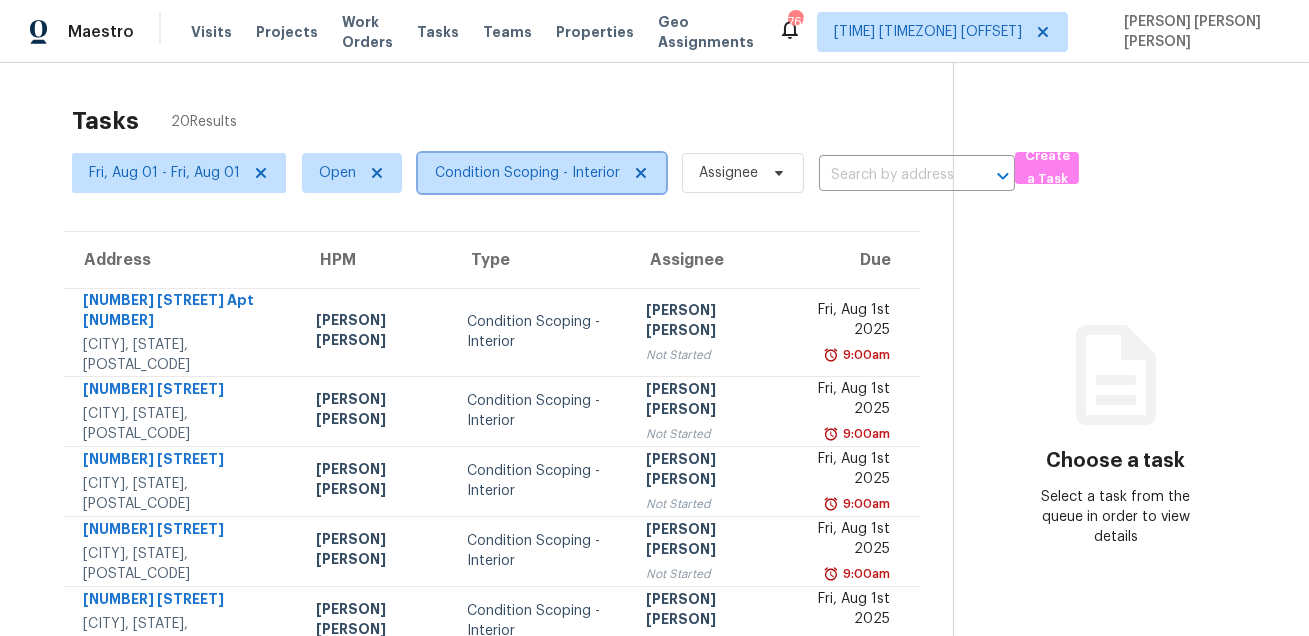 click on "Condition Scoping - Interior" at bounding box center [542, 173] 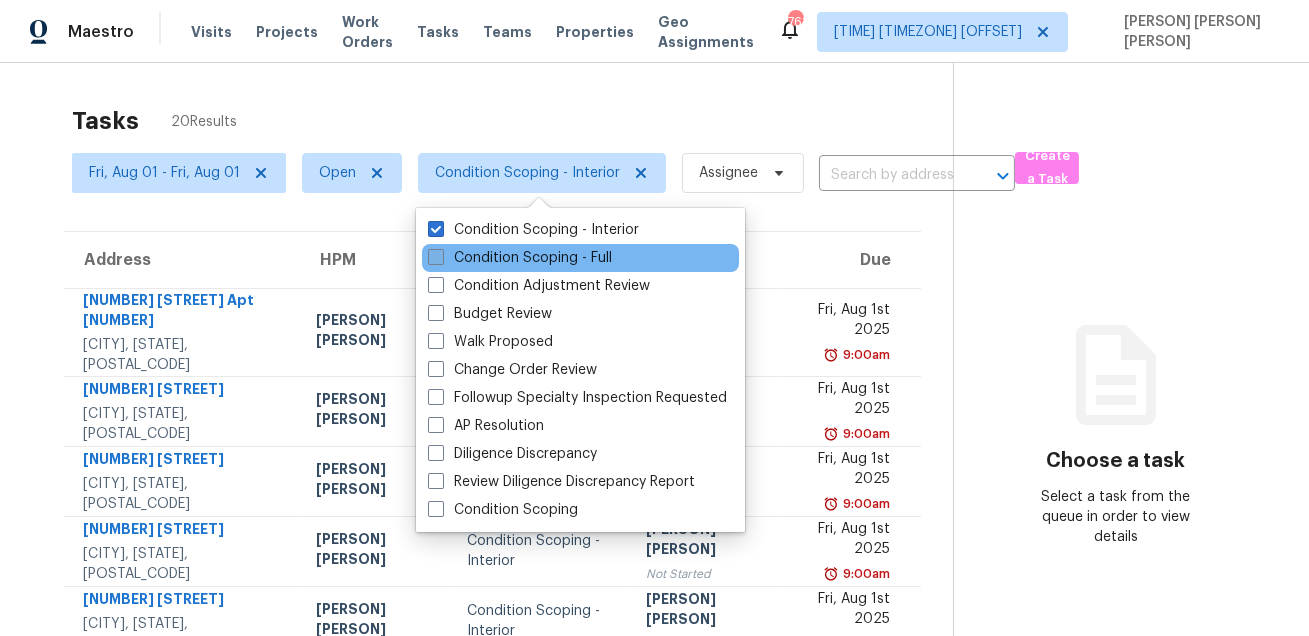 click on "Condition Scoping - Full" at bounding box center [520, 258] 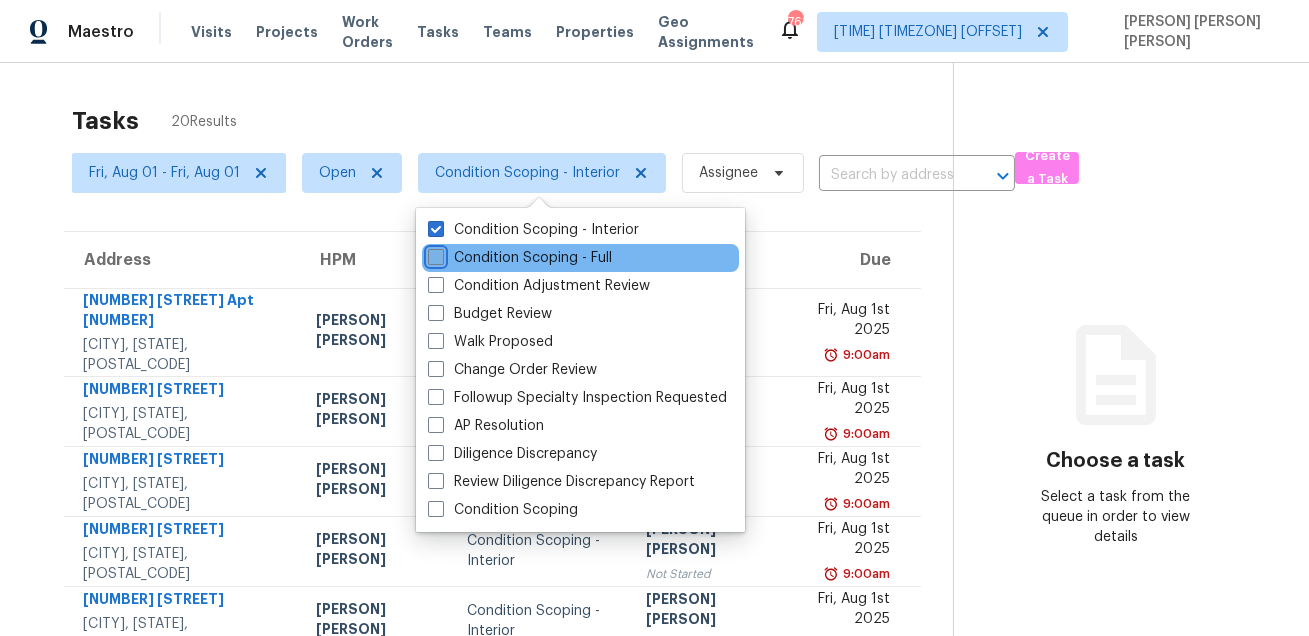 click on "Condition Scoping - Full" at bounding box center (434, 254) 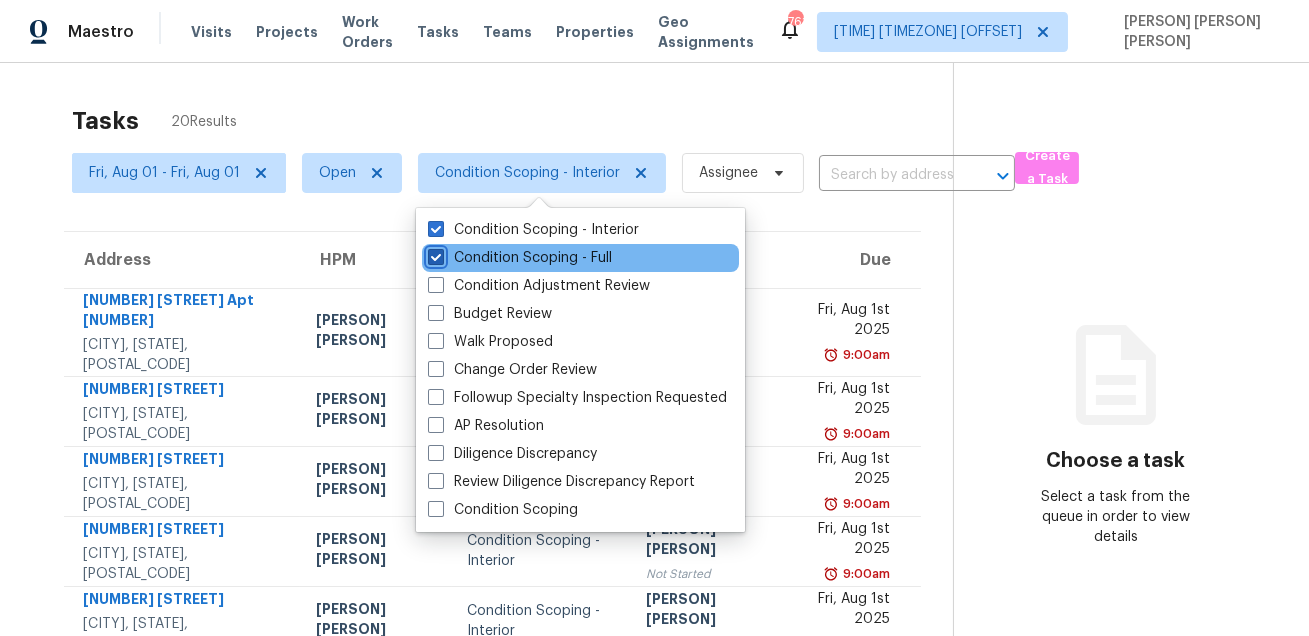 checkbox on "true" 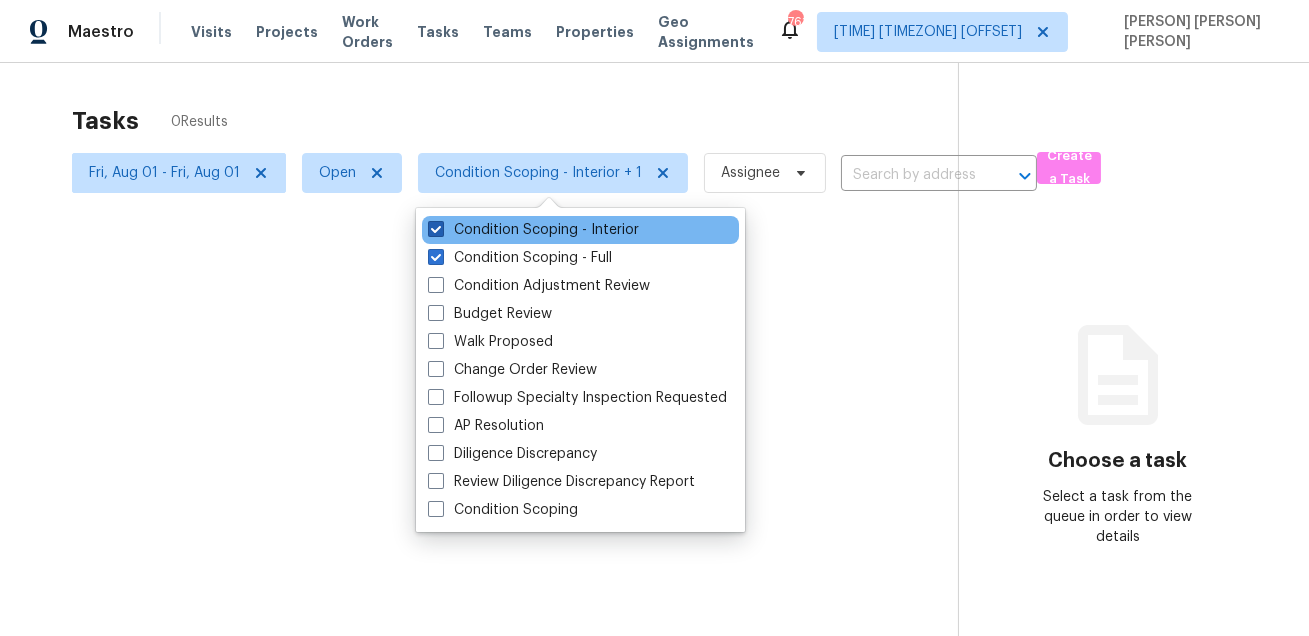 click on "Condition Scoping - Interior" at bounding box center [533, 230] 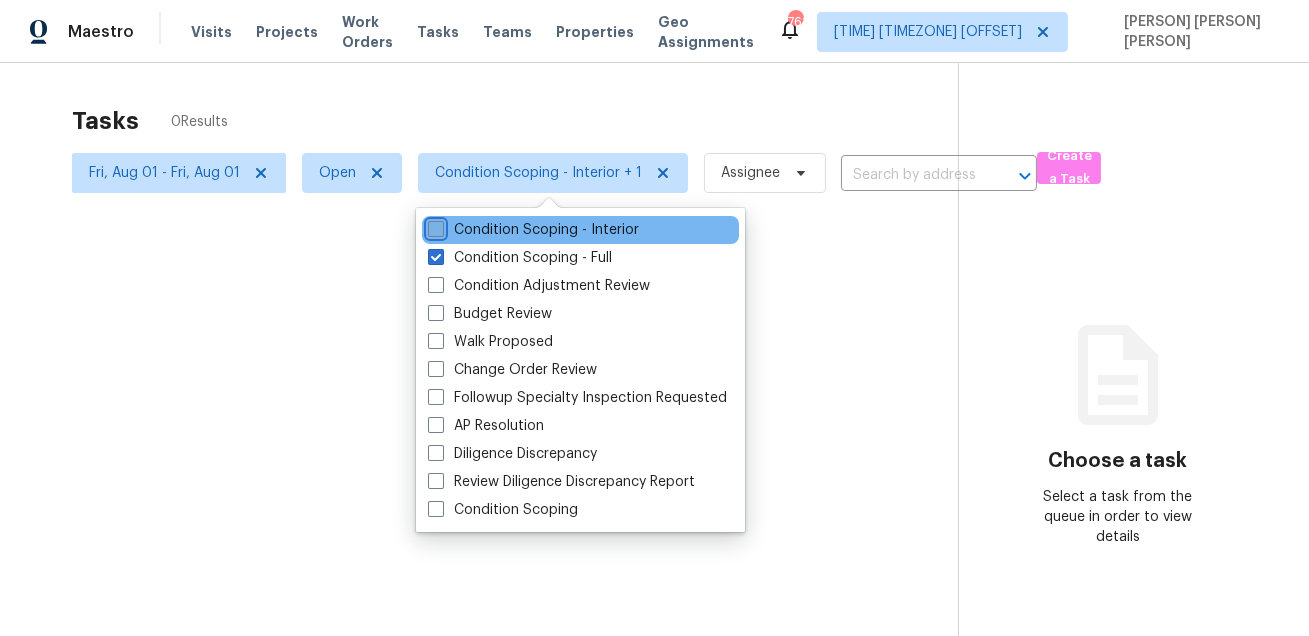 checkbox on "false" 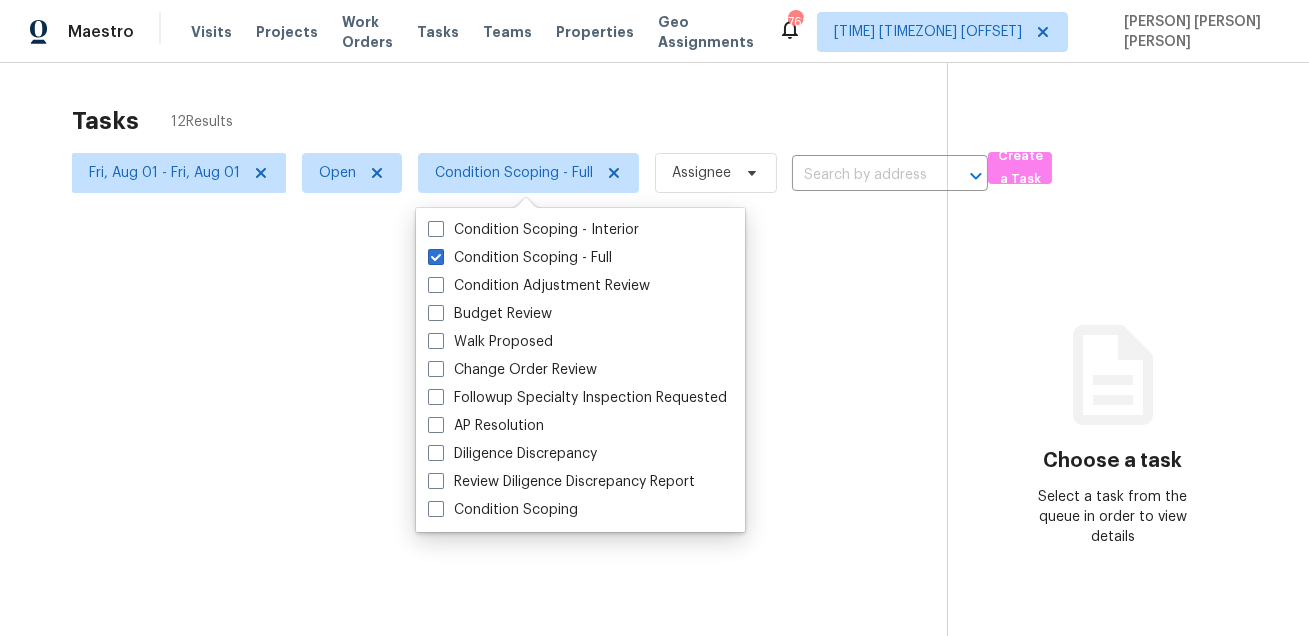click at bounding box center (654, 318) 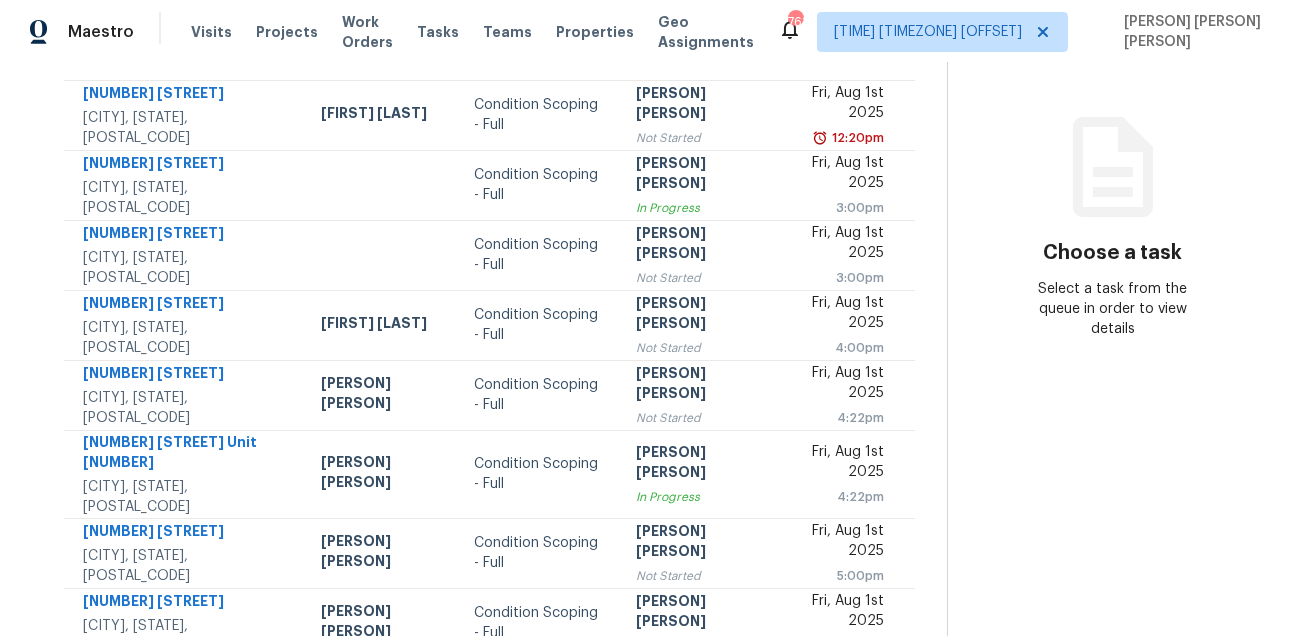 scroll, scrollTop: 265, scrollLeft: 0, axis: vertical 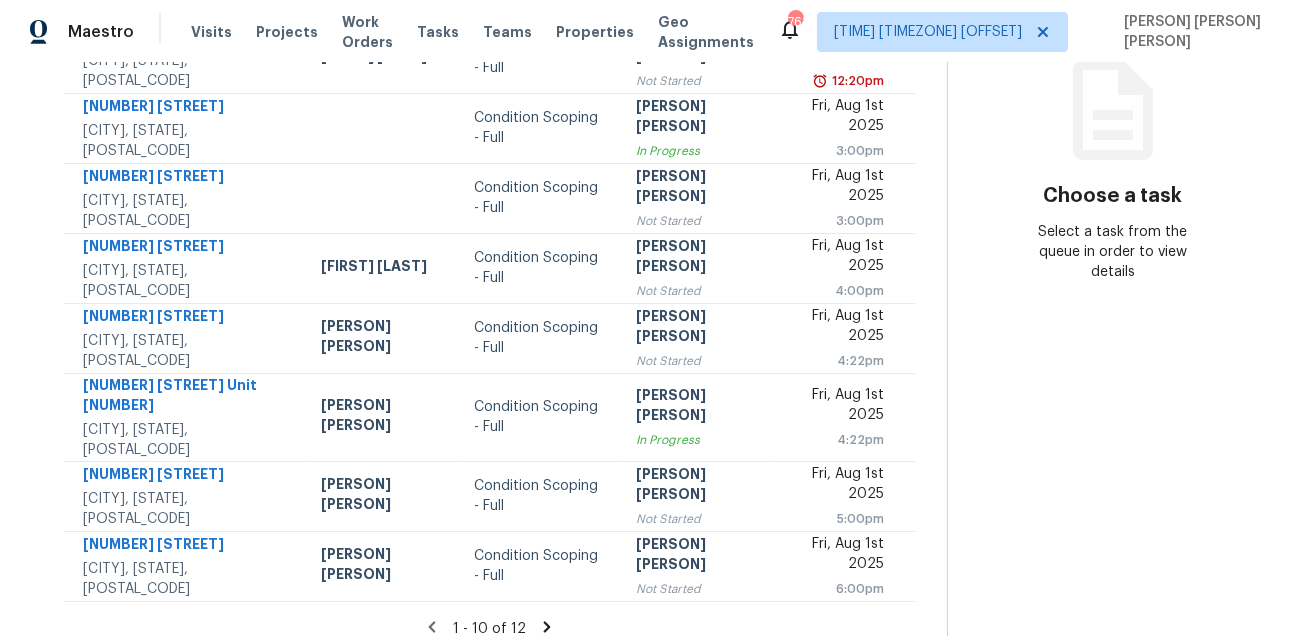 click 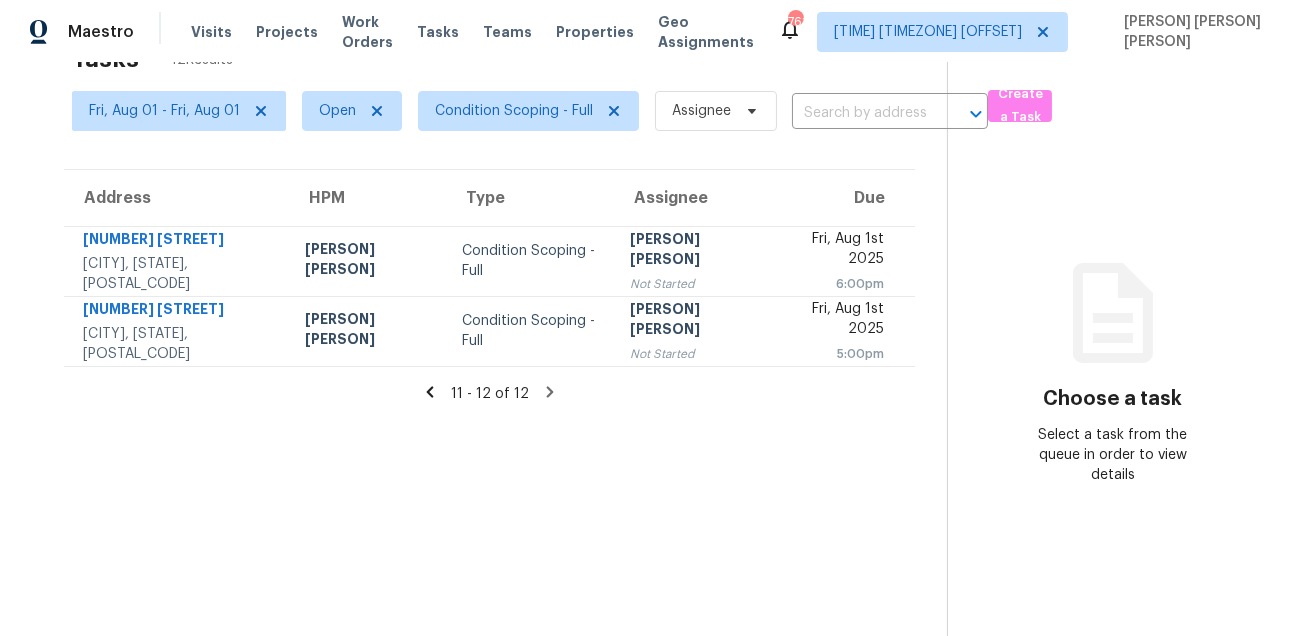 click 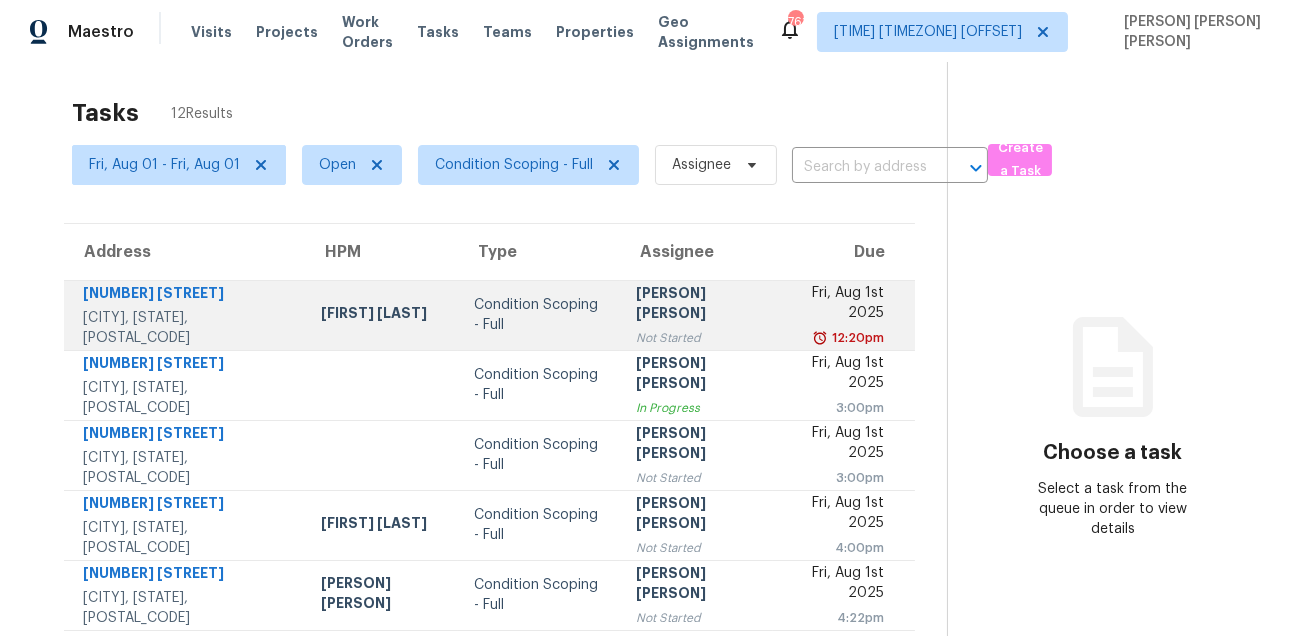 scroll, scrollTop: 0, scrollLeft: 0, axis: both 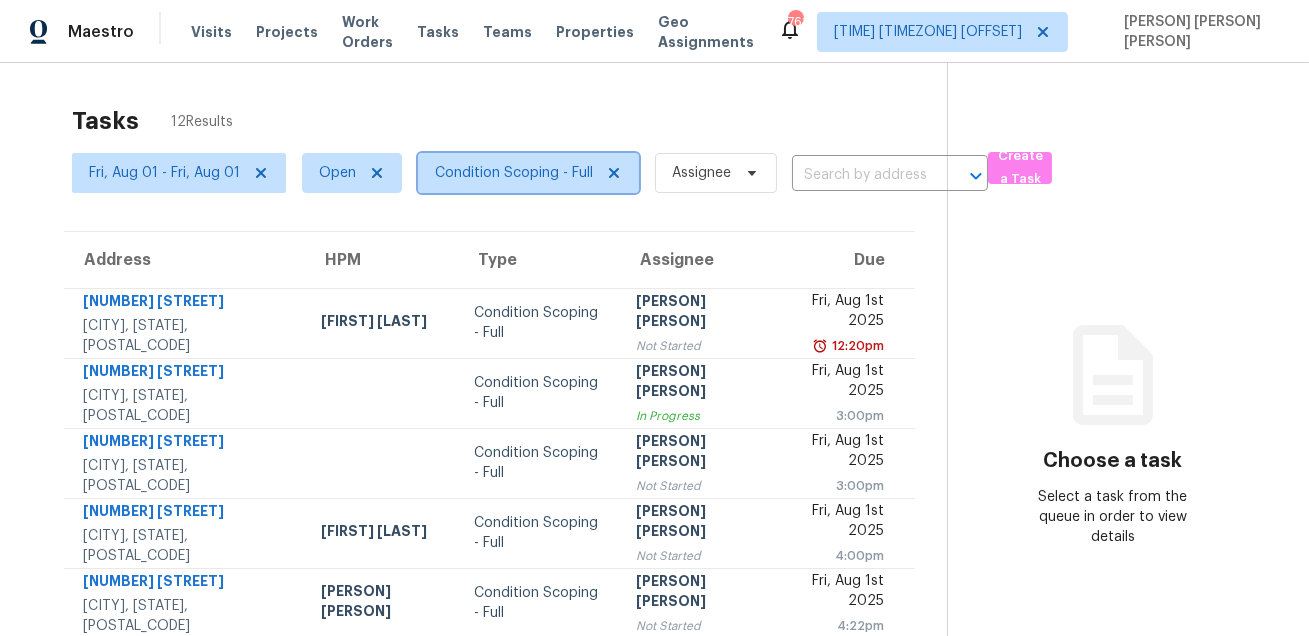 click on "Condition Scoping - Full" at bounding box center [514, 173] 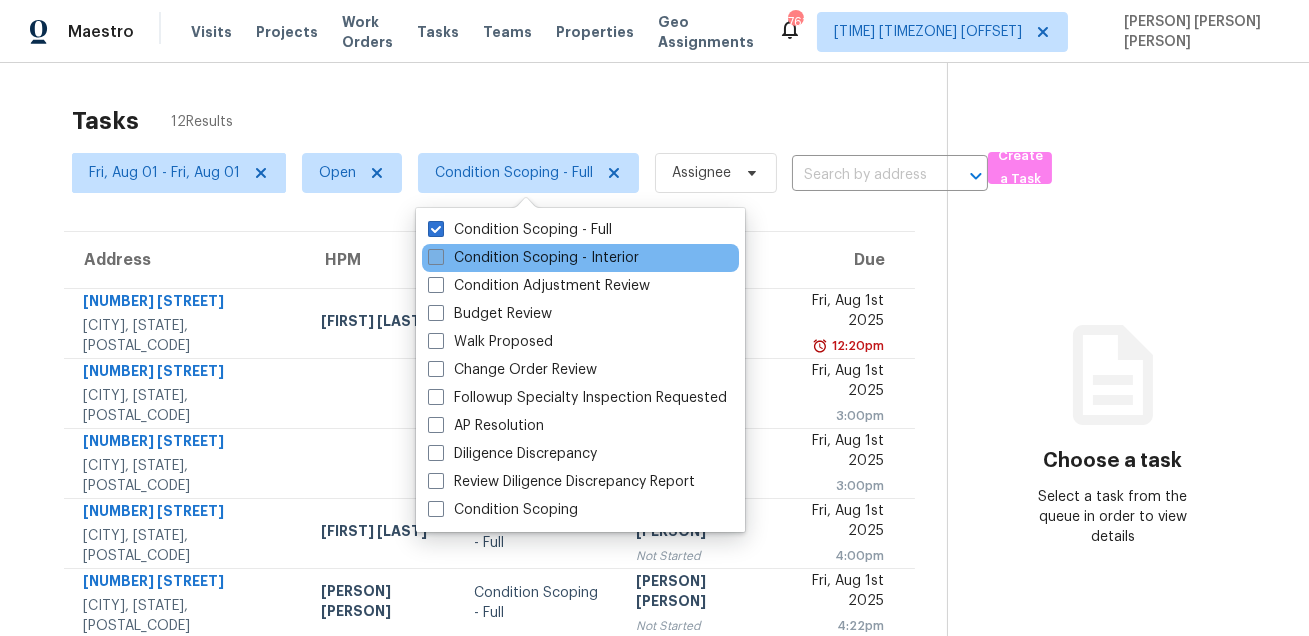 click on "Condition Scoping - Interior" at bounding box center (533, 258) 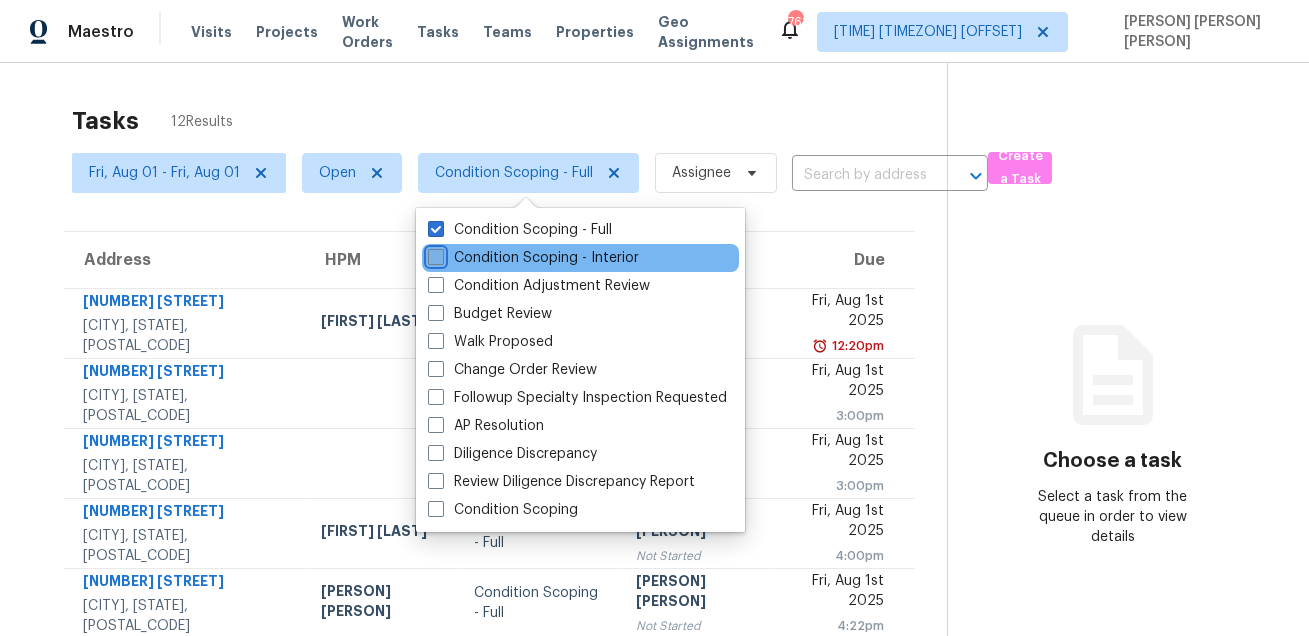 click on "Condition Scoping - Interior" at bounding box center [434, 254] 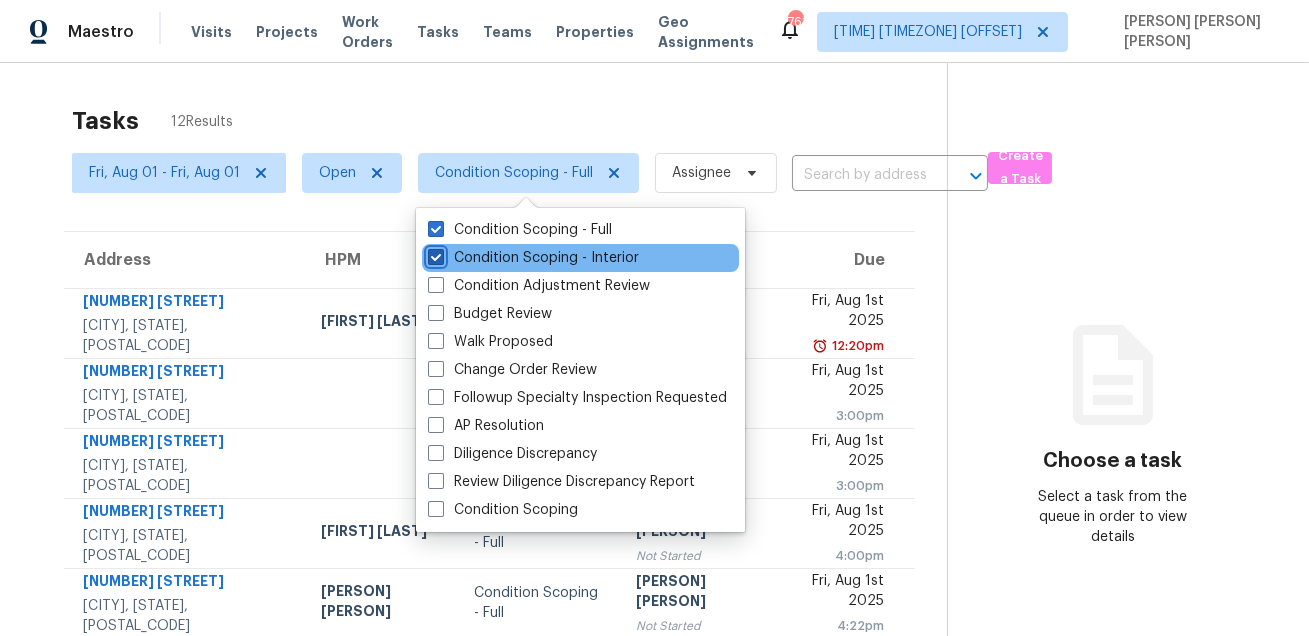 checkbox on "true" 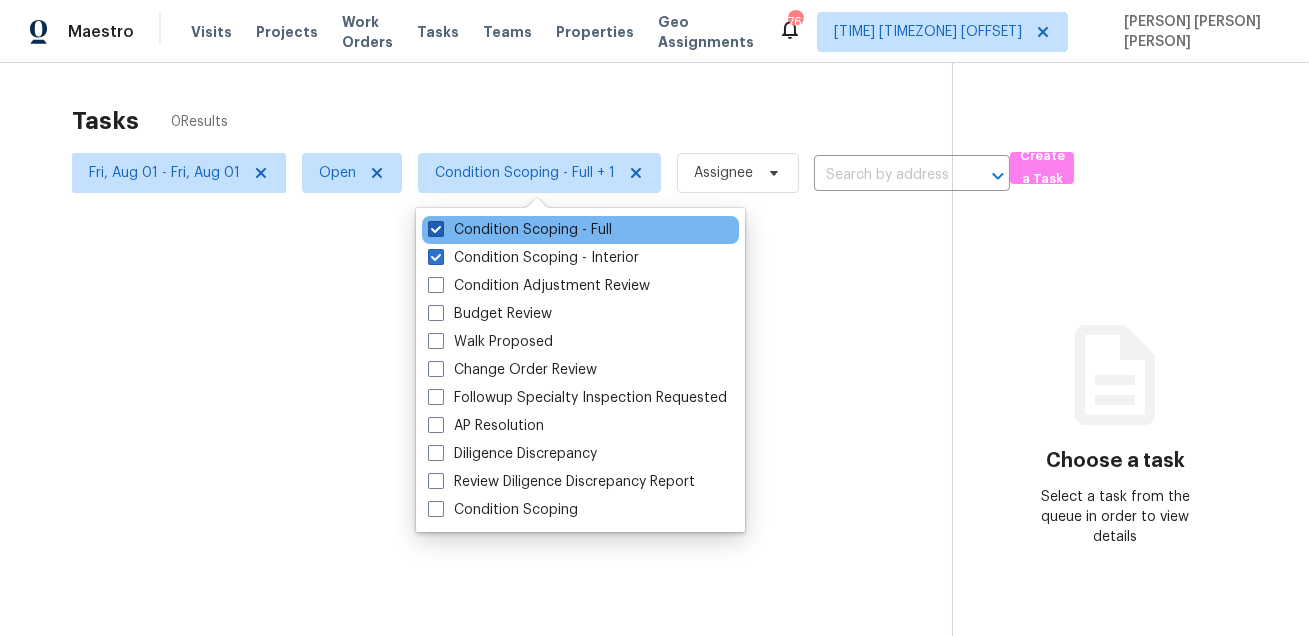 click on "Condition Scoping - Full" at bounding box center [520, 230] 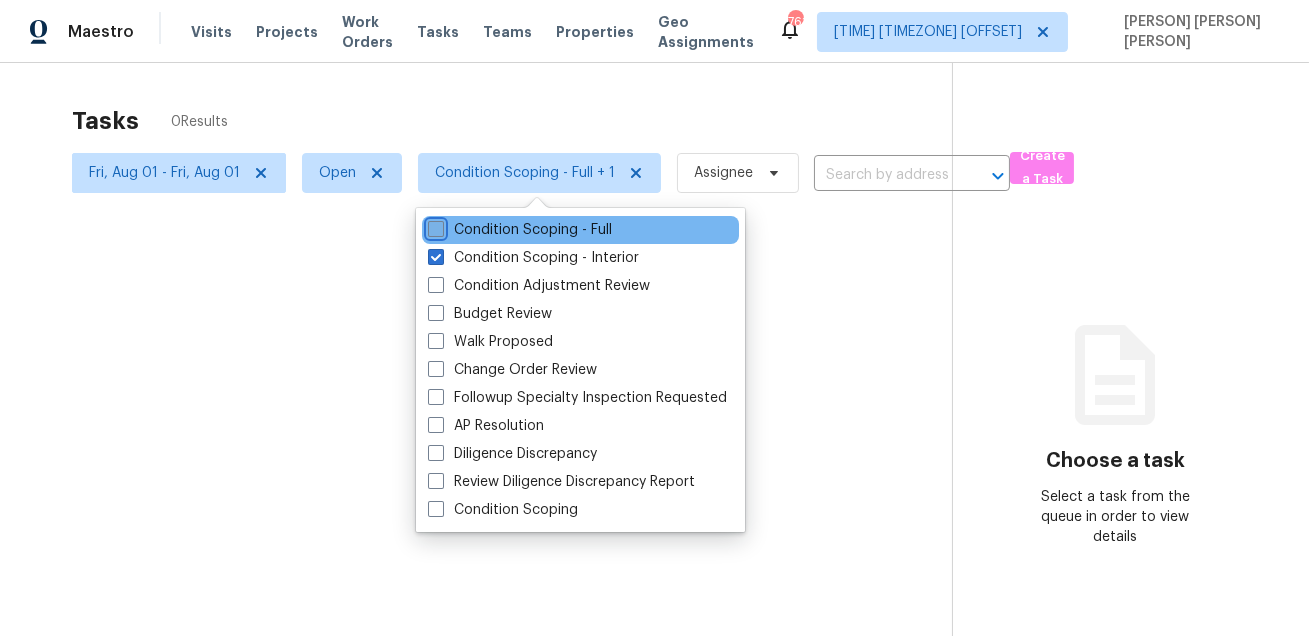 checkbox on "false" 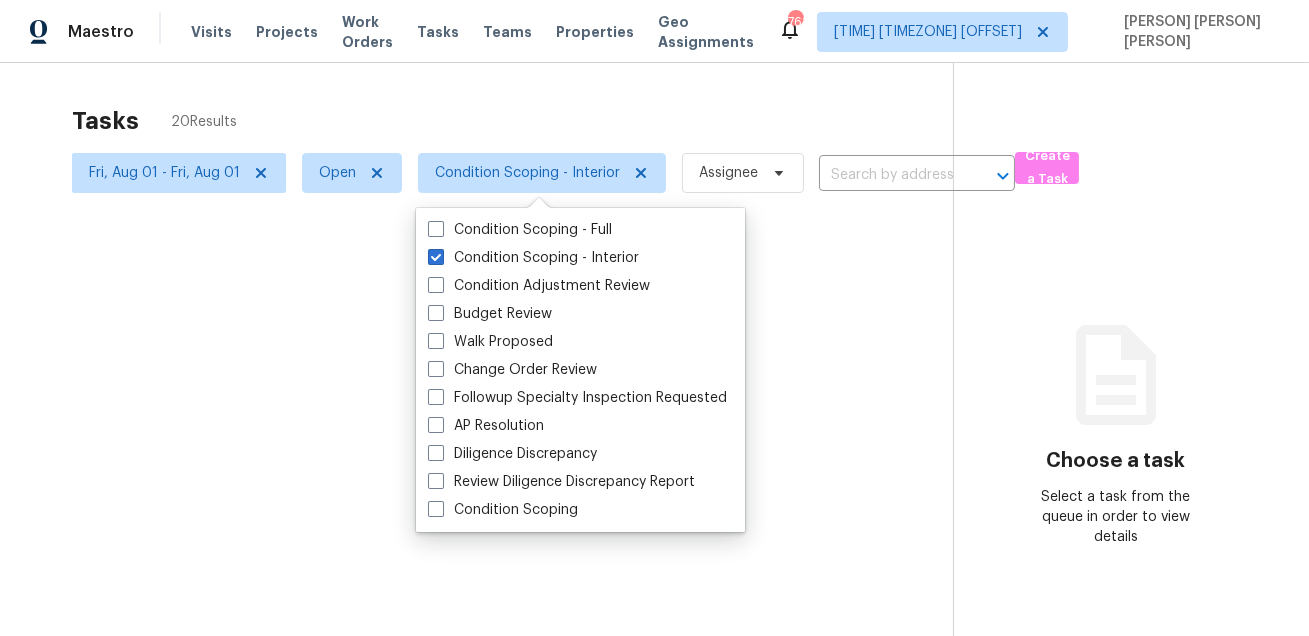 click at bounding box center [654, 318] 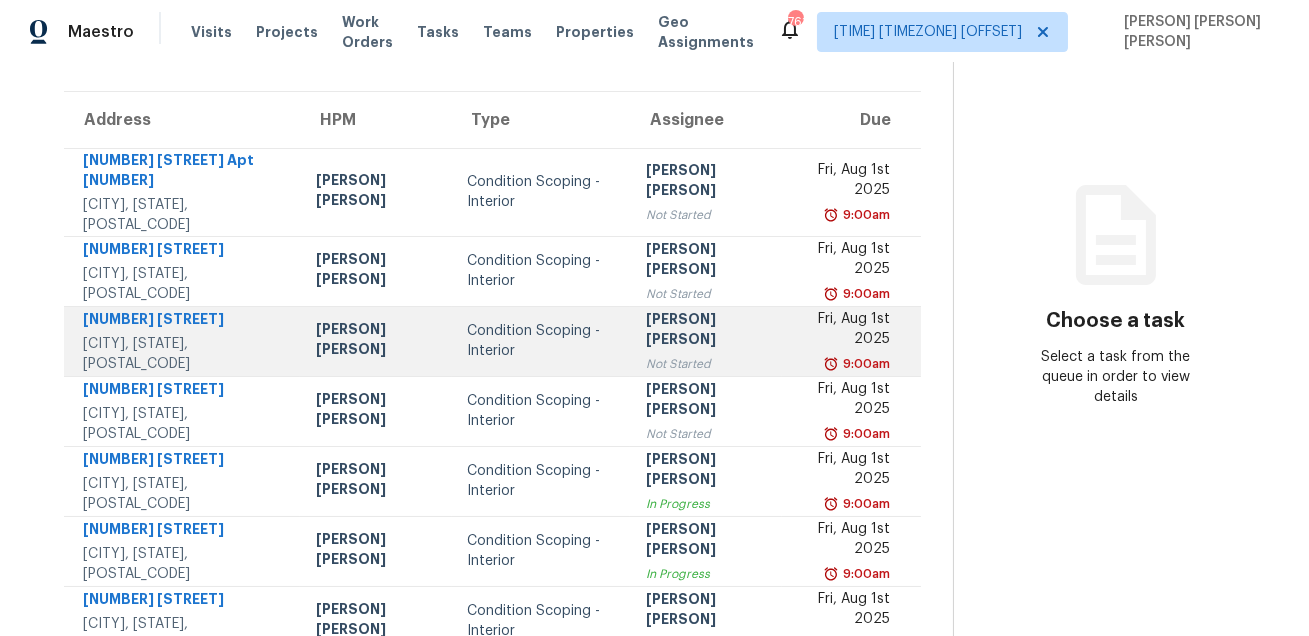 scroll, scrollTop: 157, scrollLeft: 0, axis: vertical 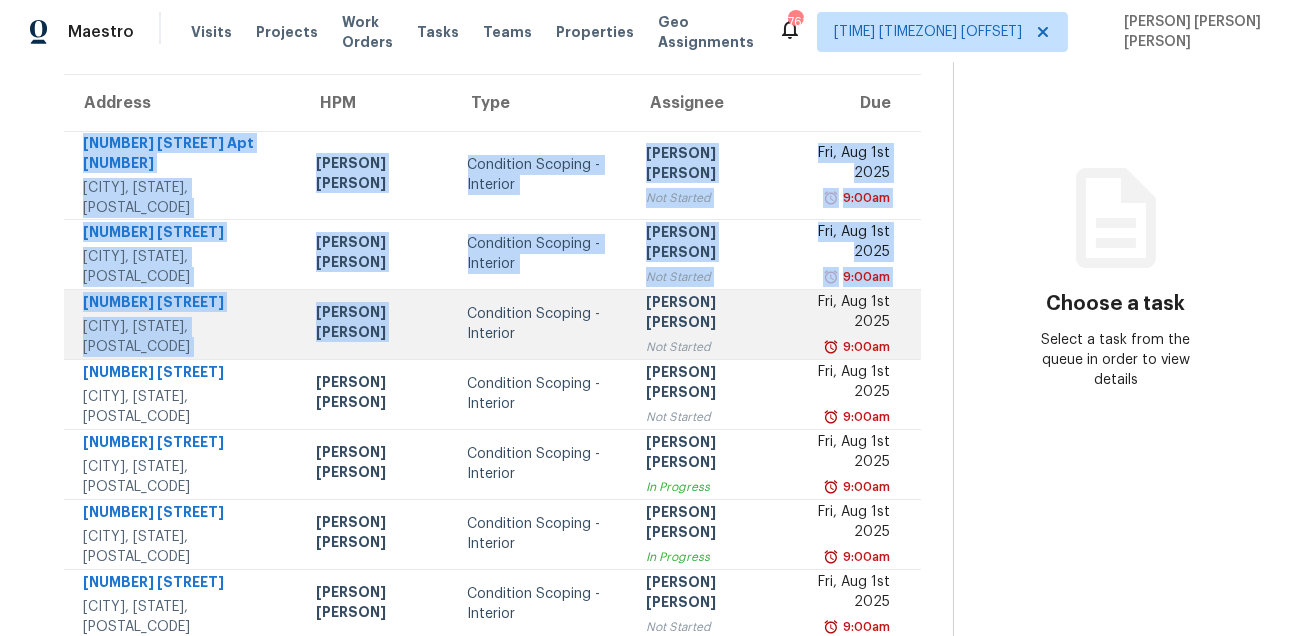 drag, startPoint x: 77, startPoint y: 131, endPoint x: 445, endPoint y: 291, distance: 401.27795 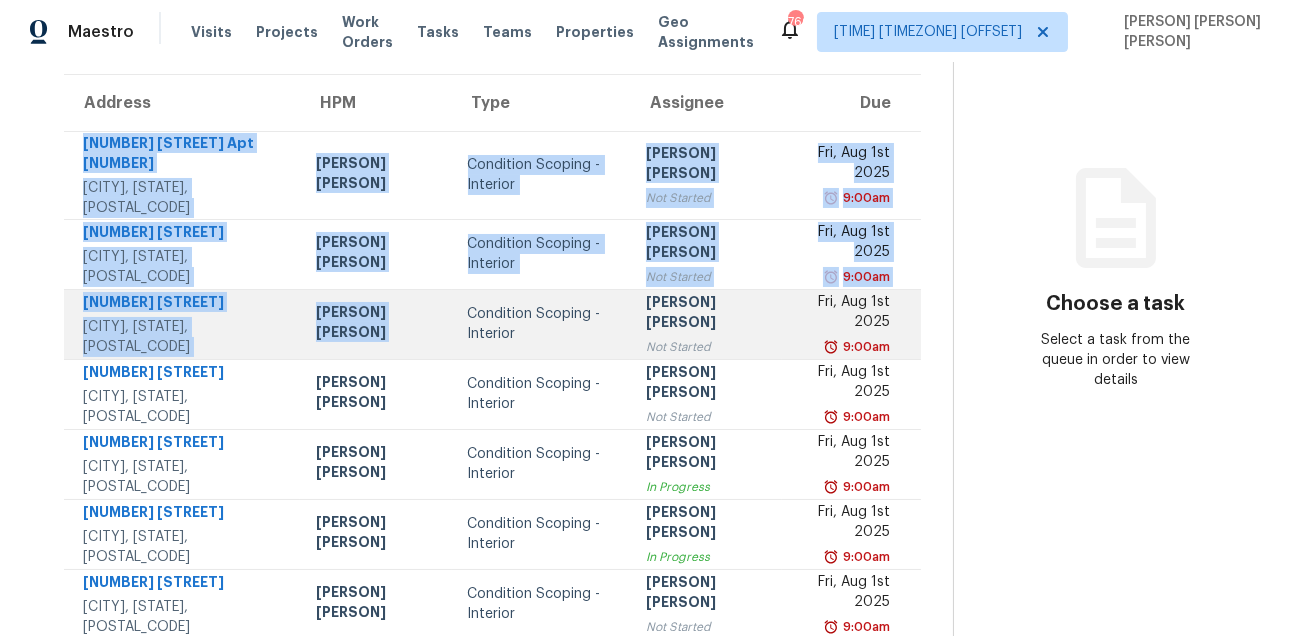 scroll, scrollTop: 405, scrollLeft: 0, axis: vertical 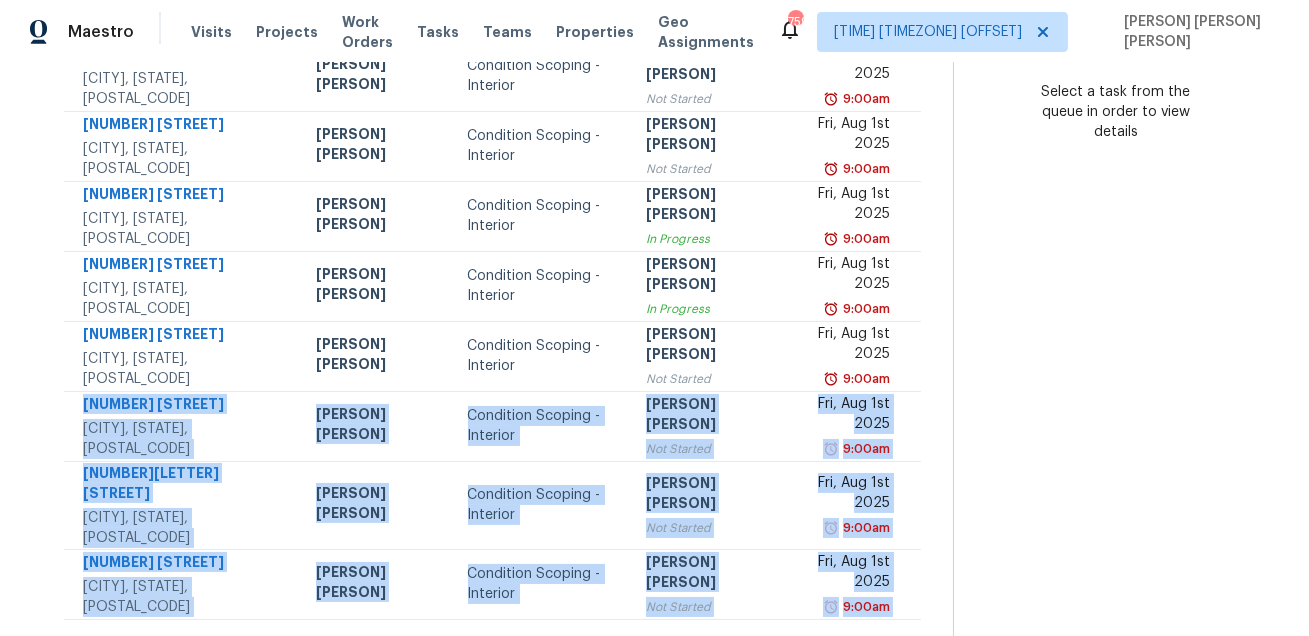 drag, startPoint x: 80, startPoint y: 386, endPoint x: 307, endPoint y: 588, distance: 303.86346 